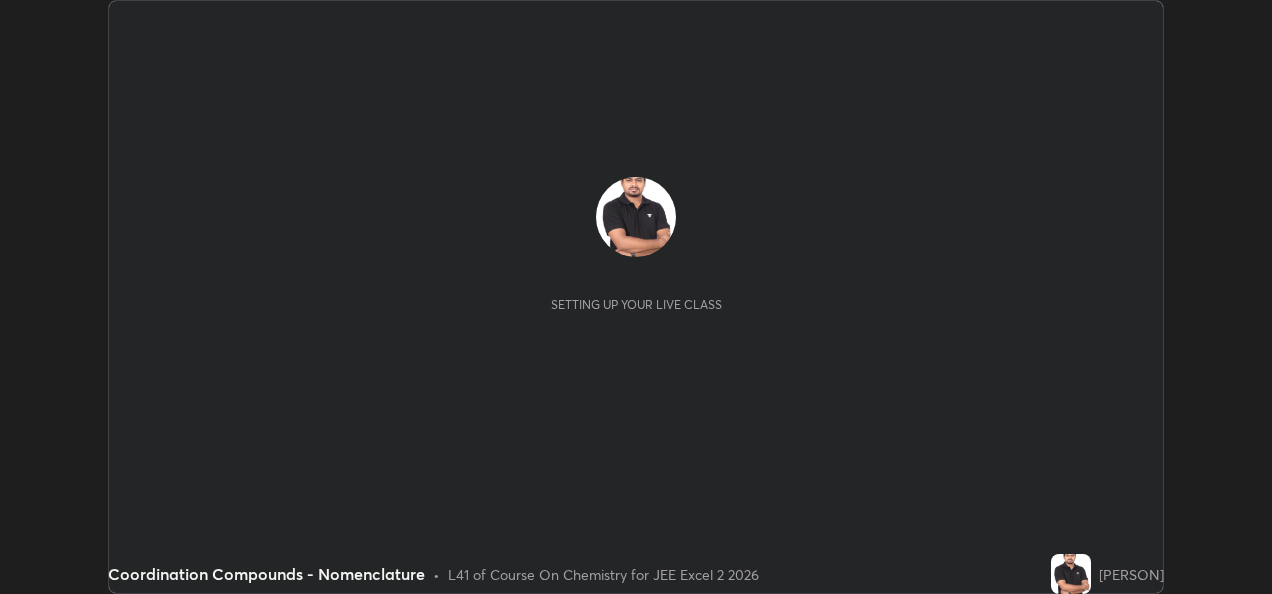 scroll, scrollTop: 0, scrollLeft: 0, axis: both 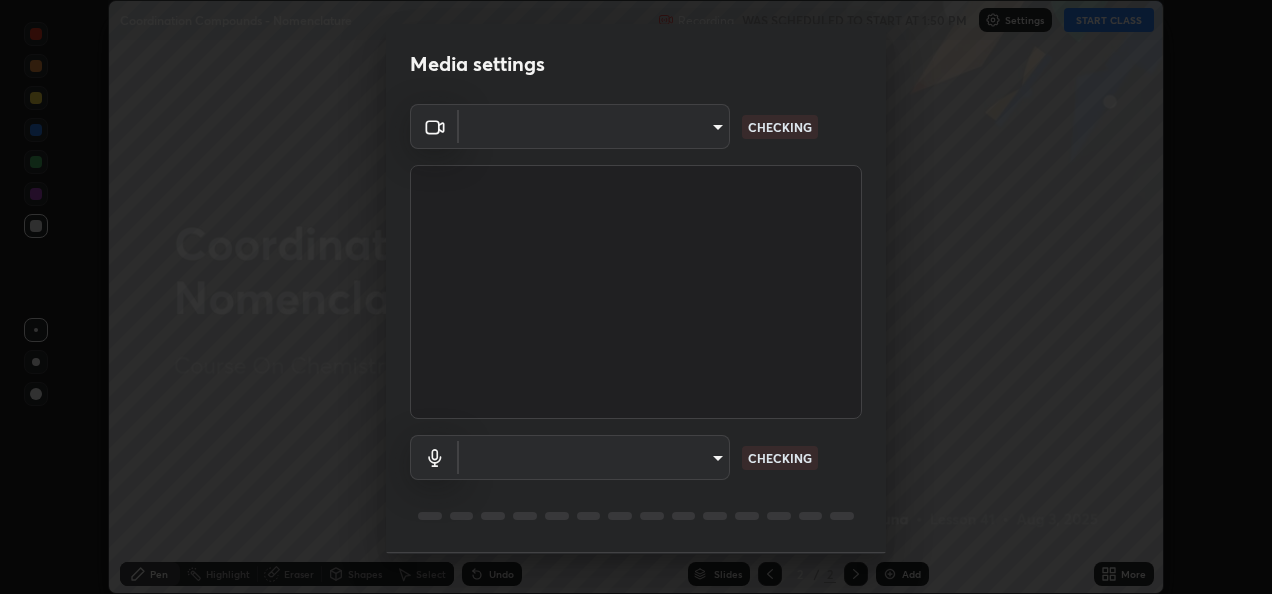 type on "7dc8dfbf590703eb1a9f0a41c318d5b061f26edabd11c18eed7c464ce76c3ec2" 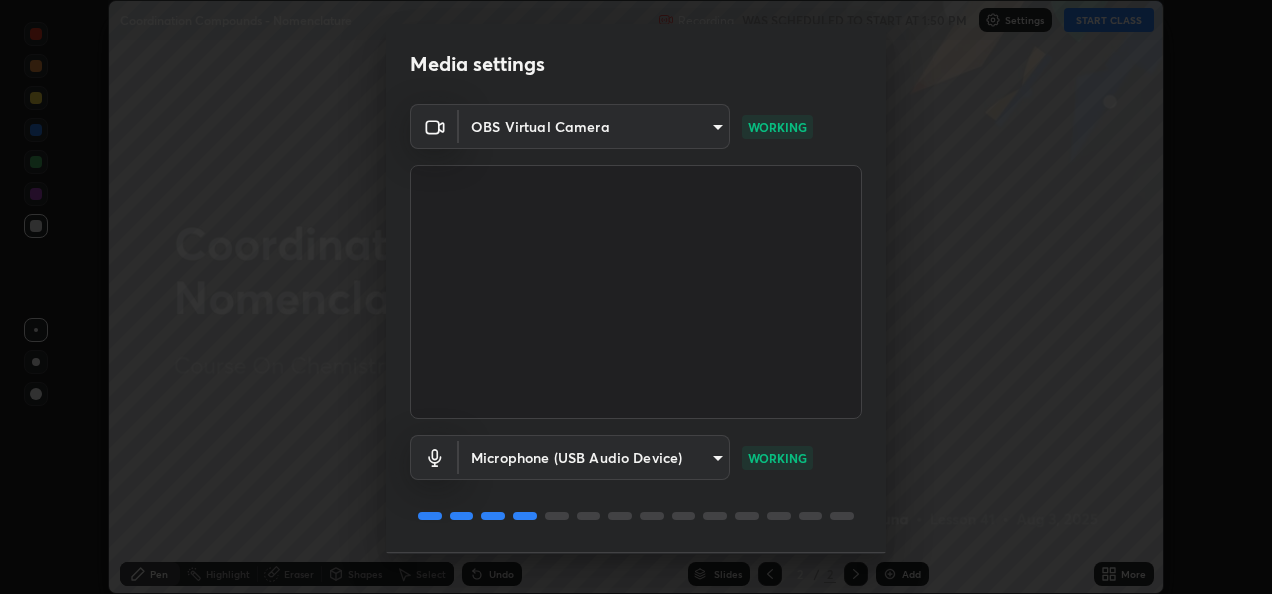 scroll, scrollTop: 62, scrollLeft: 0, axis: vertical 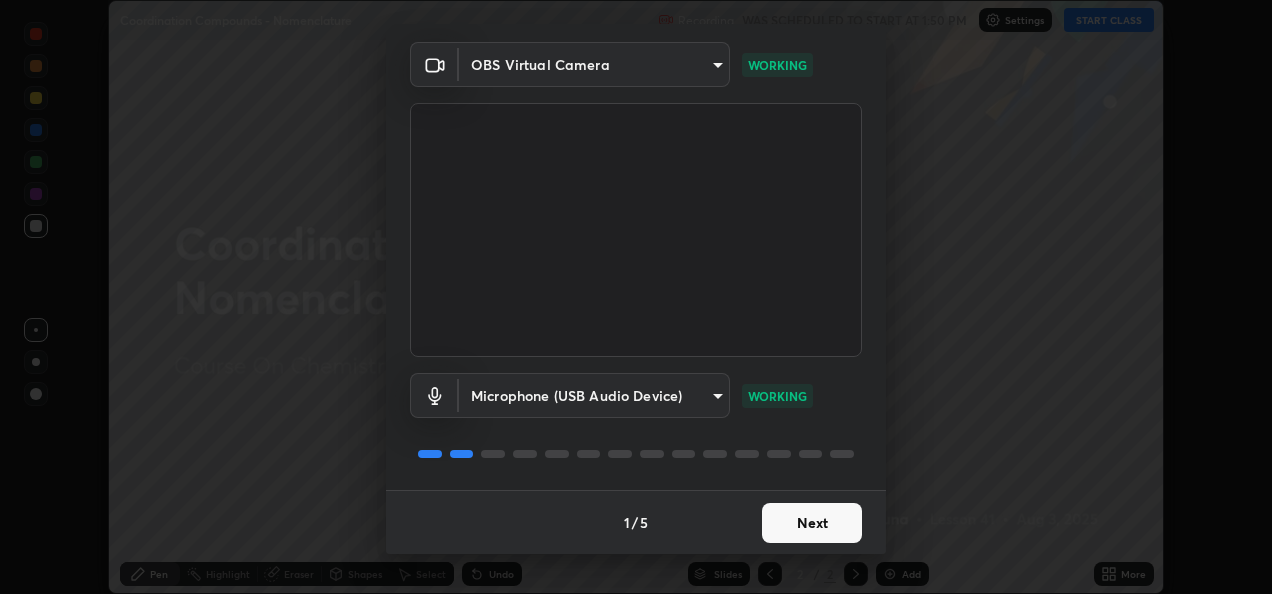 click on "Next" at bounding box center [812, 523] 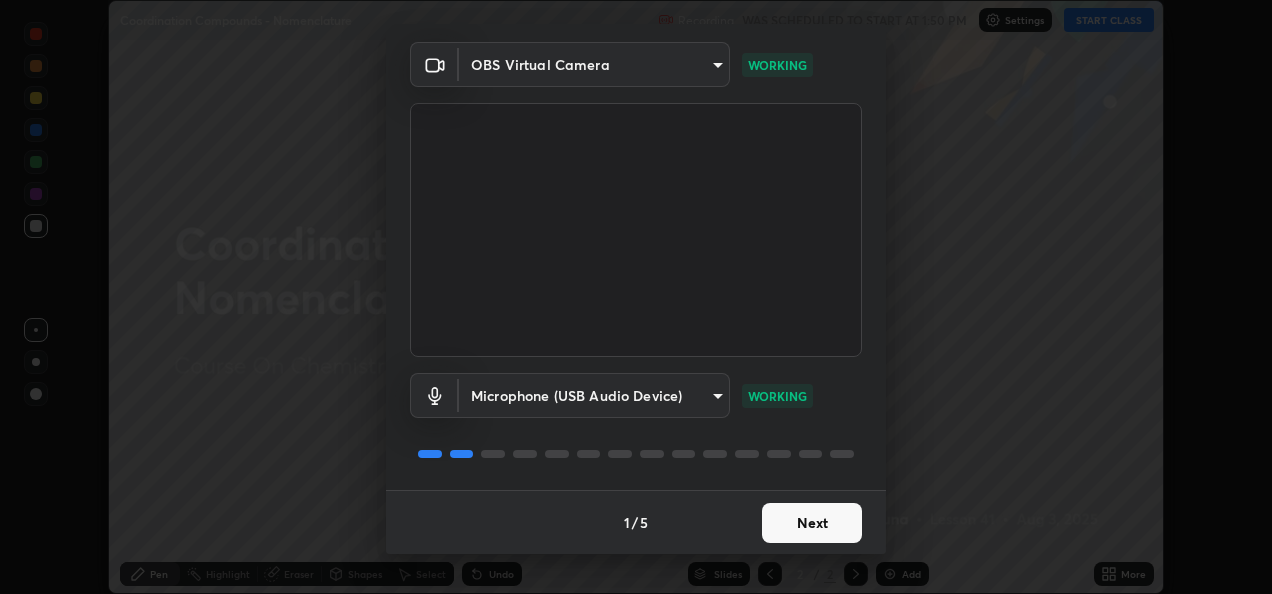 scroll, scrollTop: 0, scrollLeft: 0, axis: both 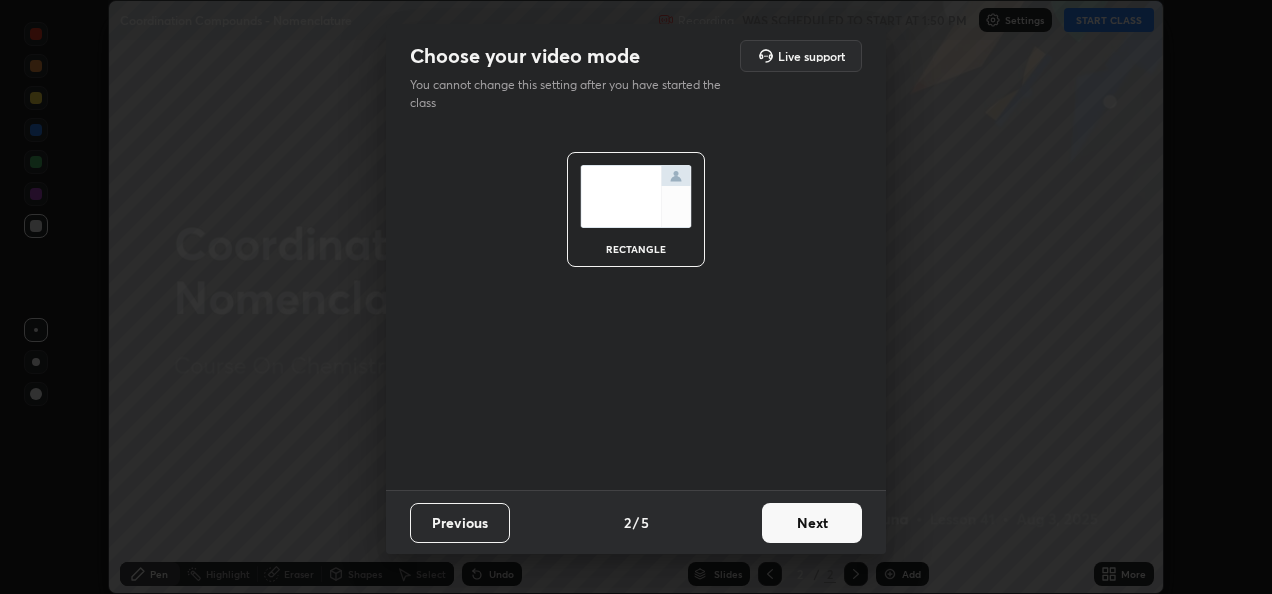 click on "Next" at bounding box center [812, 523] 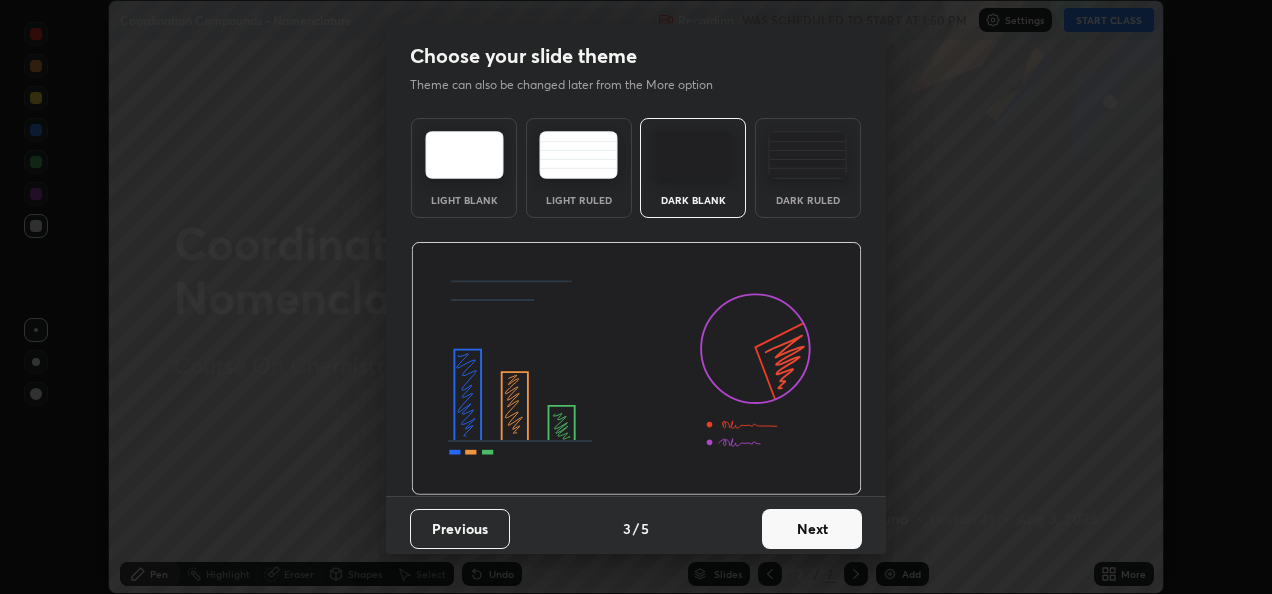 click on "Next" at bounding box center [812, 529] 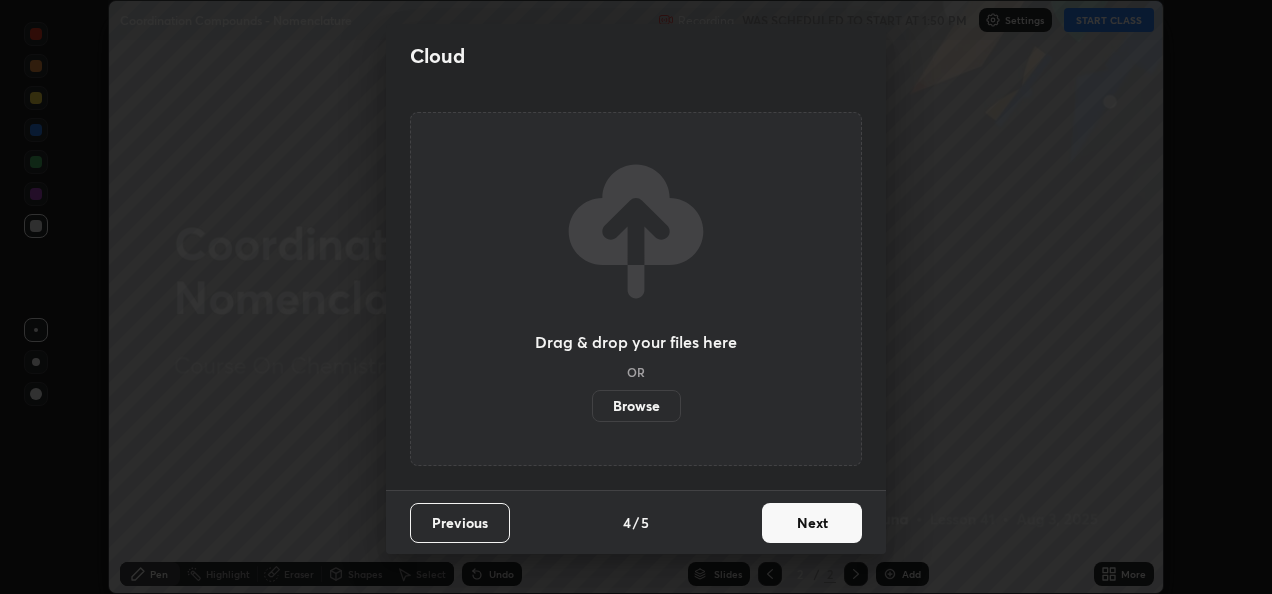 click on "Next" at bounding box center [812, 523] 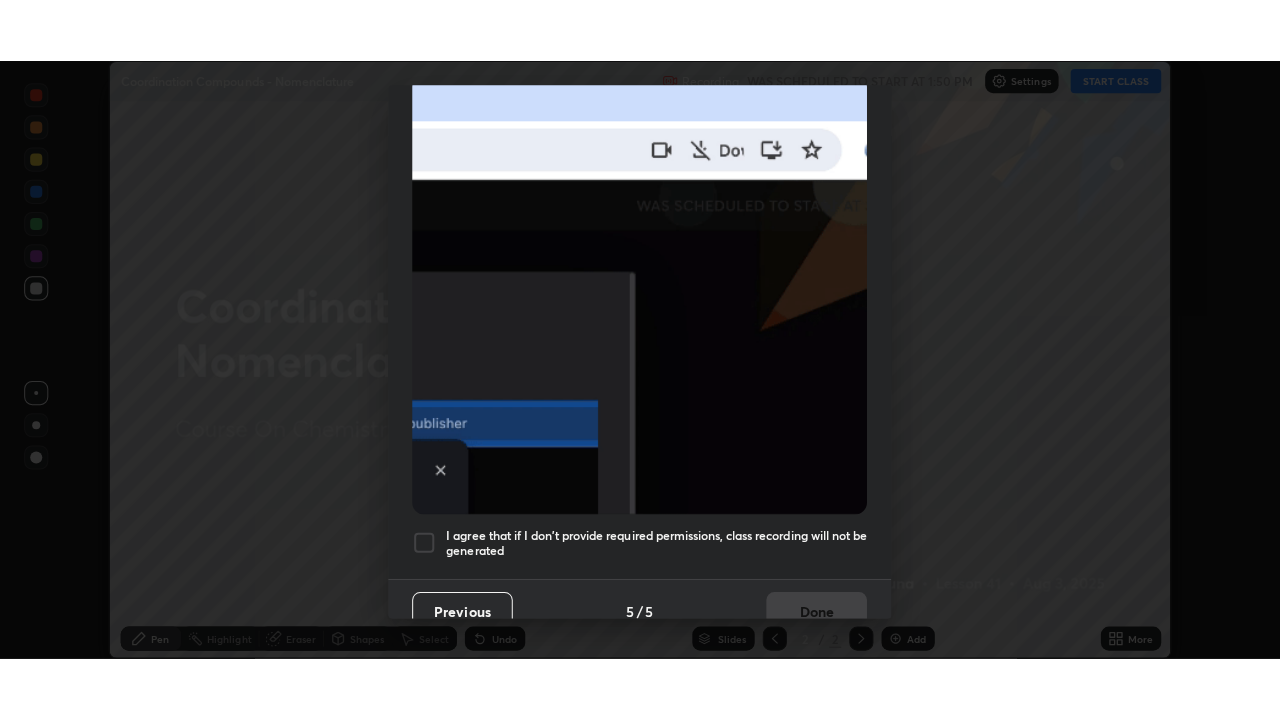 scroll, scrollTop: 470, scrollLeft: 0, axis: vertical 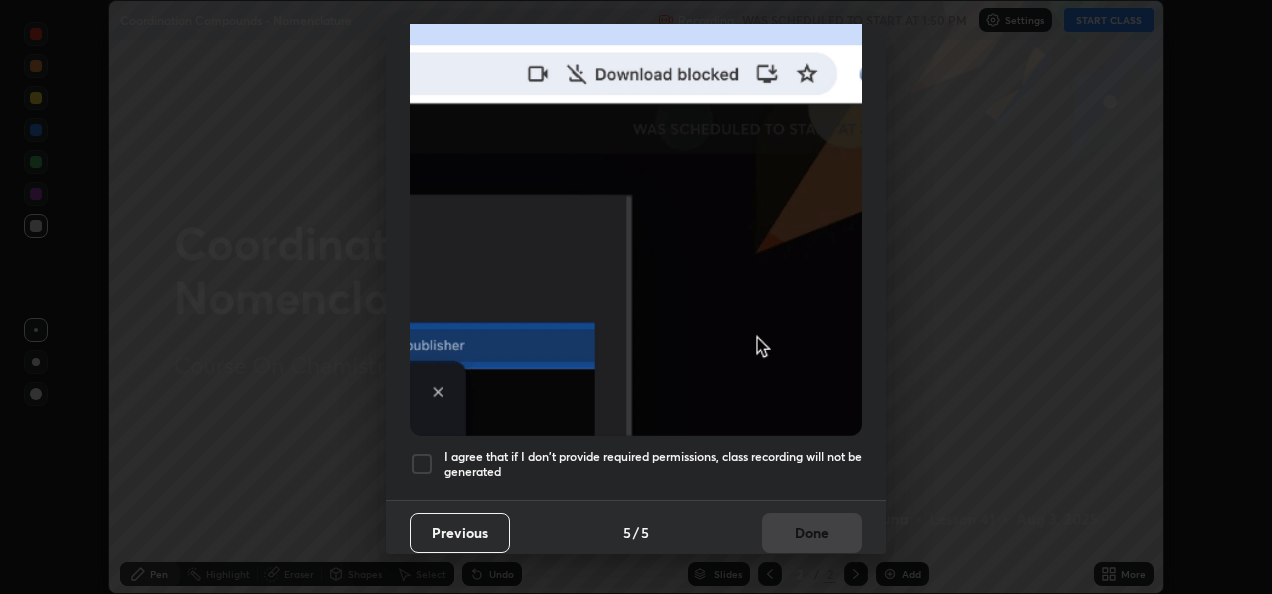 click at bounding box center [422, 464] 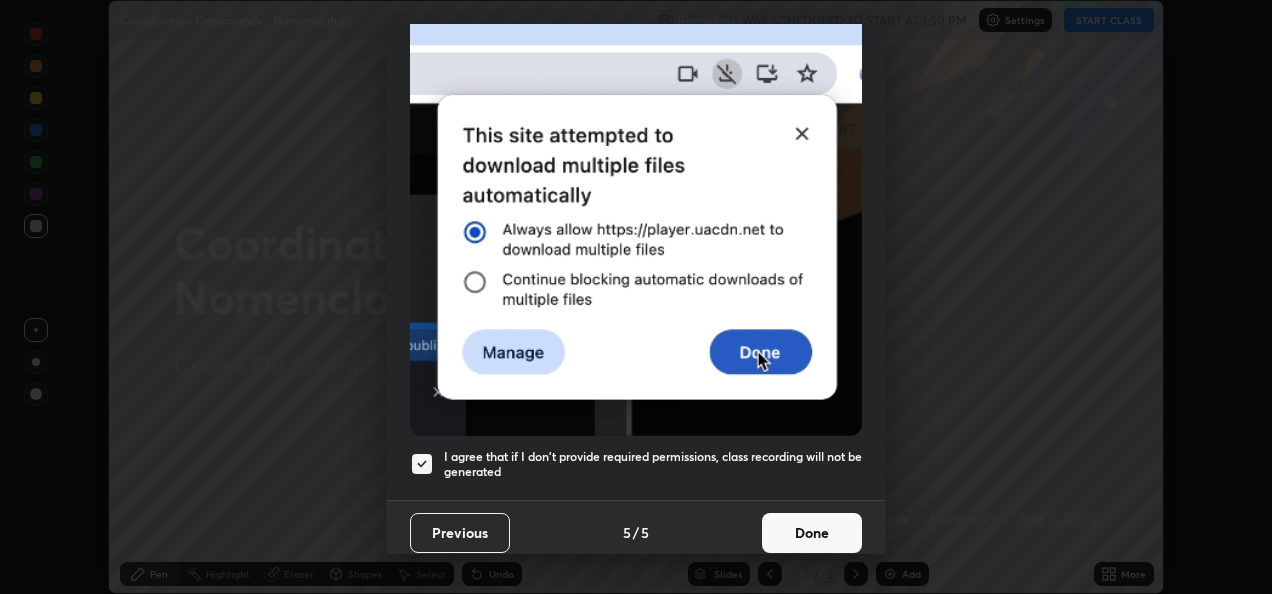 click on "Done" at bounding box center [812, 533] 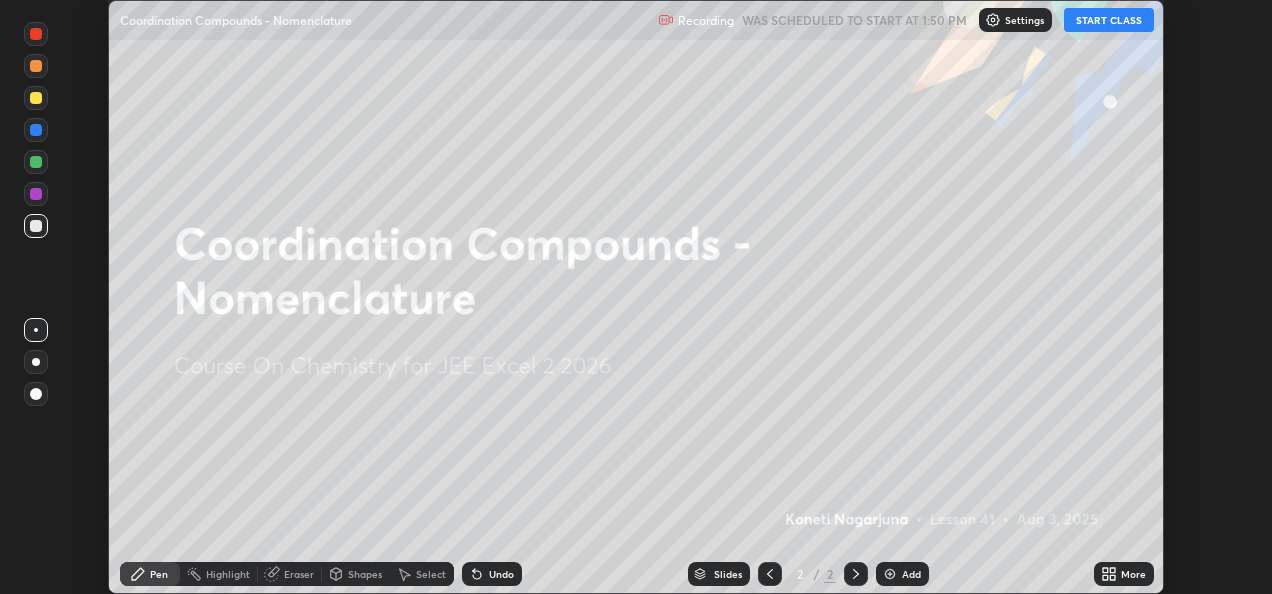 click 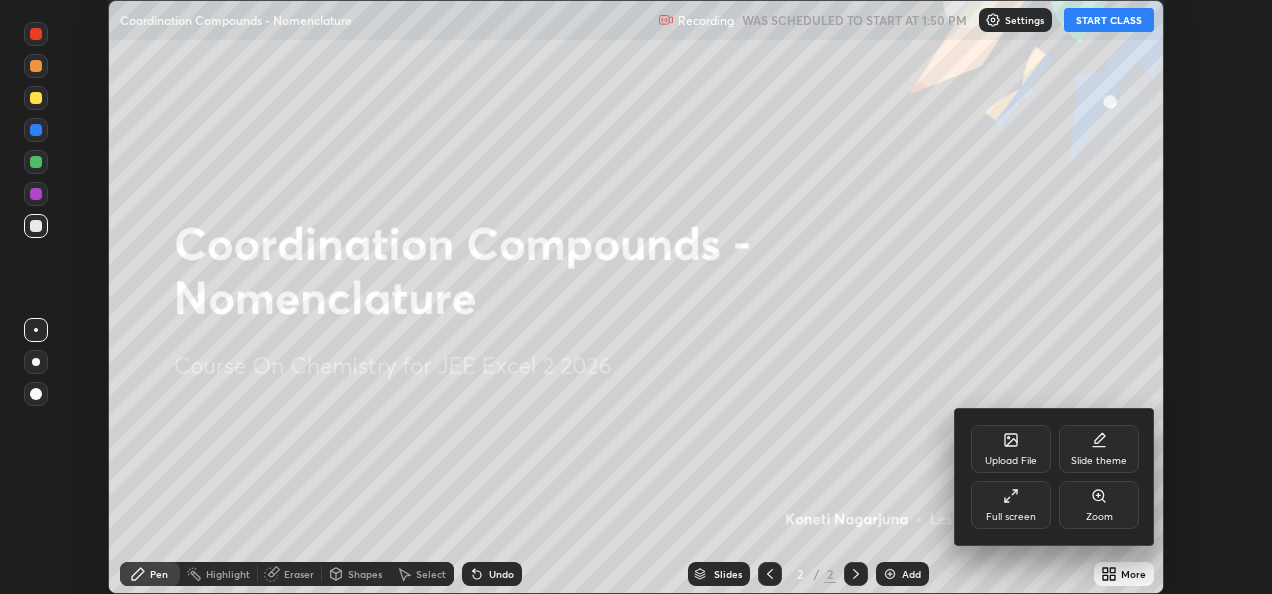 click 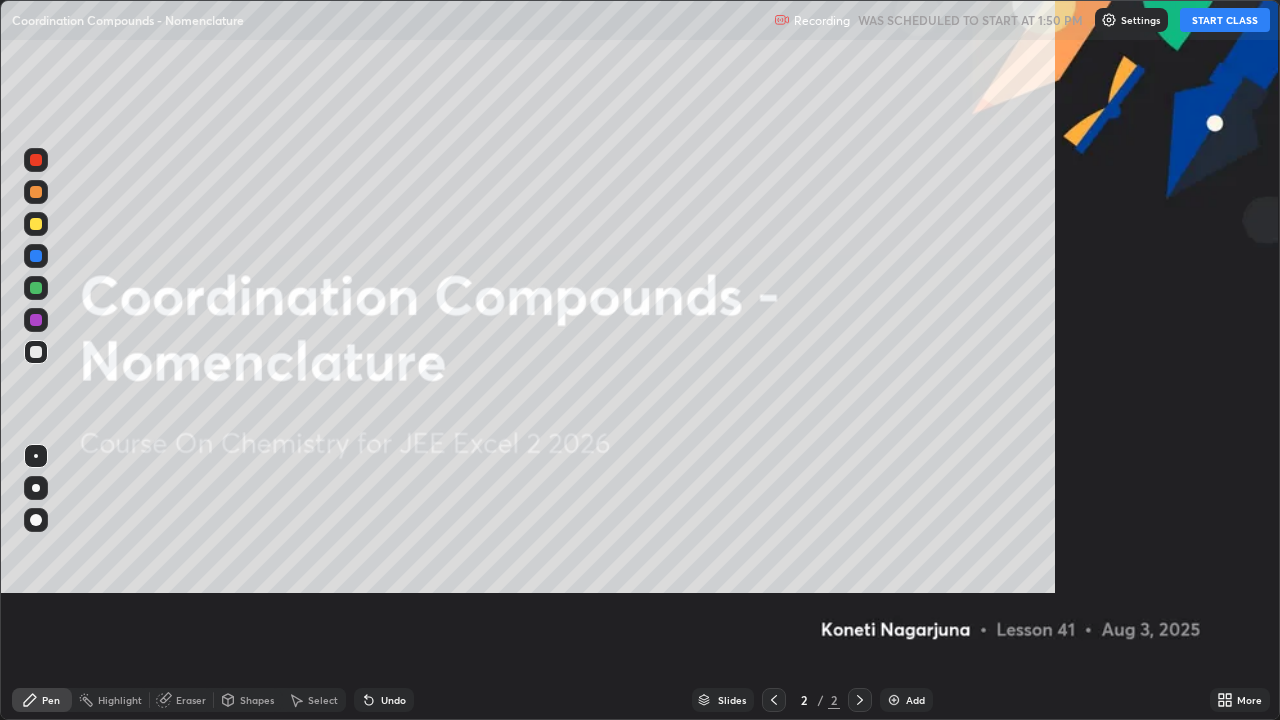 scroll, scrollTop: 99280, scrollLeft: 98720, axis: both 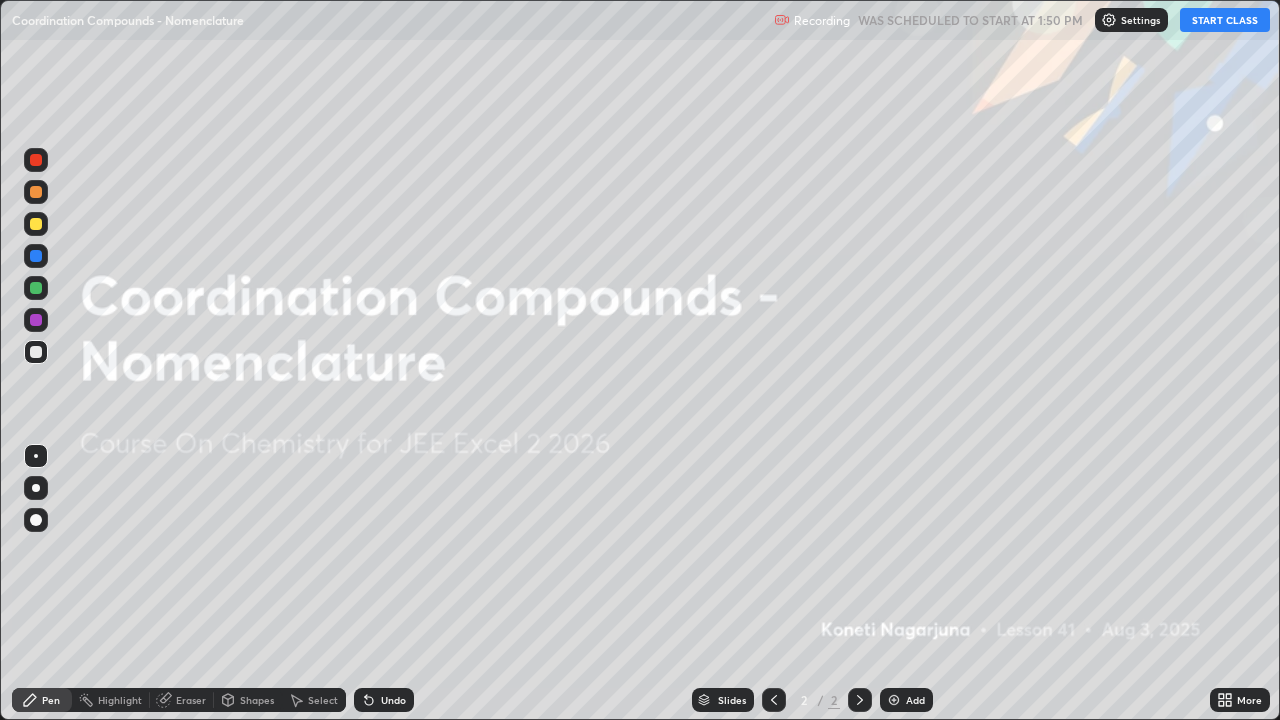 click on "START CLASS" at bounding box center (1225, 20) 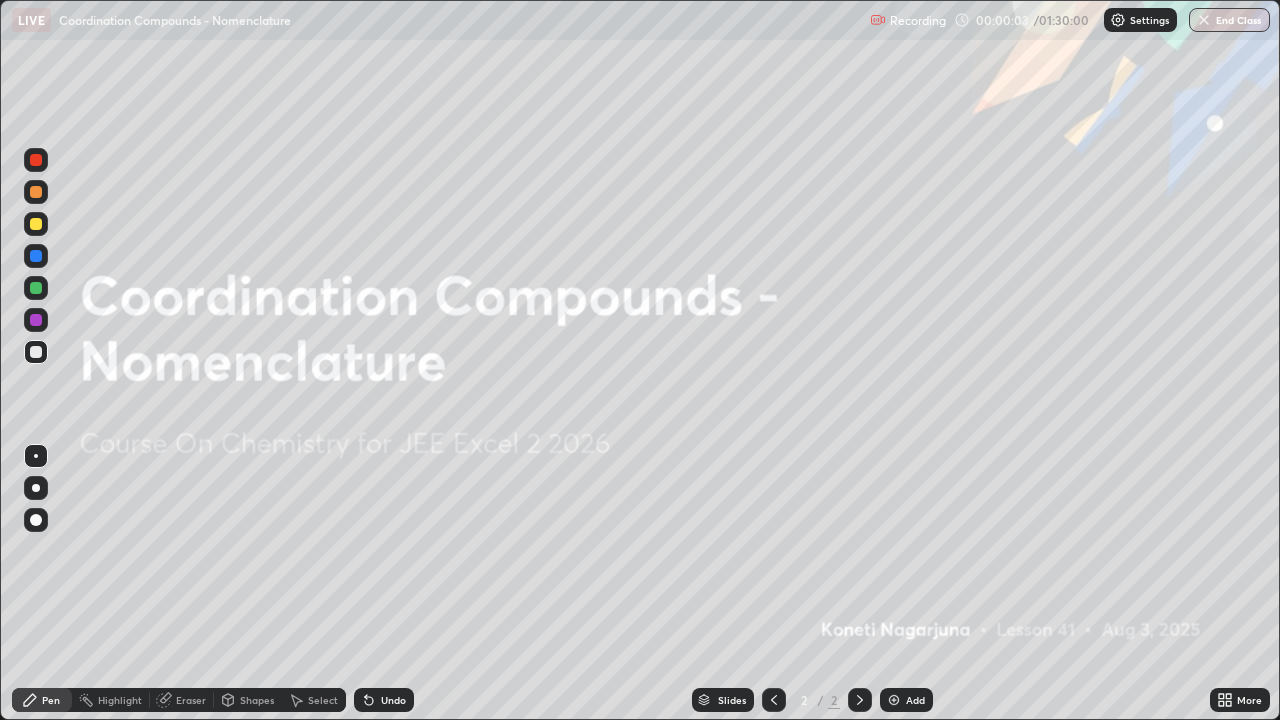 click at bounding box center (894, 700) 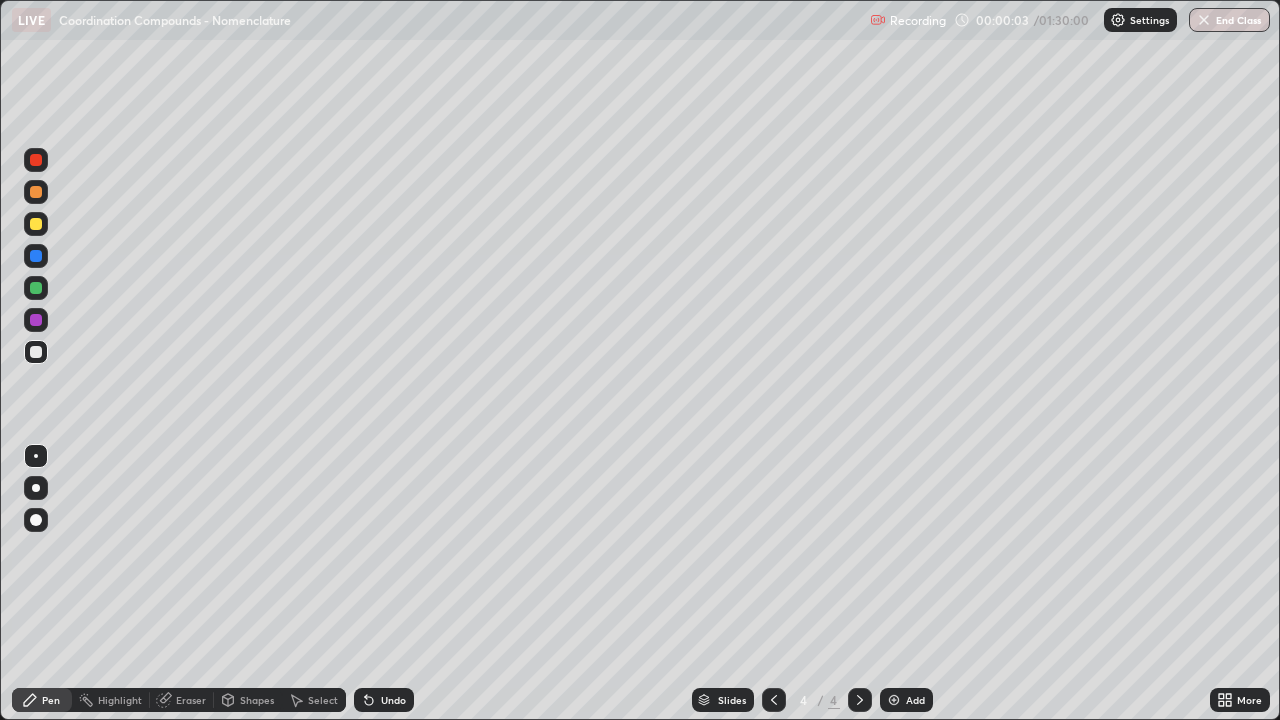 click at bounding box center [894, 700] 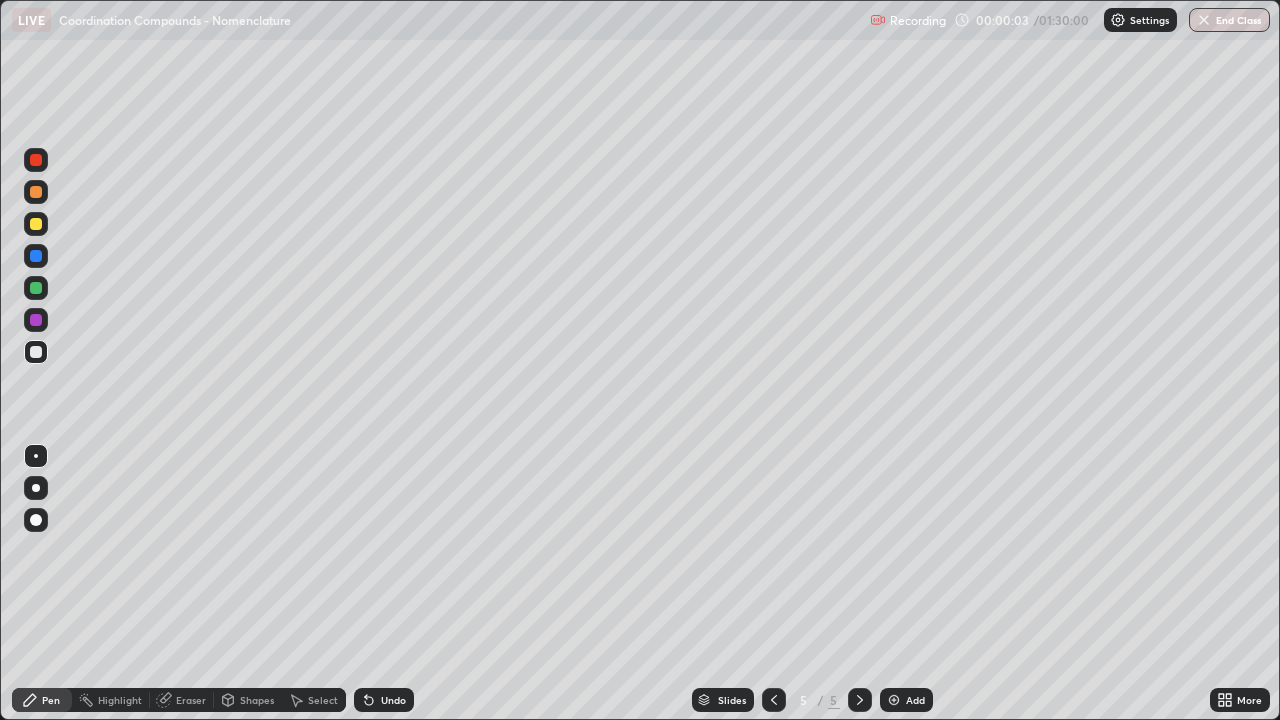 click at bounding box center (894, 700) 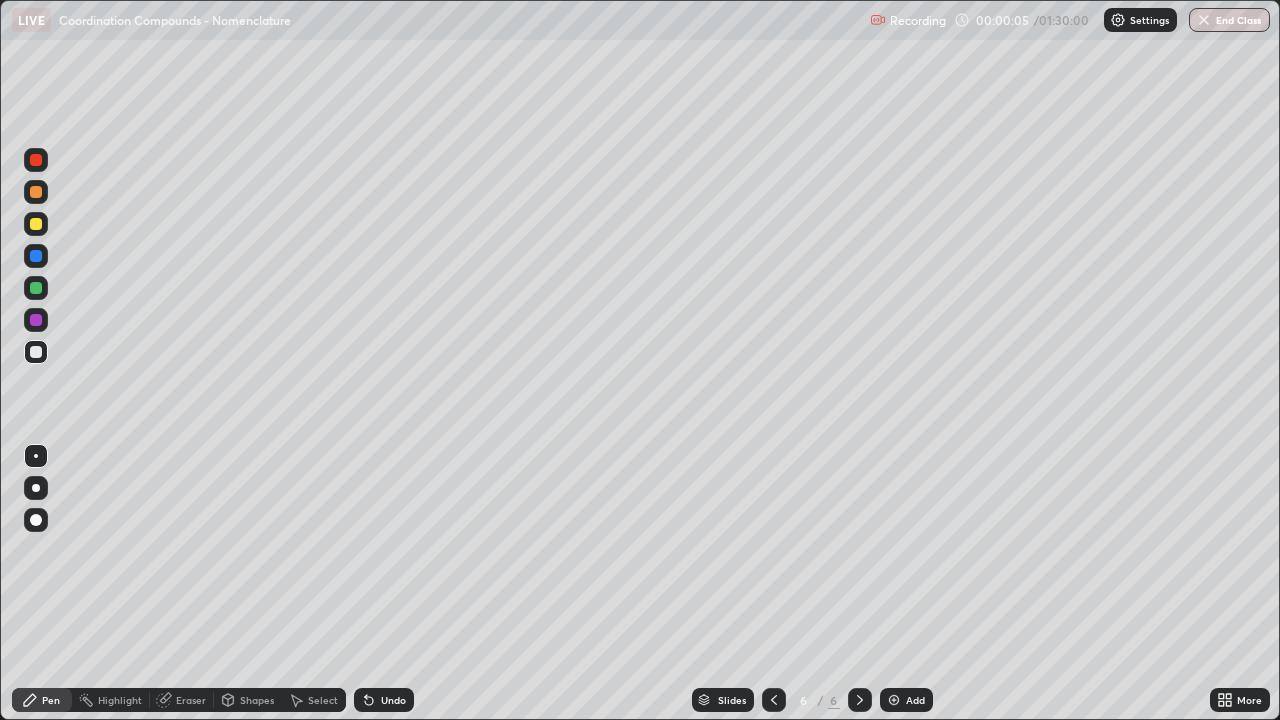 click at bounding box center (894, 700) 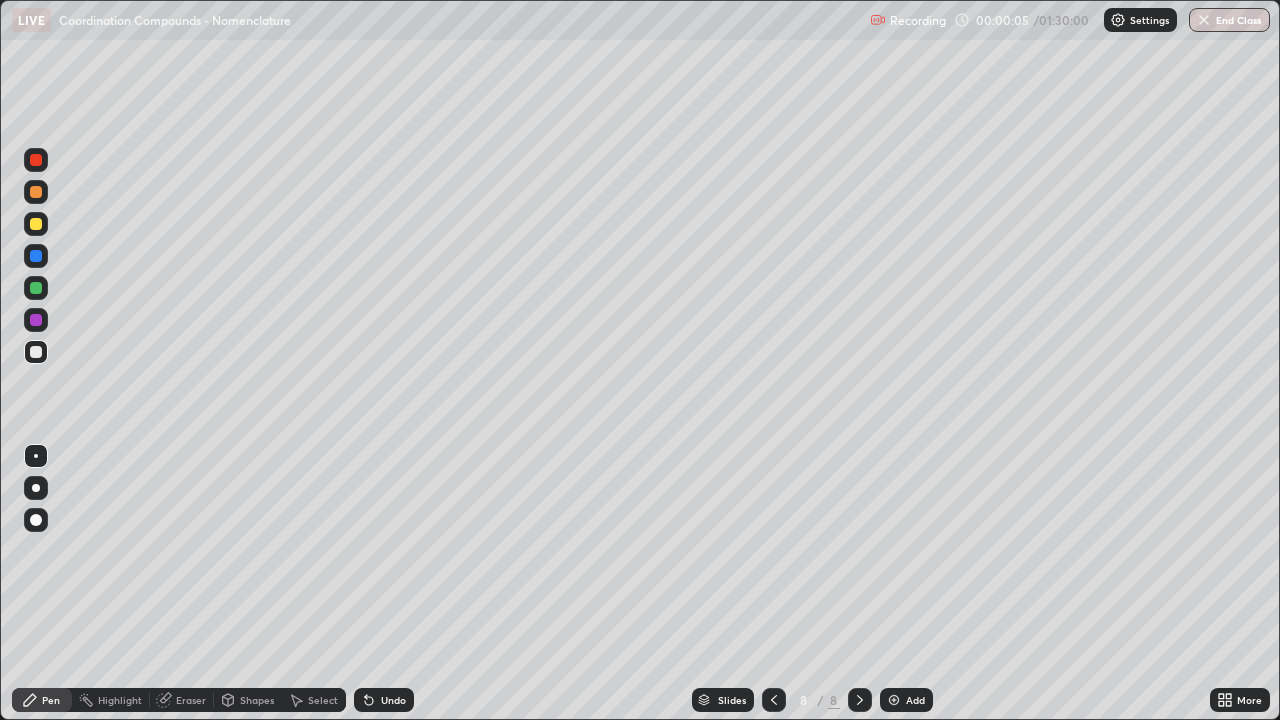 click at bounding box center (894, 700) 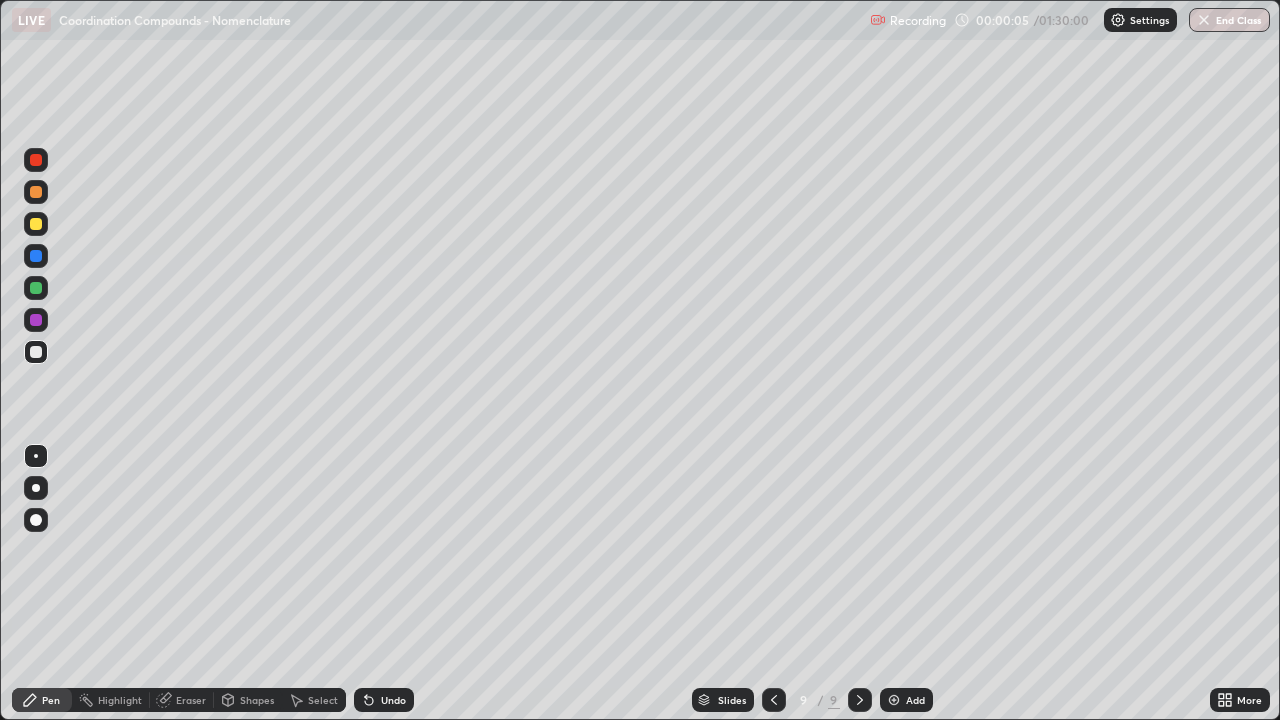 click at bounding box center (894, 700) 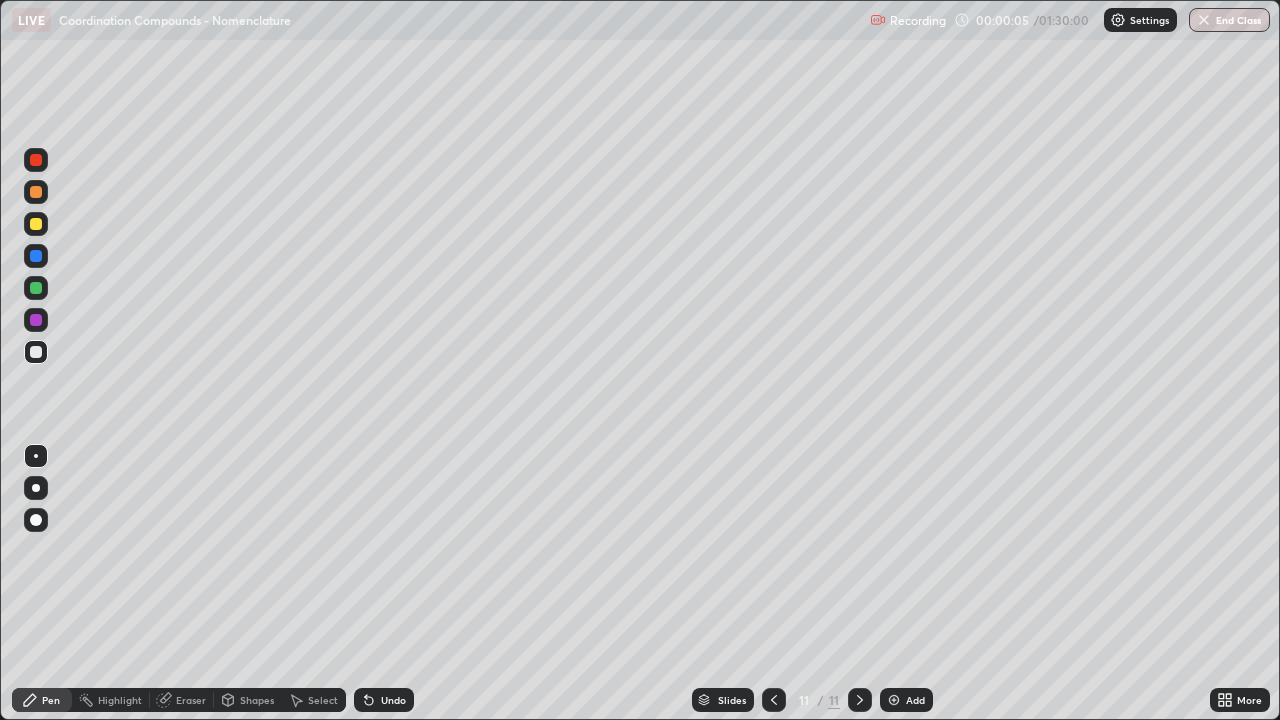 click at bounding box center [894, 700] 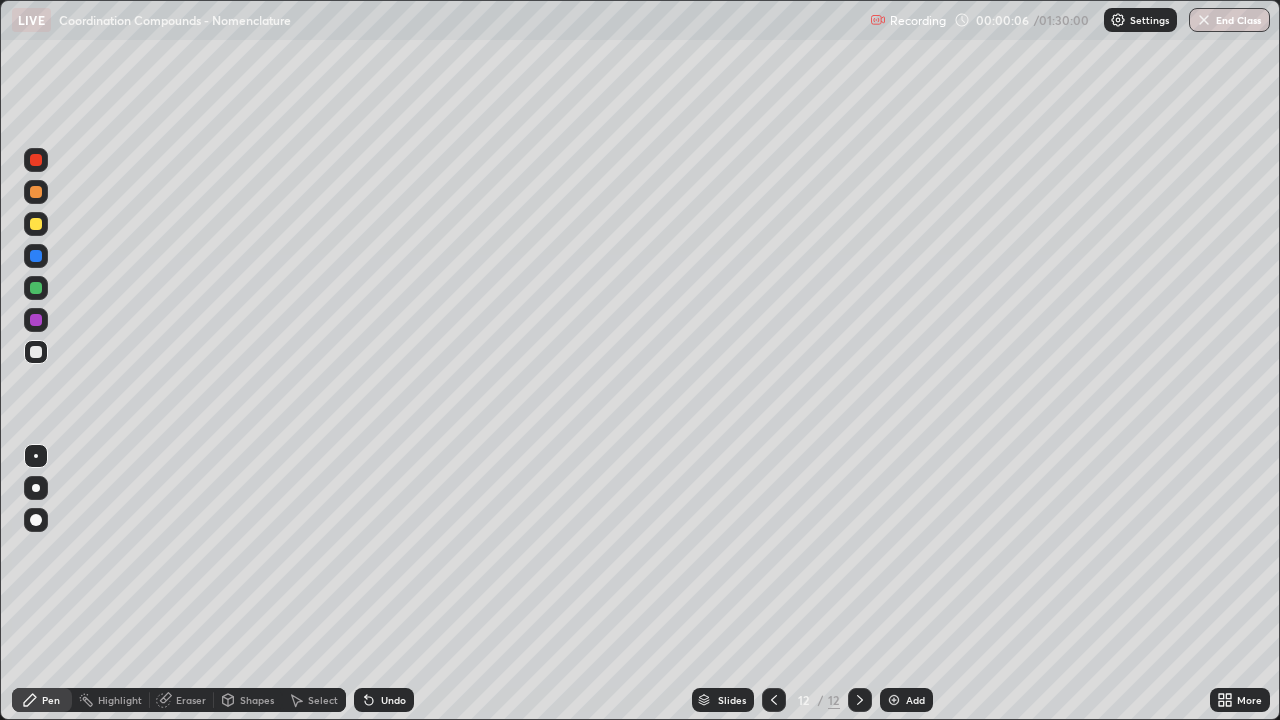 click at bounding box center (894, 700) 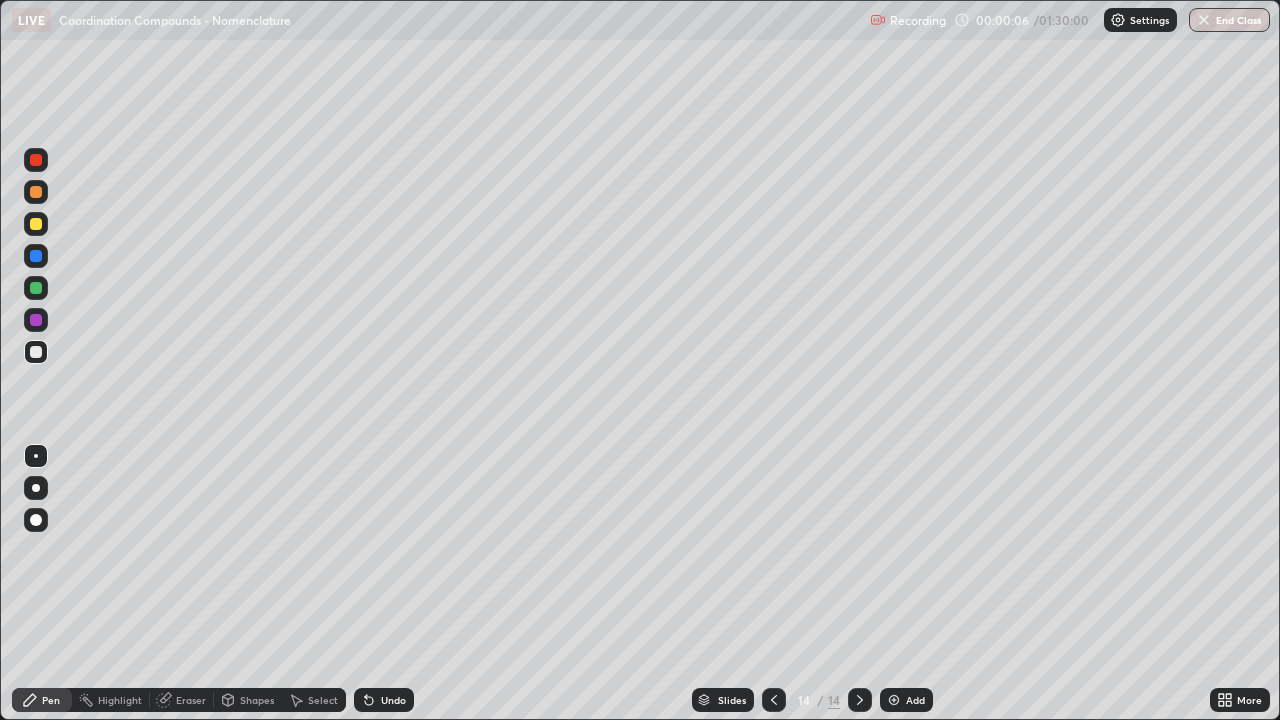 click at bounding box center (894, 700) 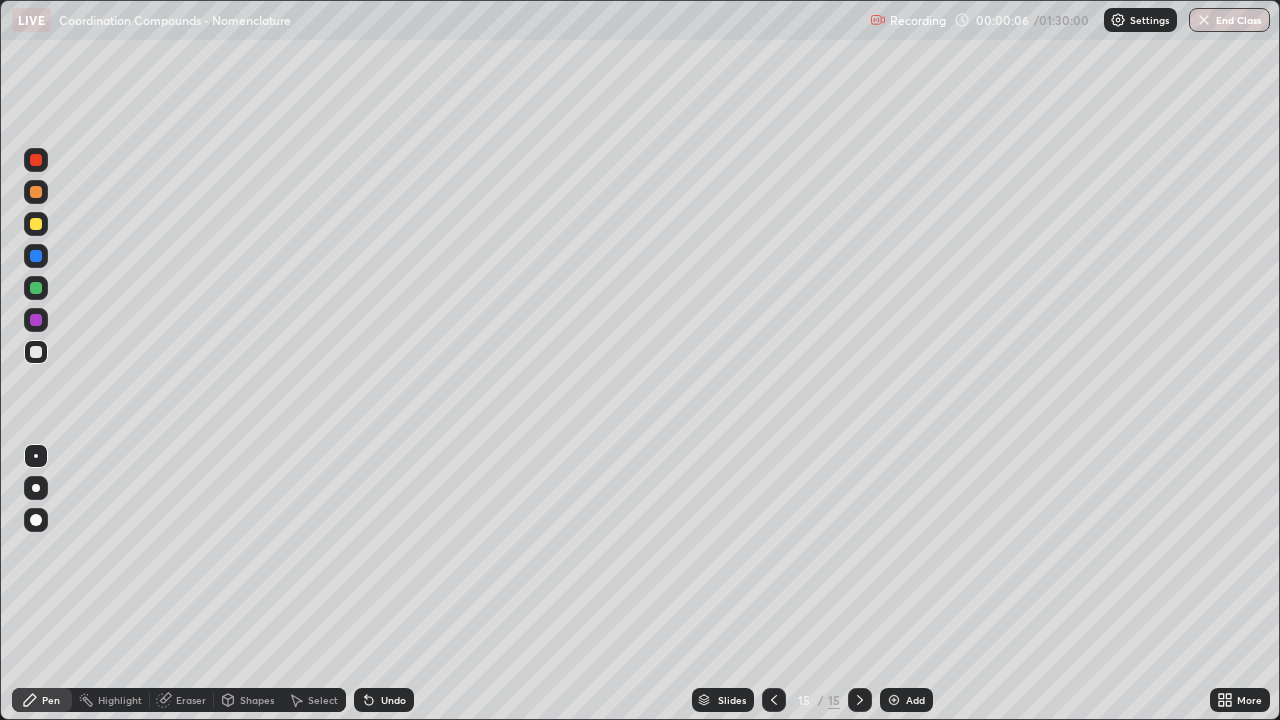 click at bounding box center [894, 700] 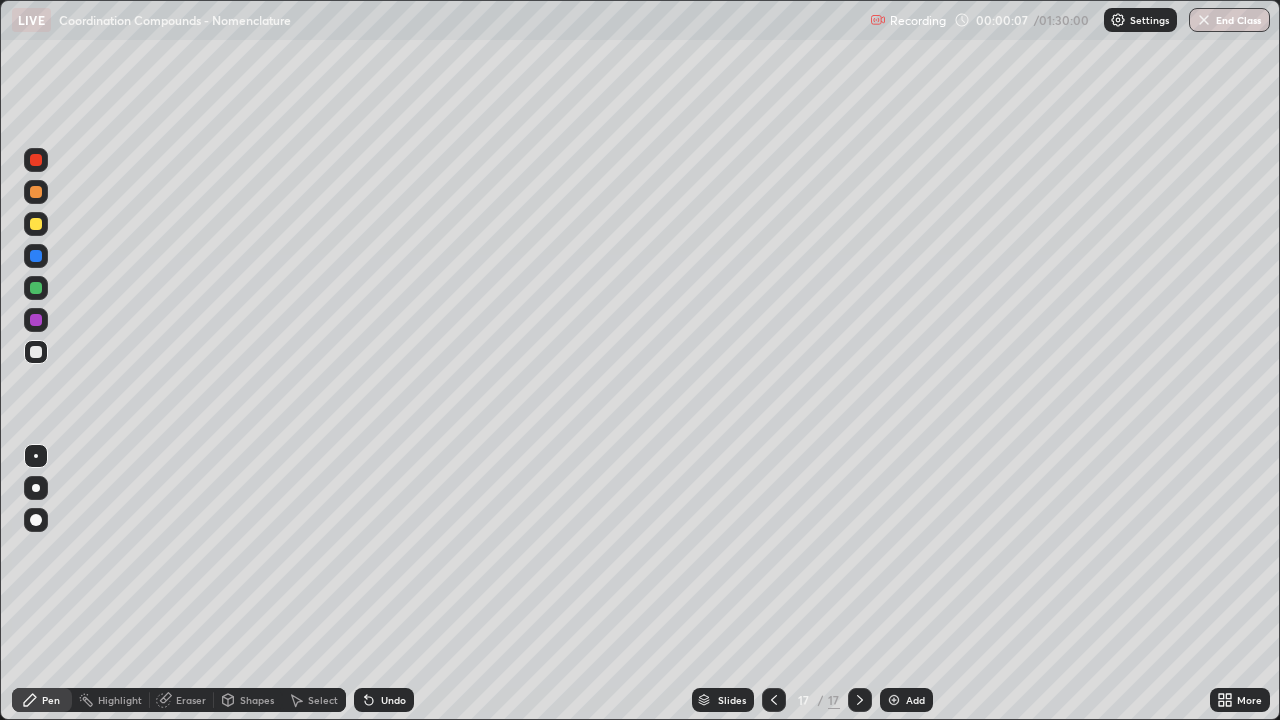 click at bounding box center [774, 700] 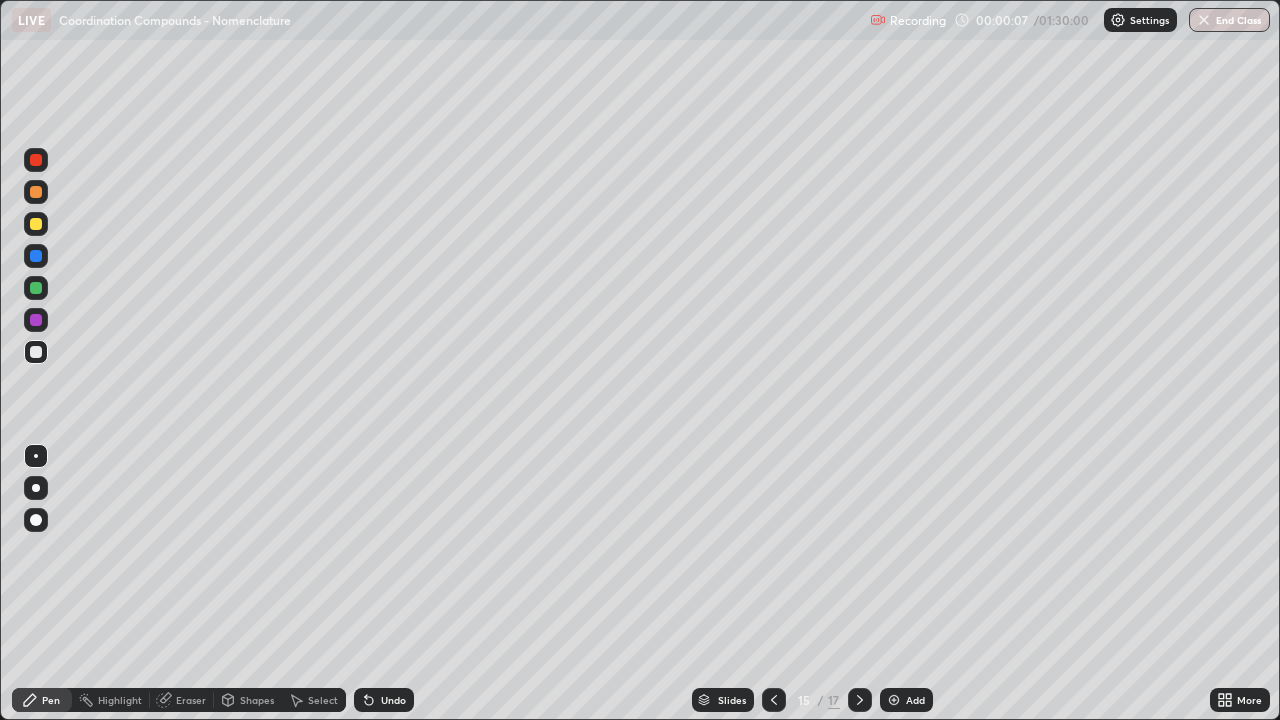 click 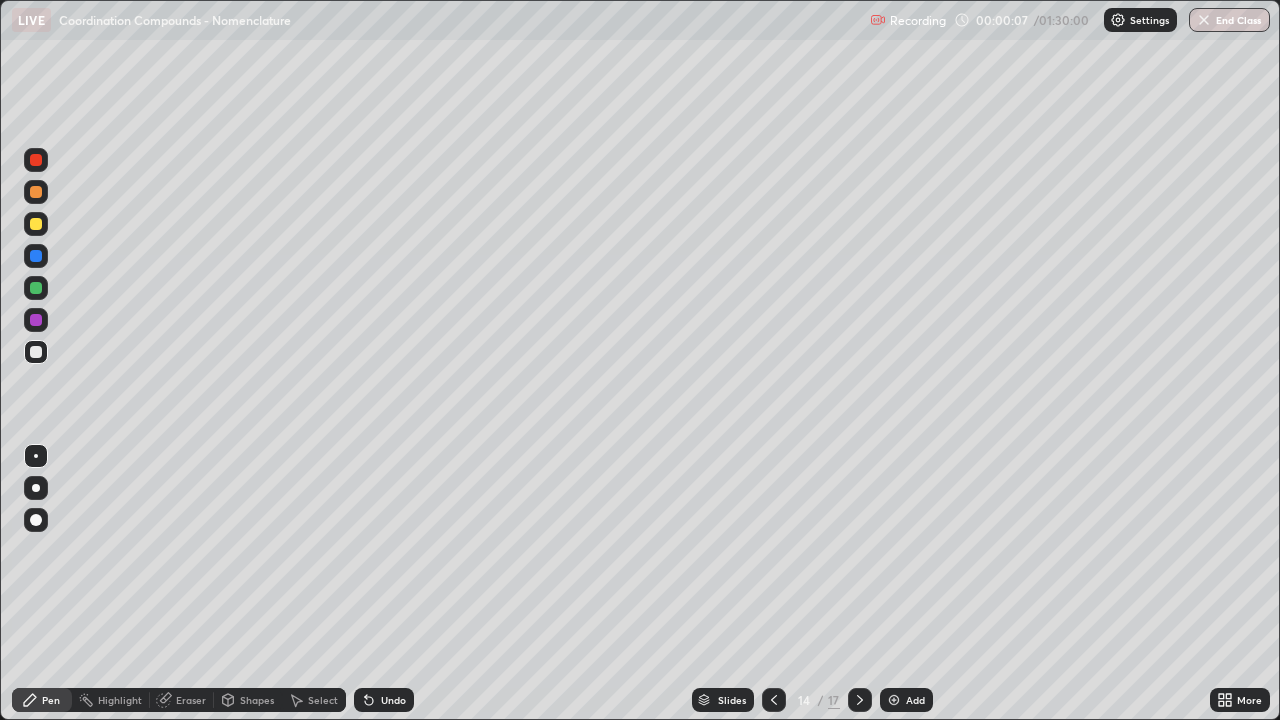 click 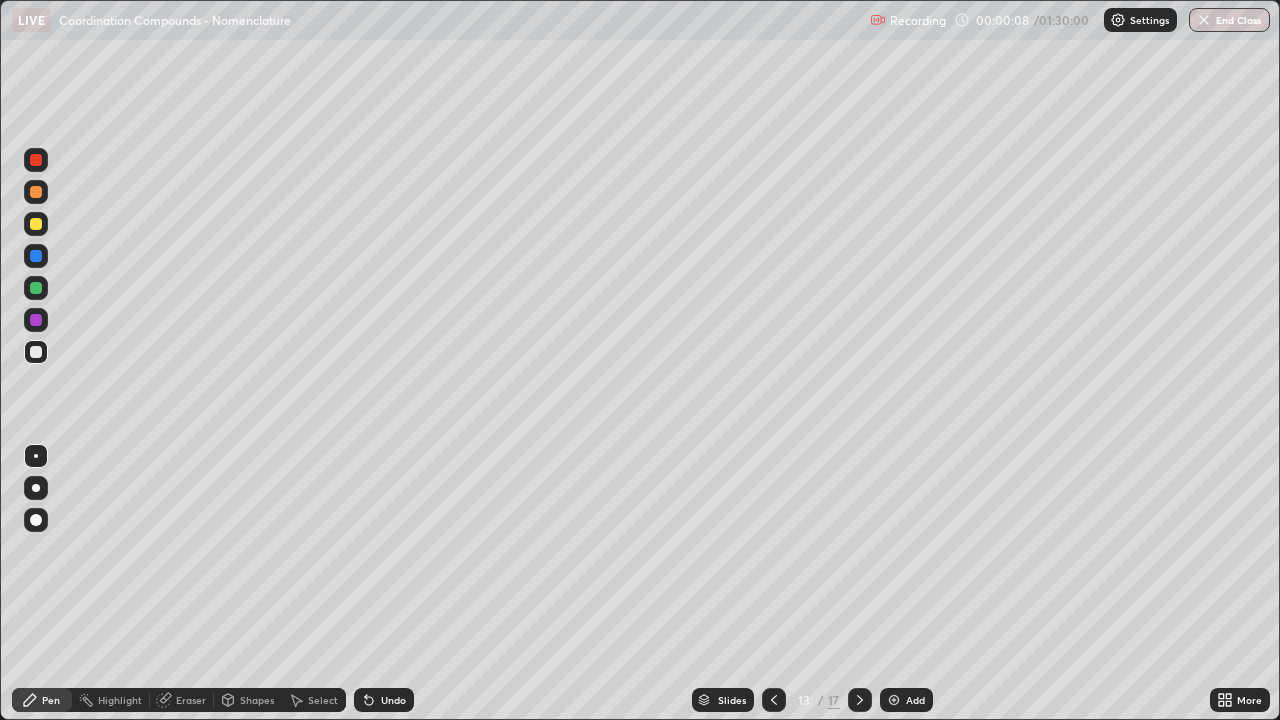 click 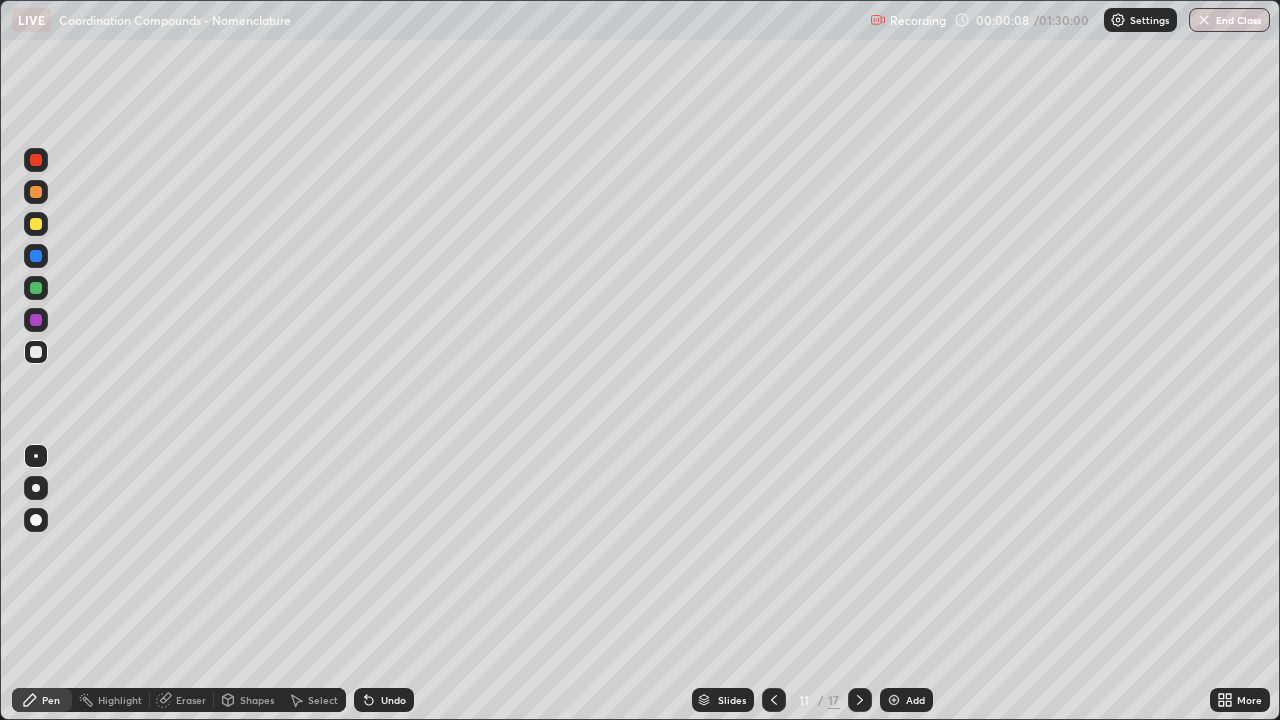 click 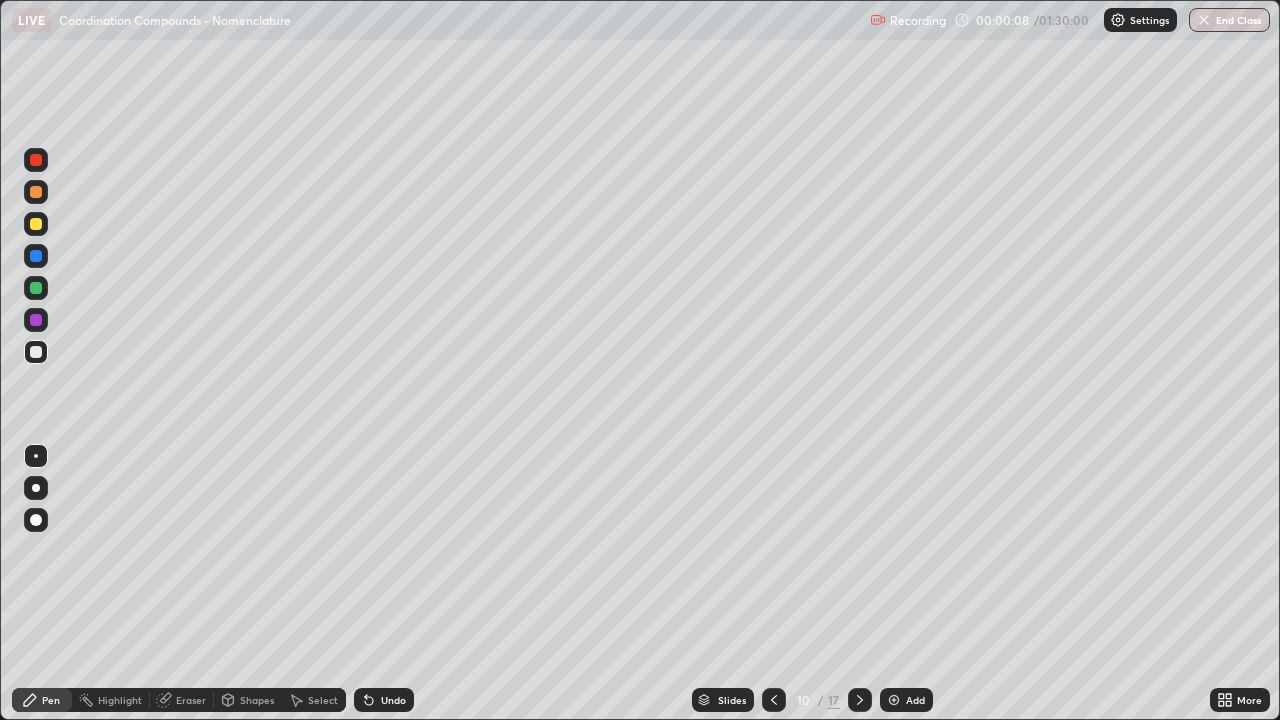 click 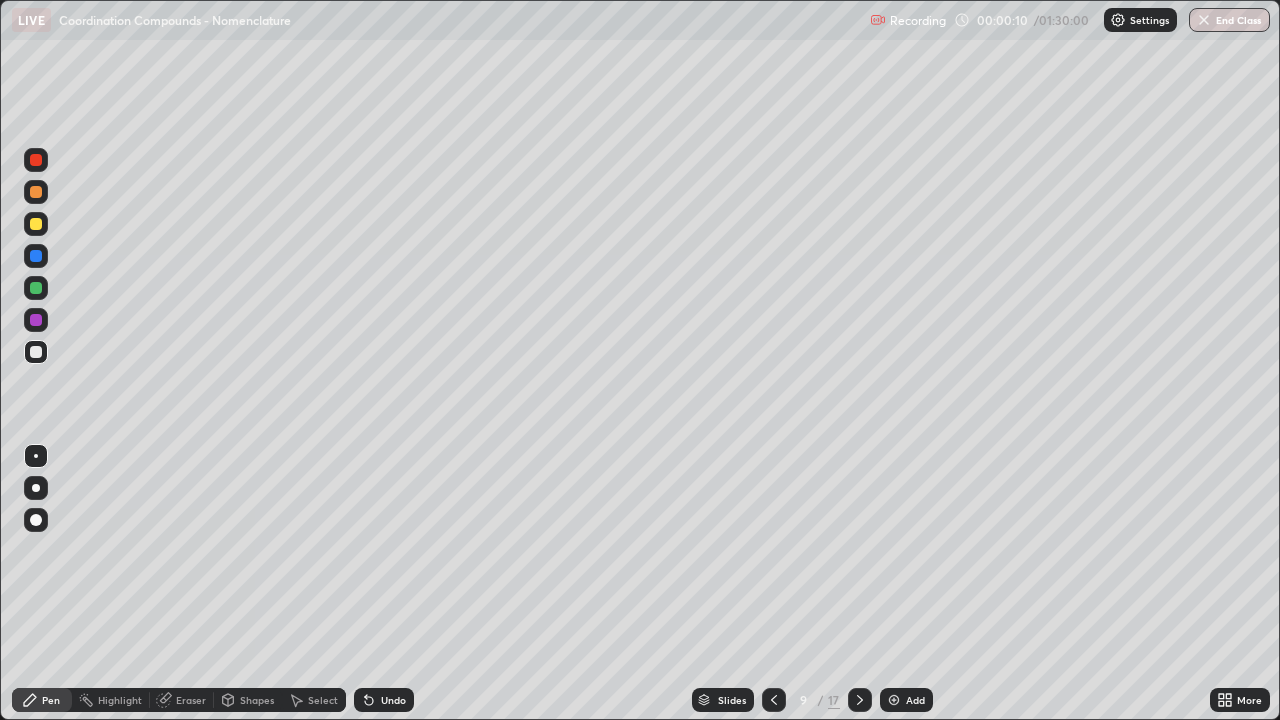 click 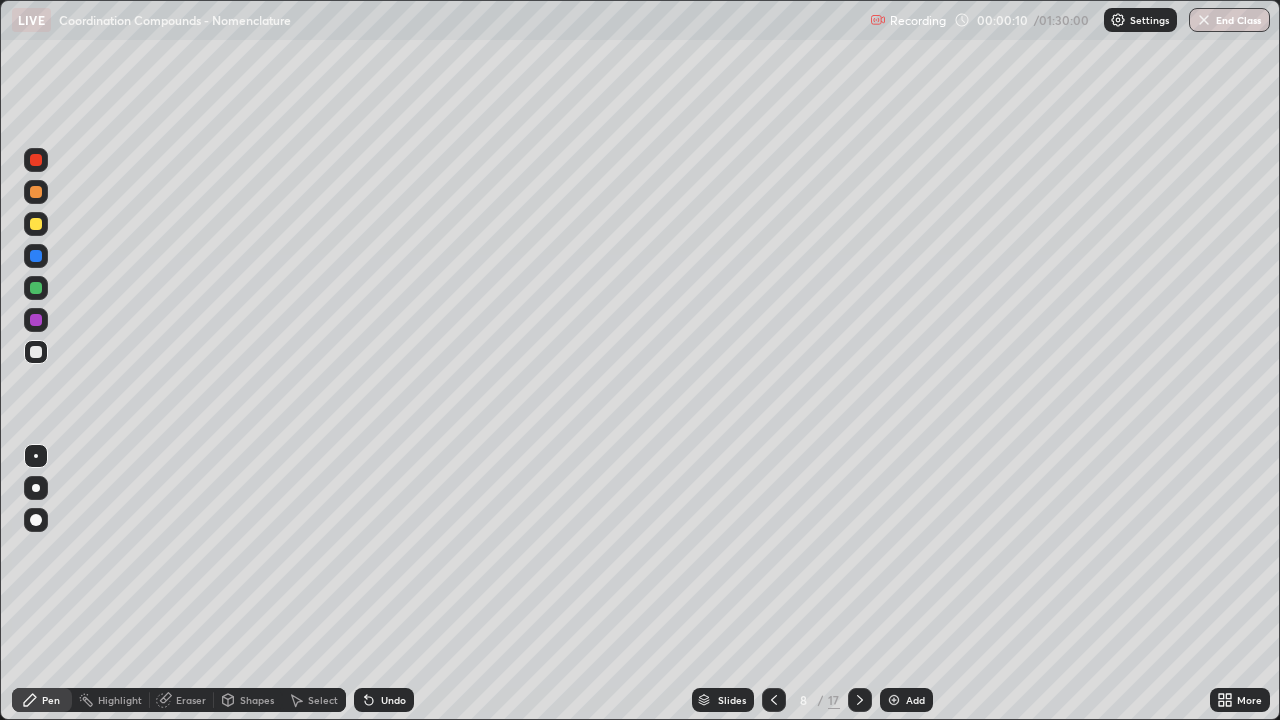 click 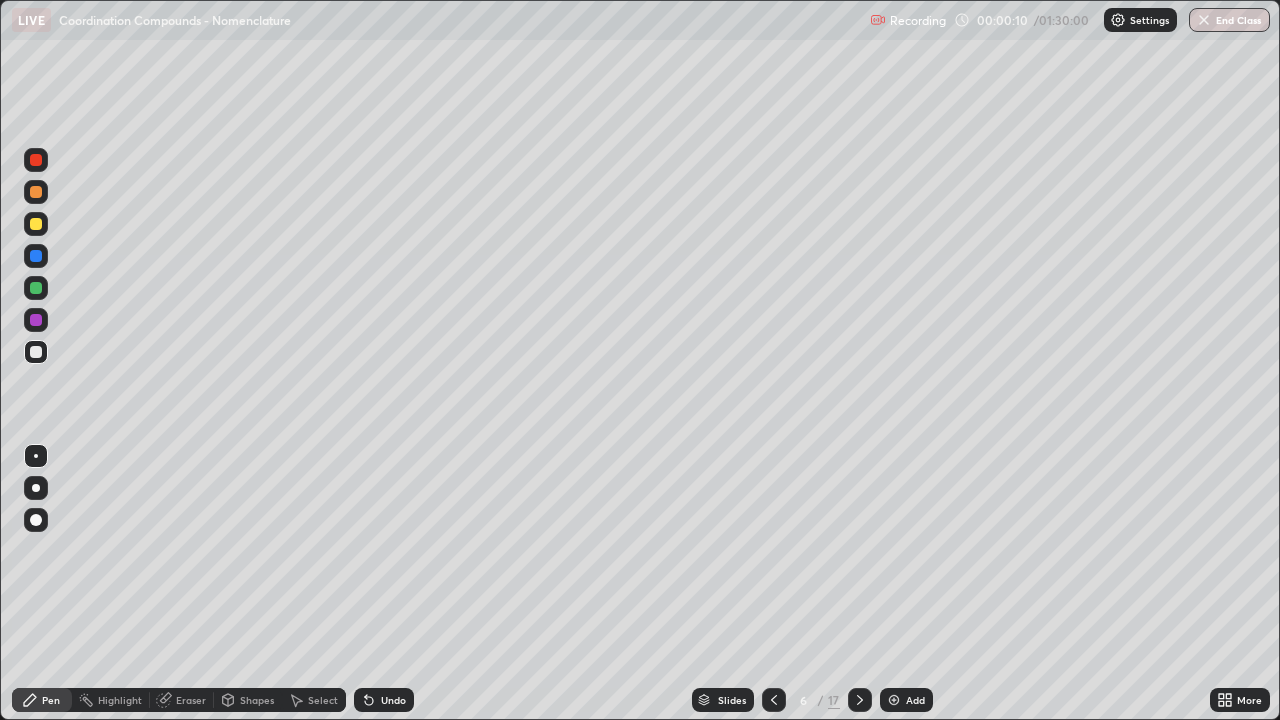 click 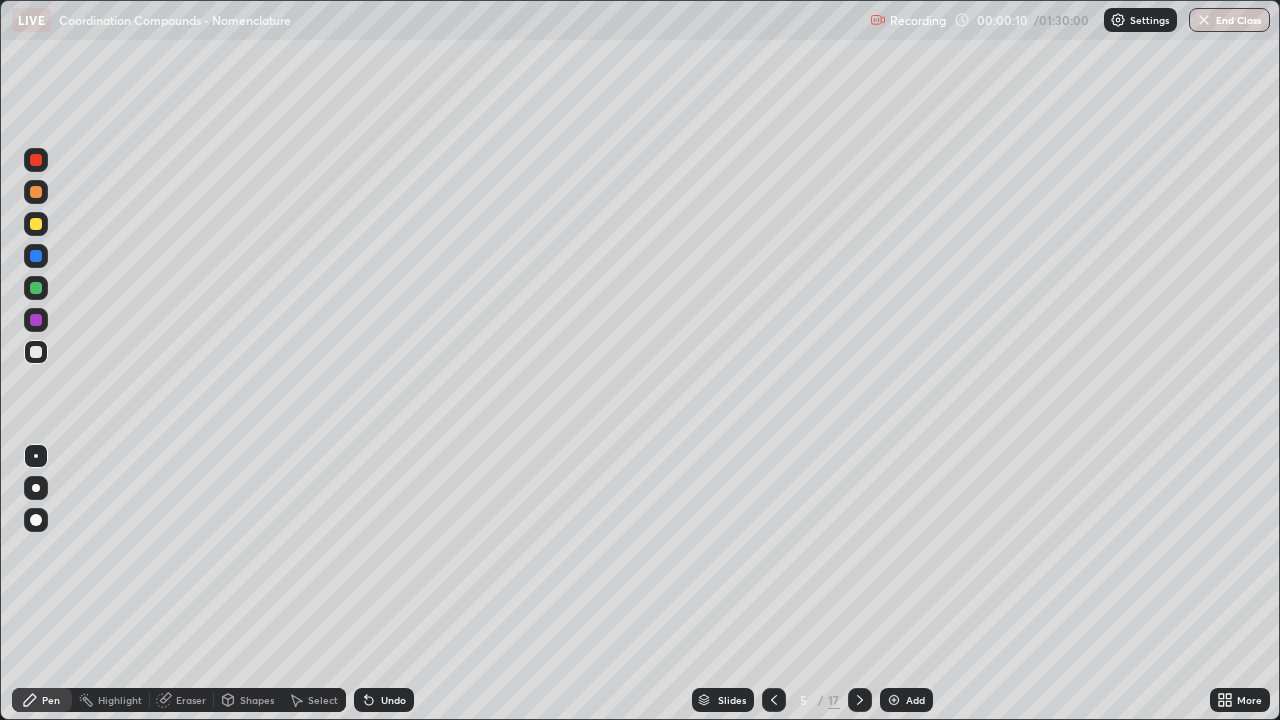 click 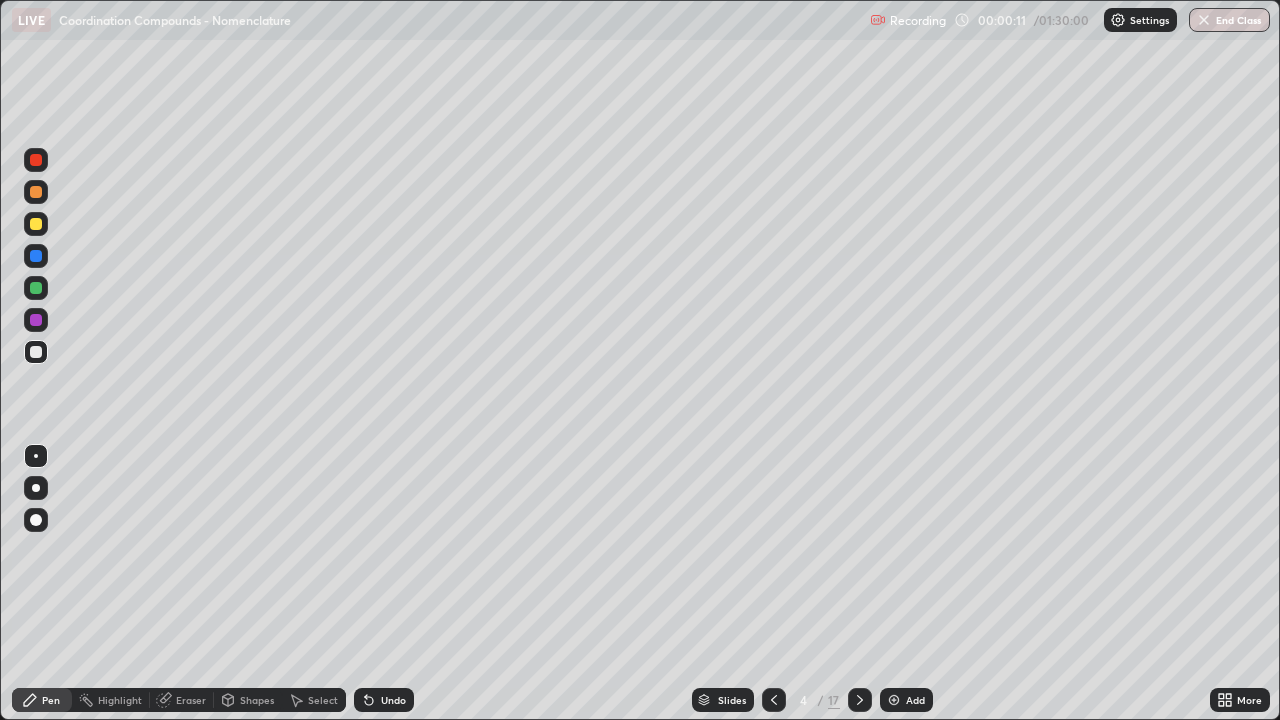 click 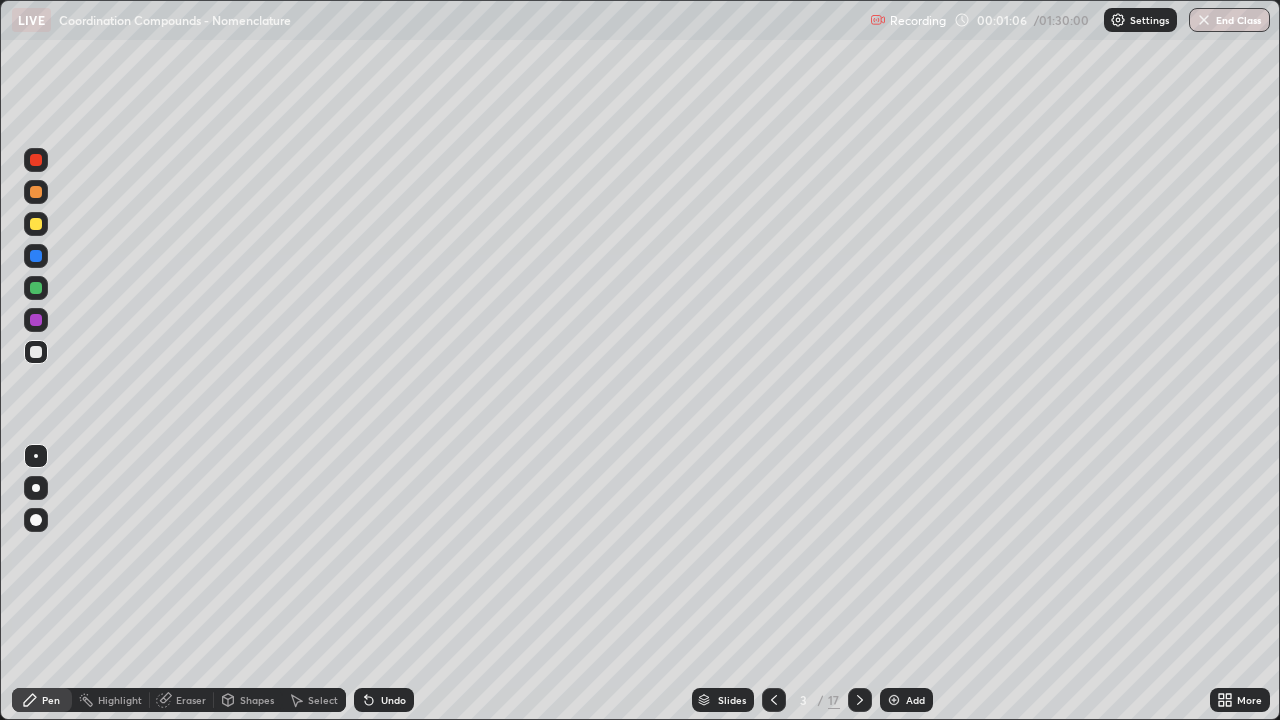 click at bounding box center (36, 160) 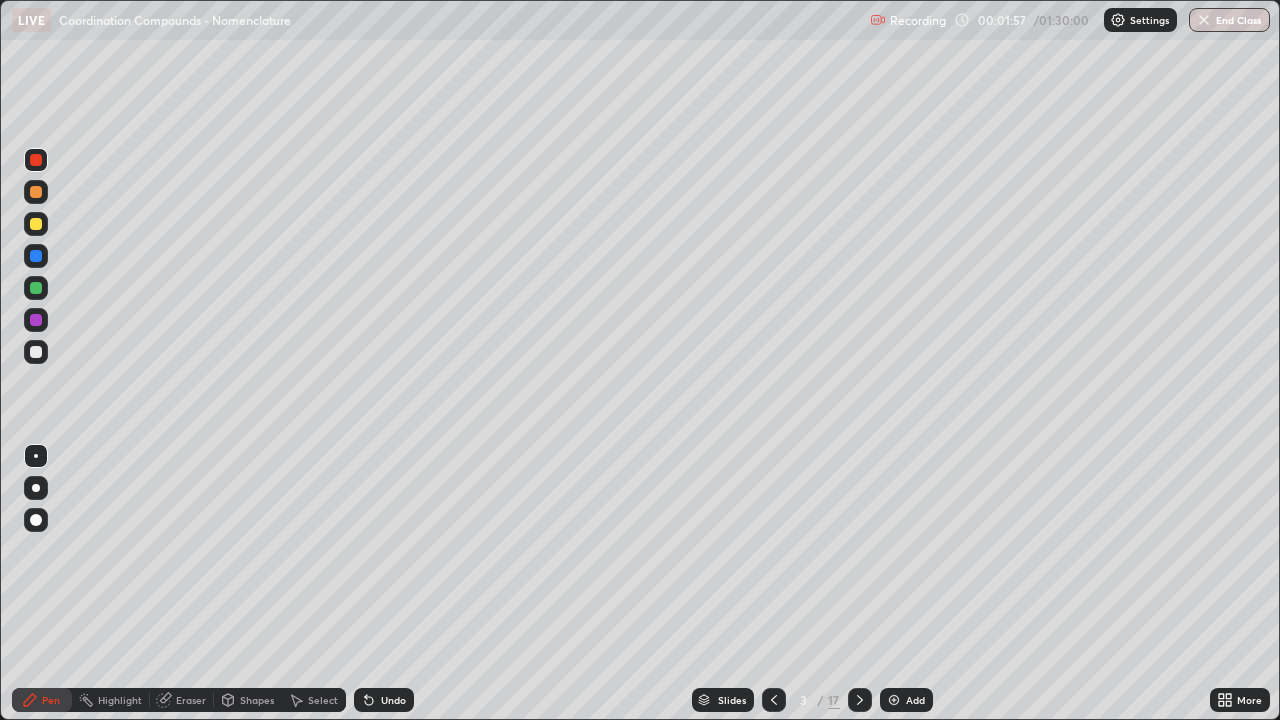 click at bounding box center (36, 160) 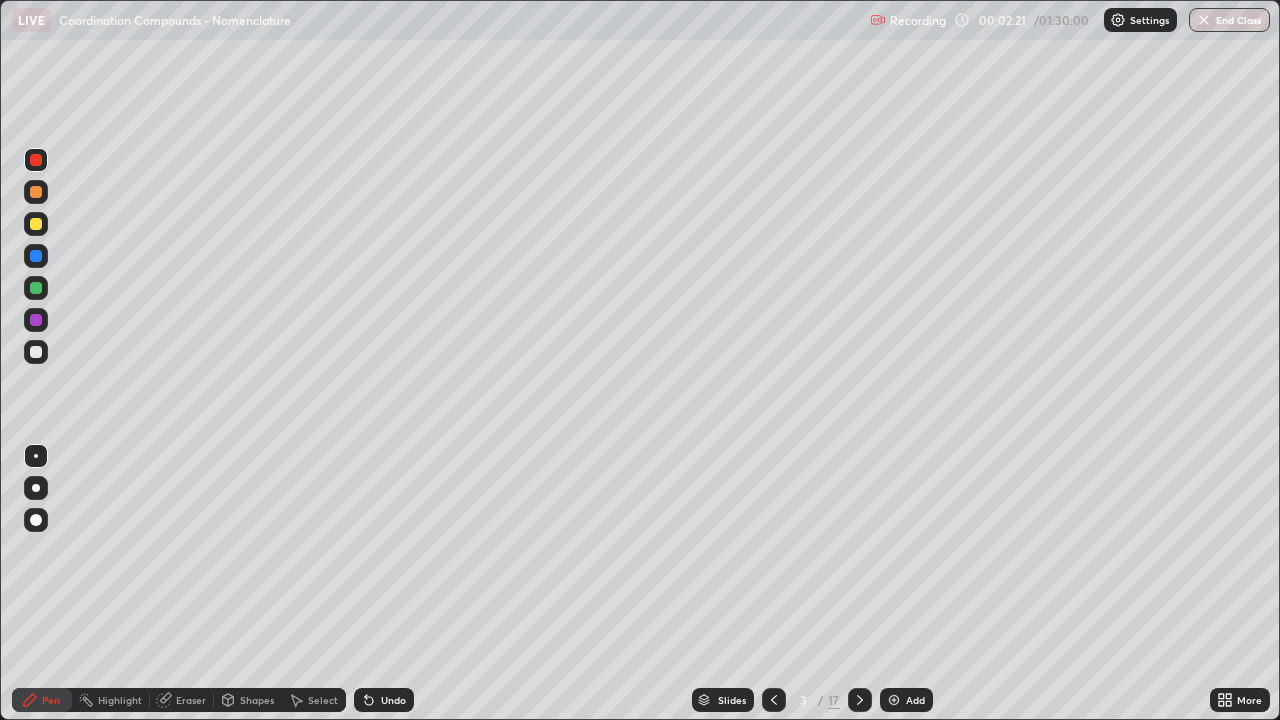 click on "Undo" at bounding box center [393, 700] 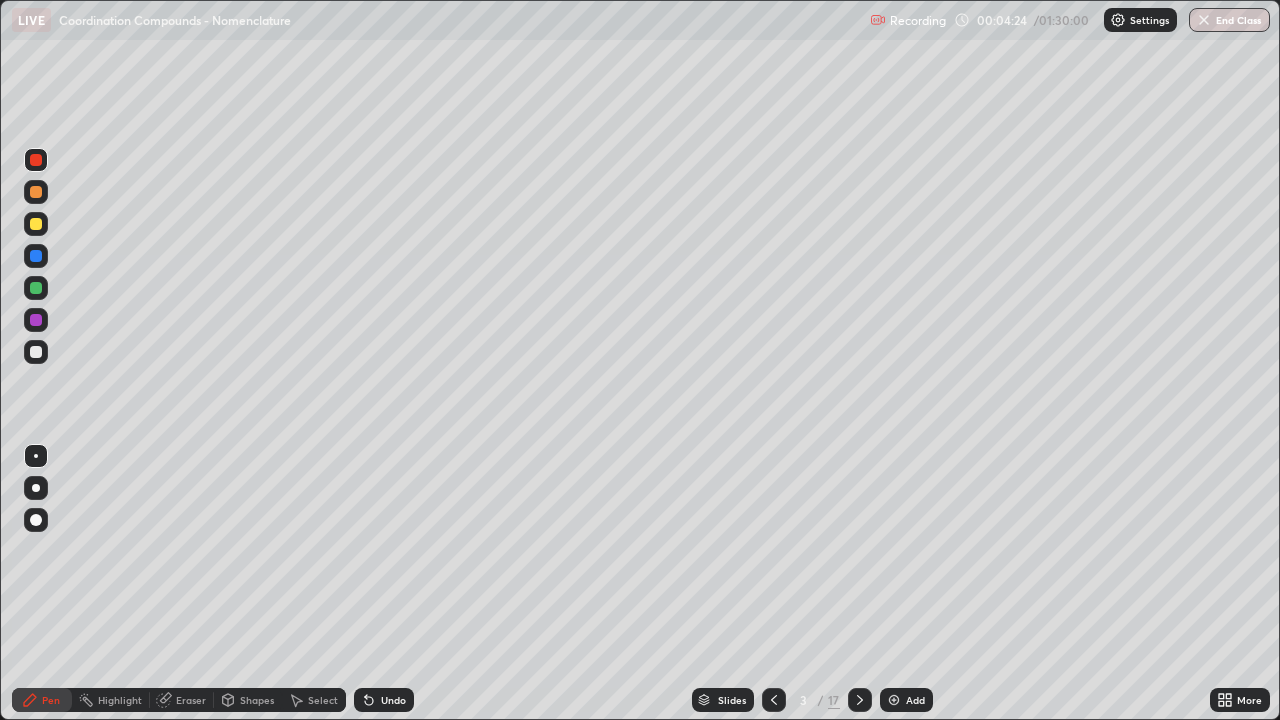 click 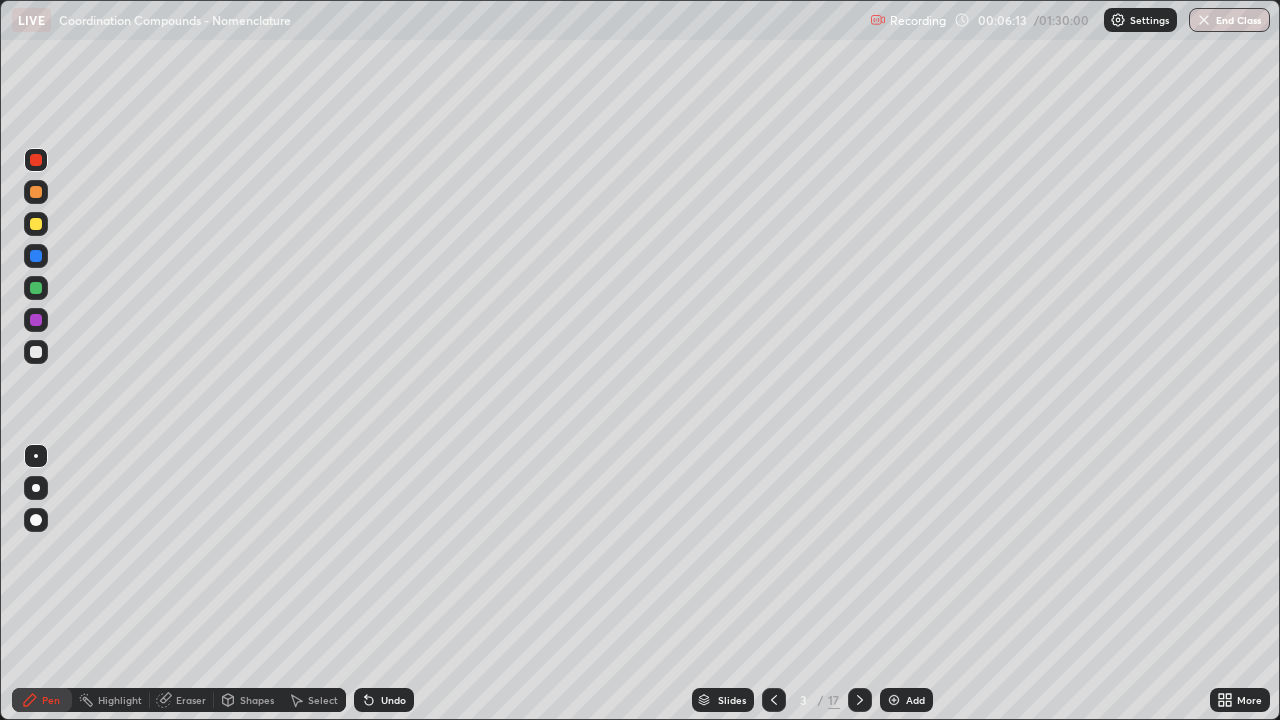 click on "Undo" at bounding box center [393, 700] 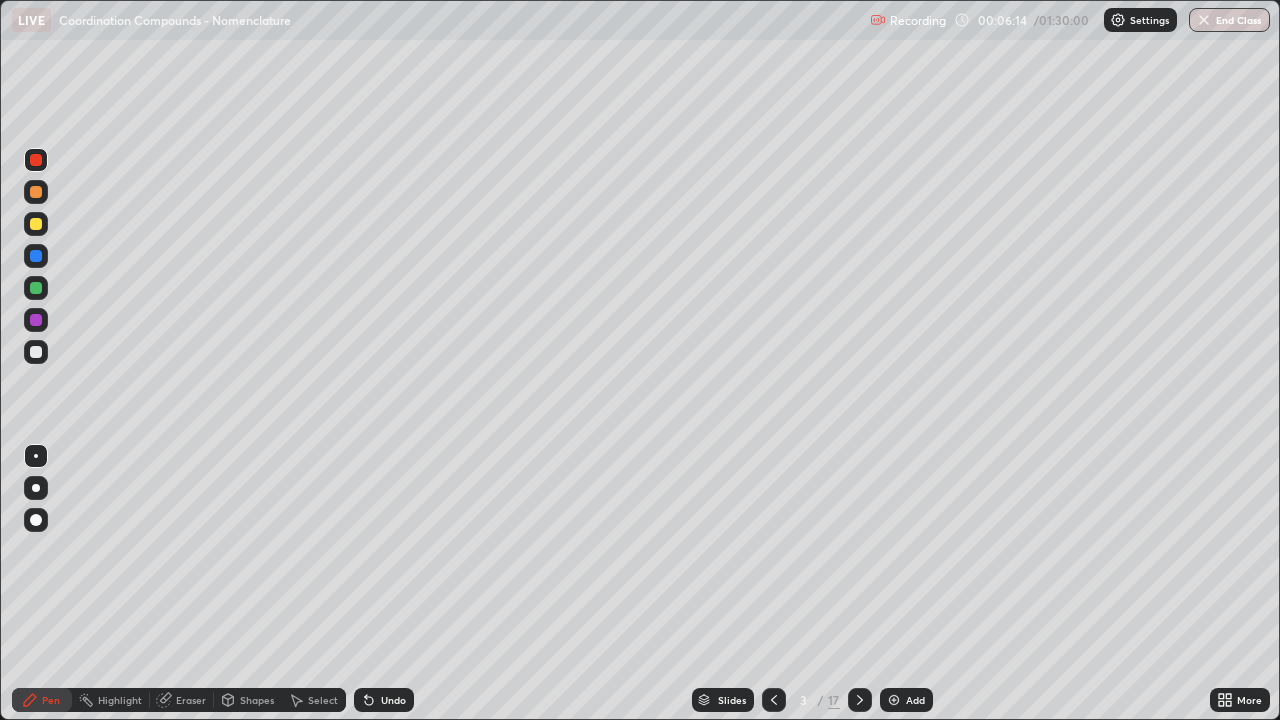 click on "Undo" at bounding box center (384, 700) 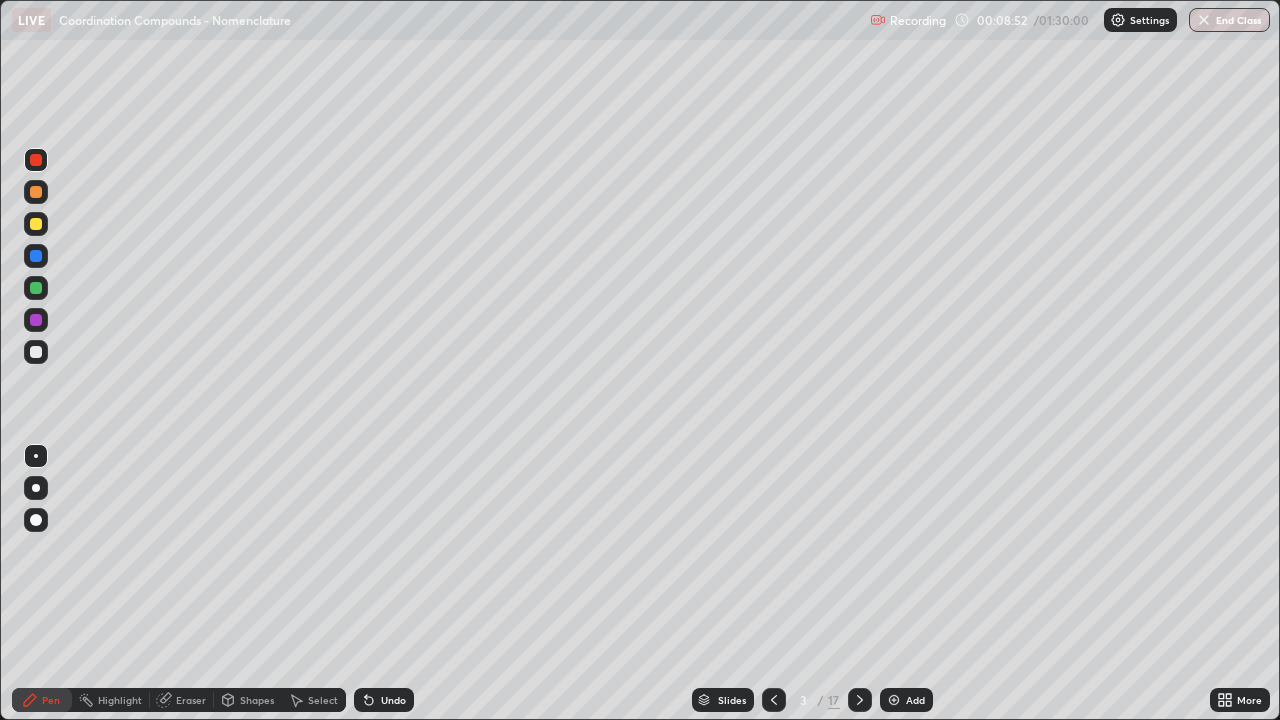 click at bounding box center (36, 288) 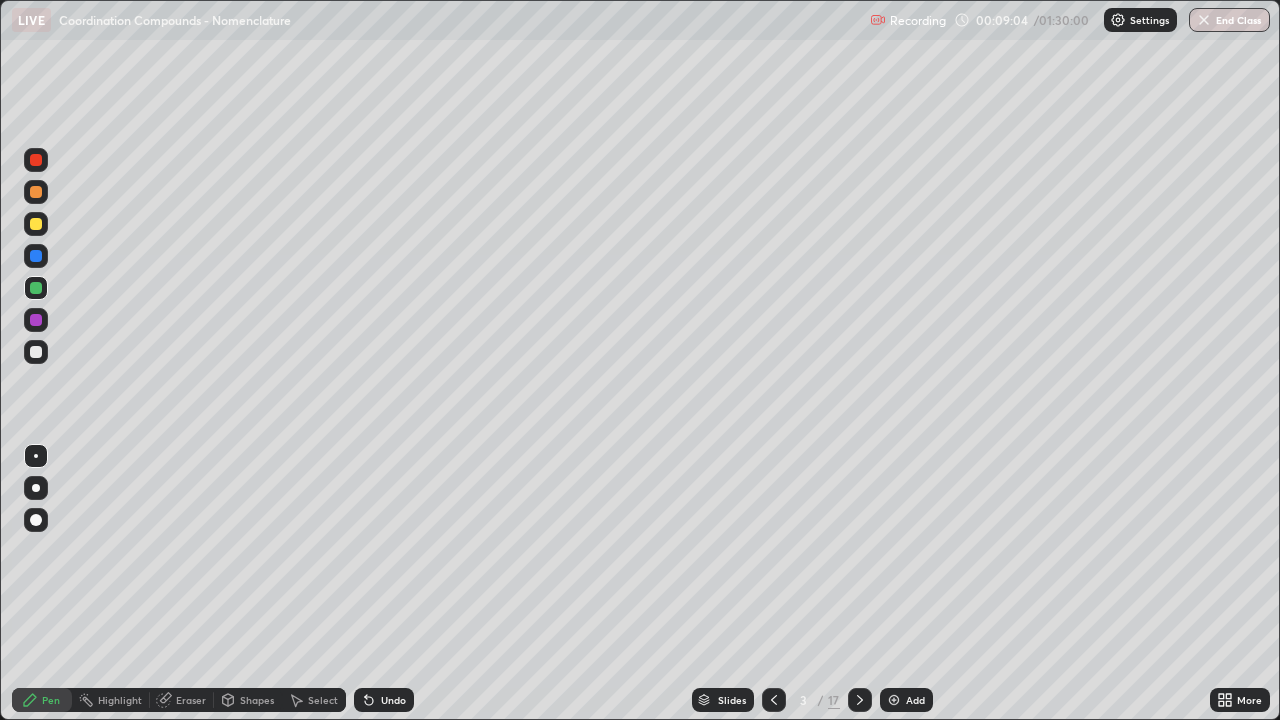 click 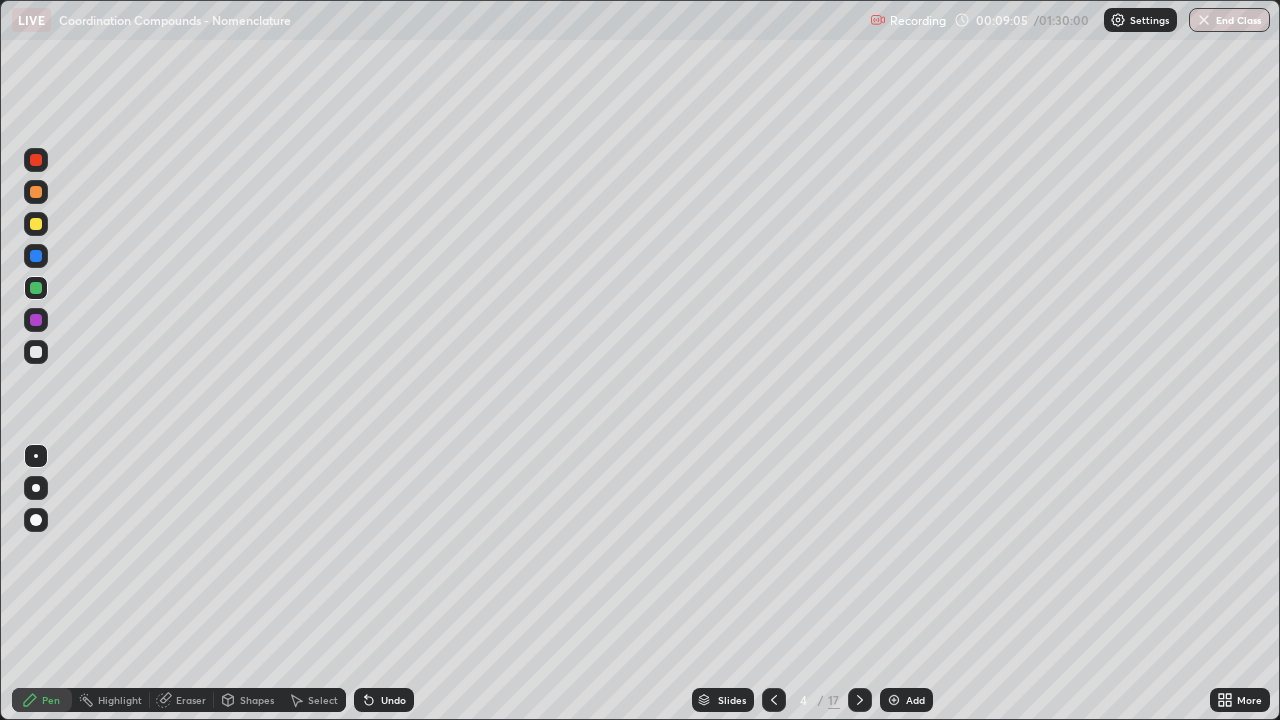 click at bounding box center [36, 224] 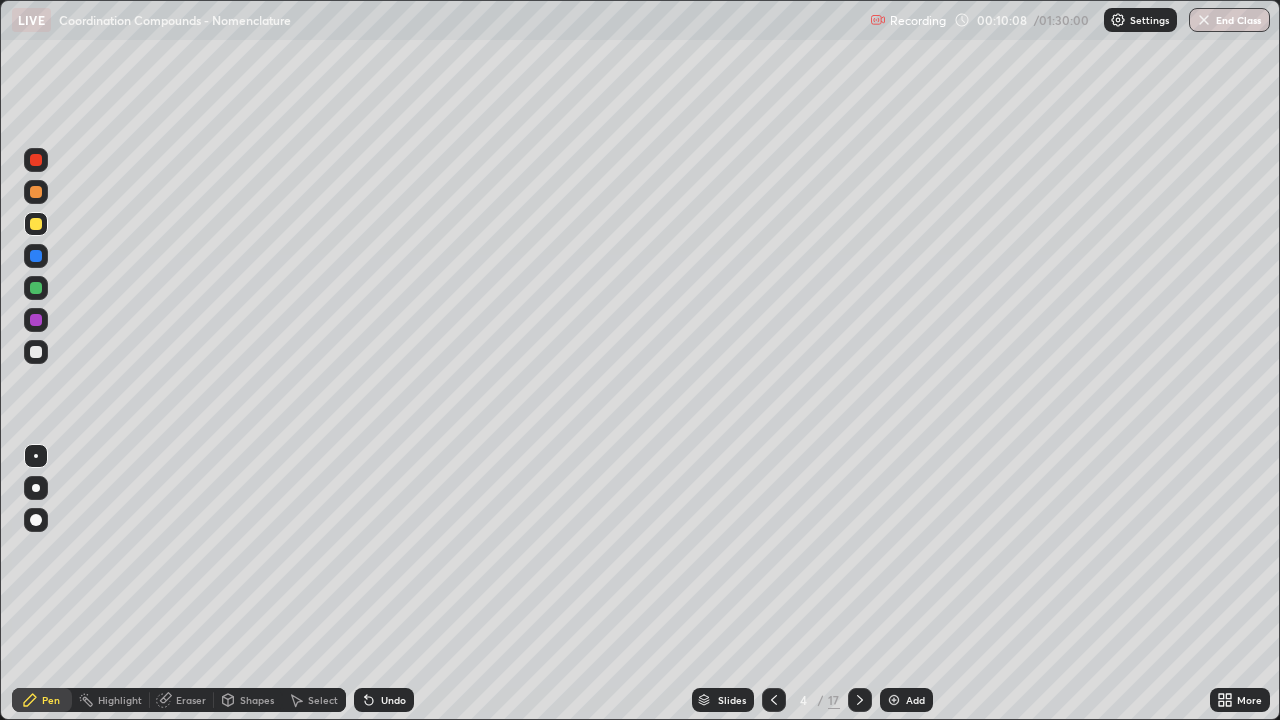 click on "Eraser" at bounding box center (182, 700) 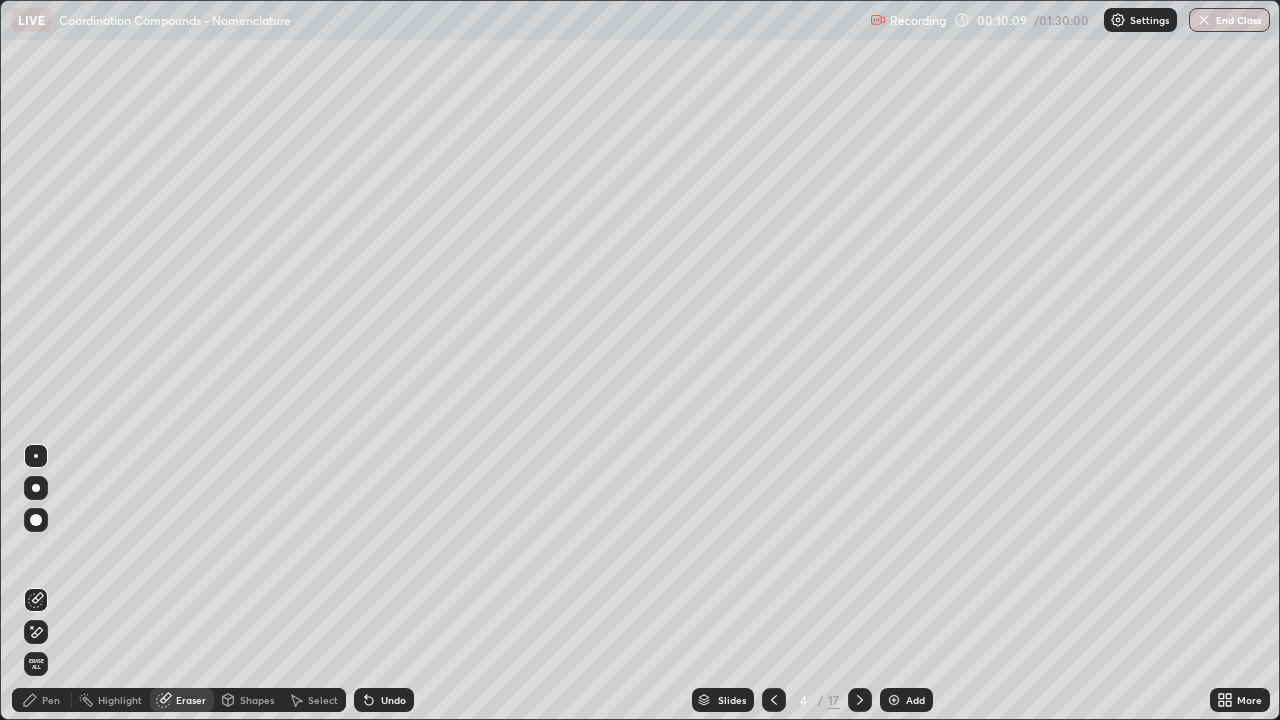 click 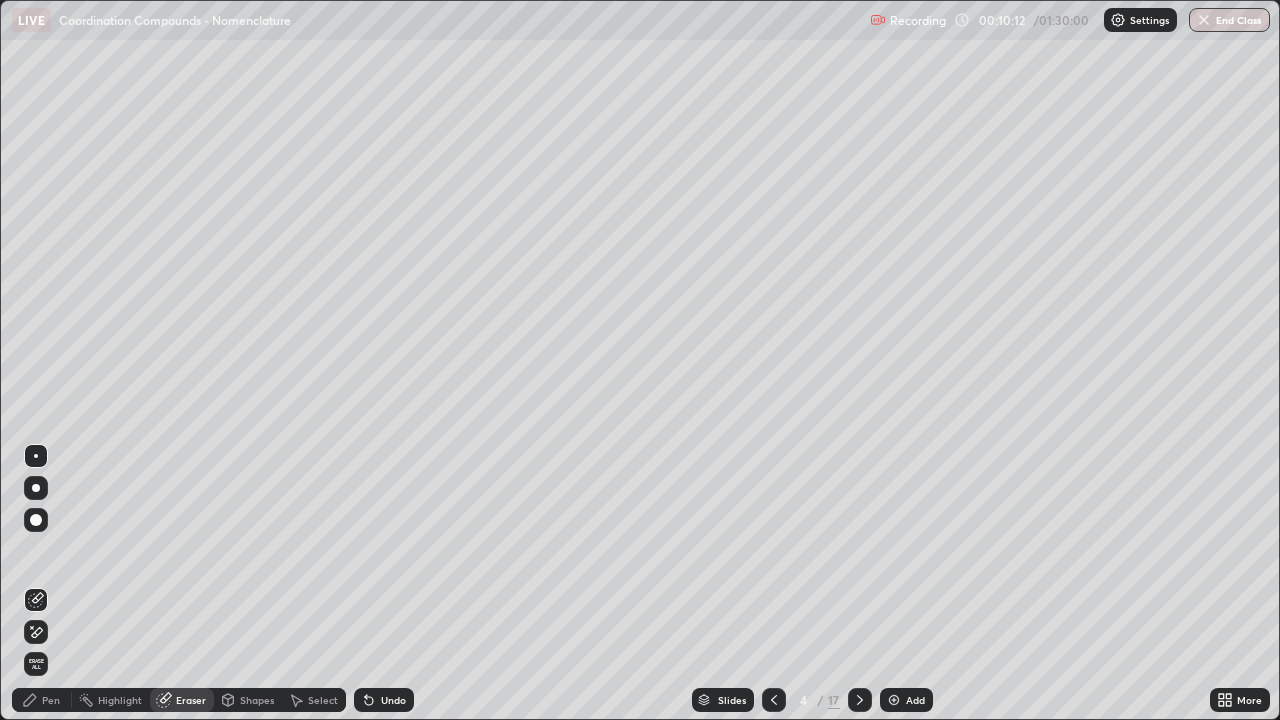 click on "Pen" at bounding box center [42, 700] 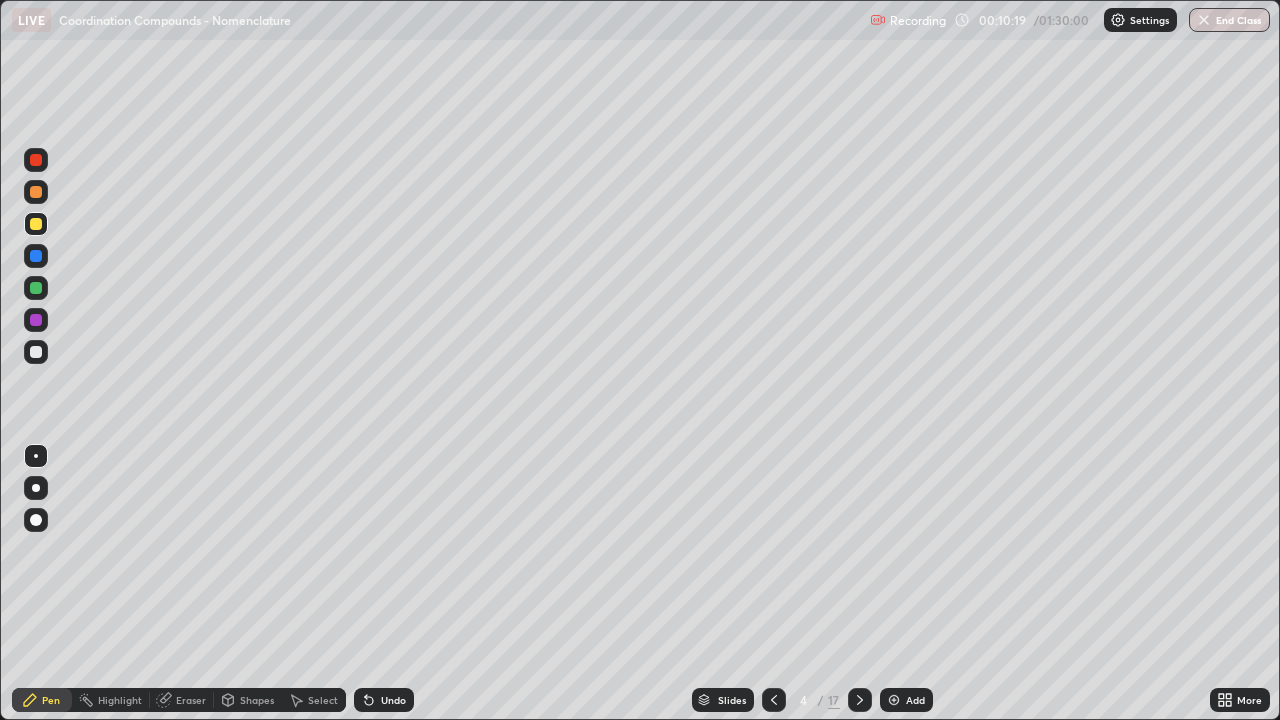 click at bounding box center (36, 320) 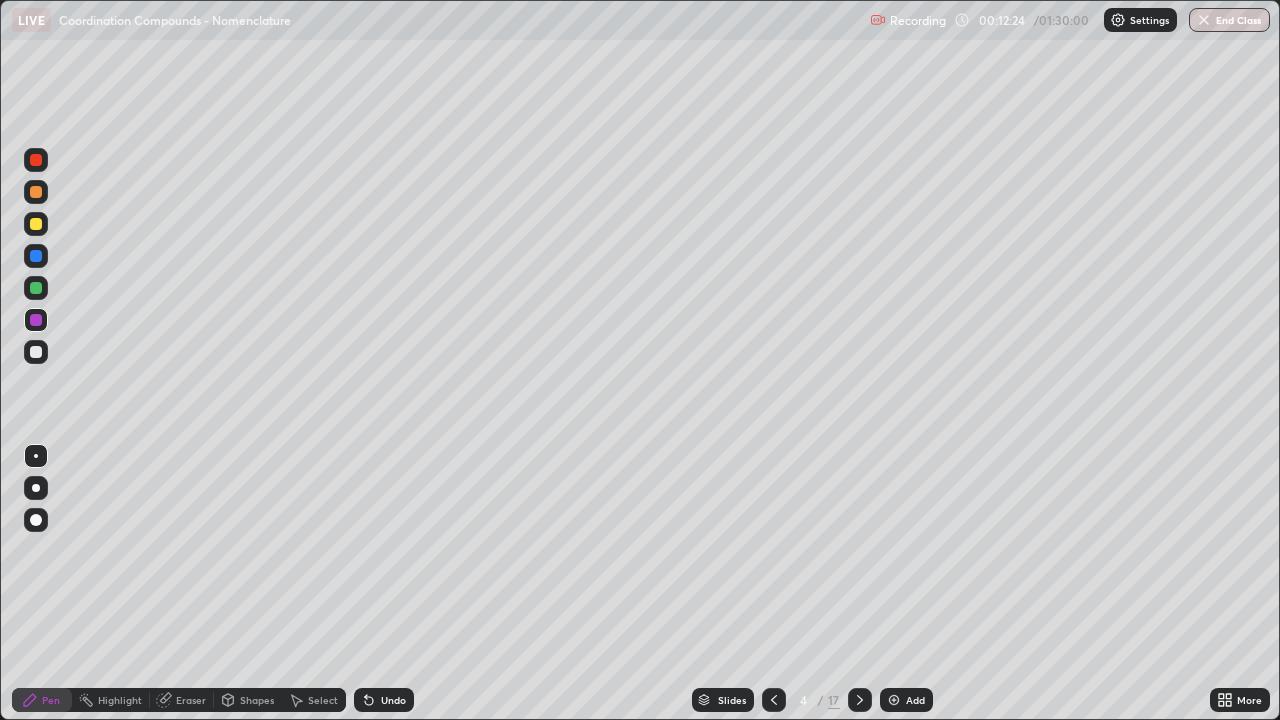 click on "Eraser" at bounding box center [191, 700] 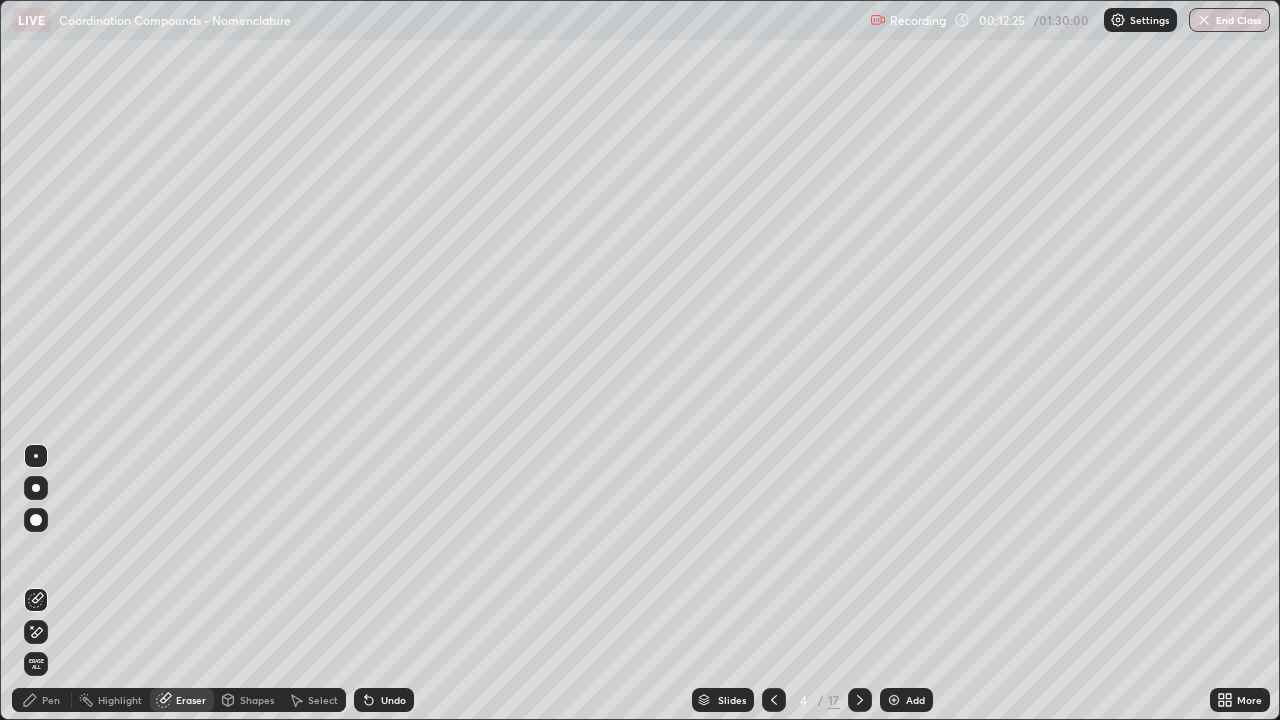 click 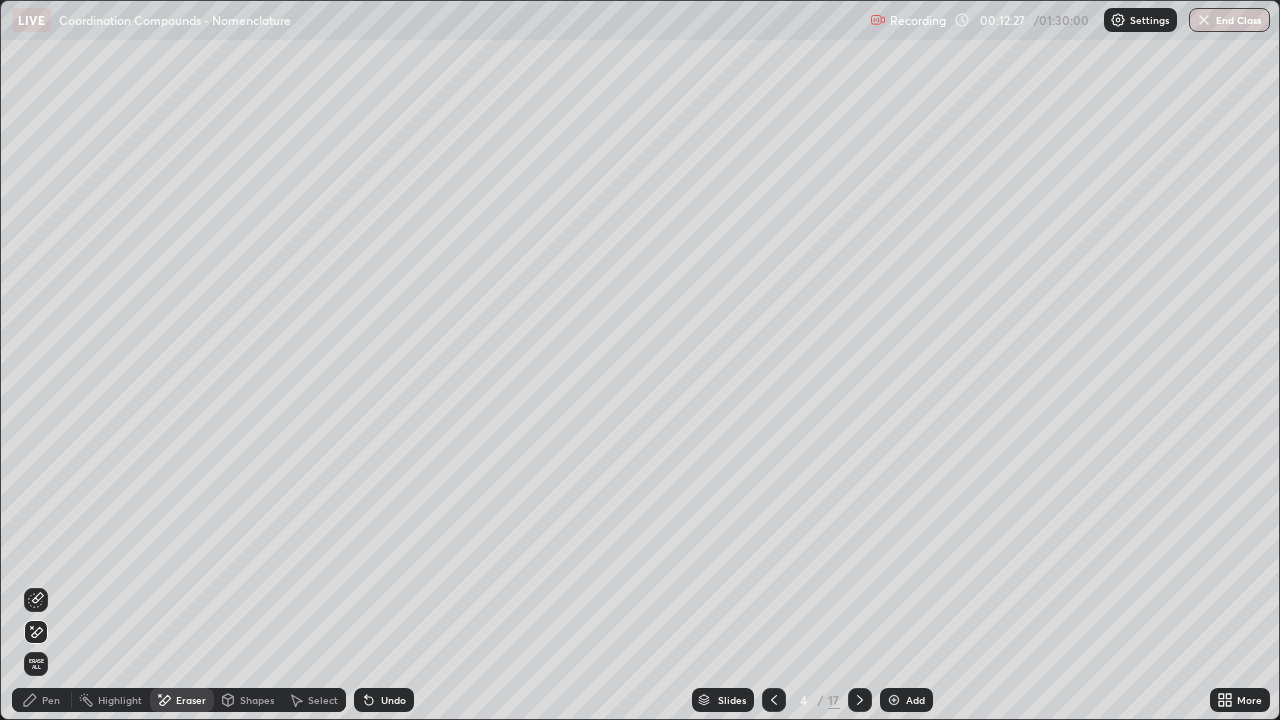 click on "Pen" at bounding box center [51, 700] 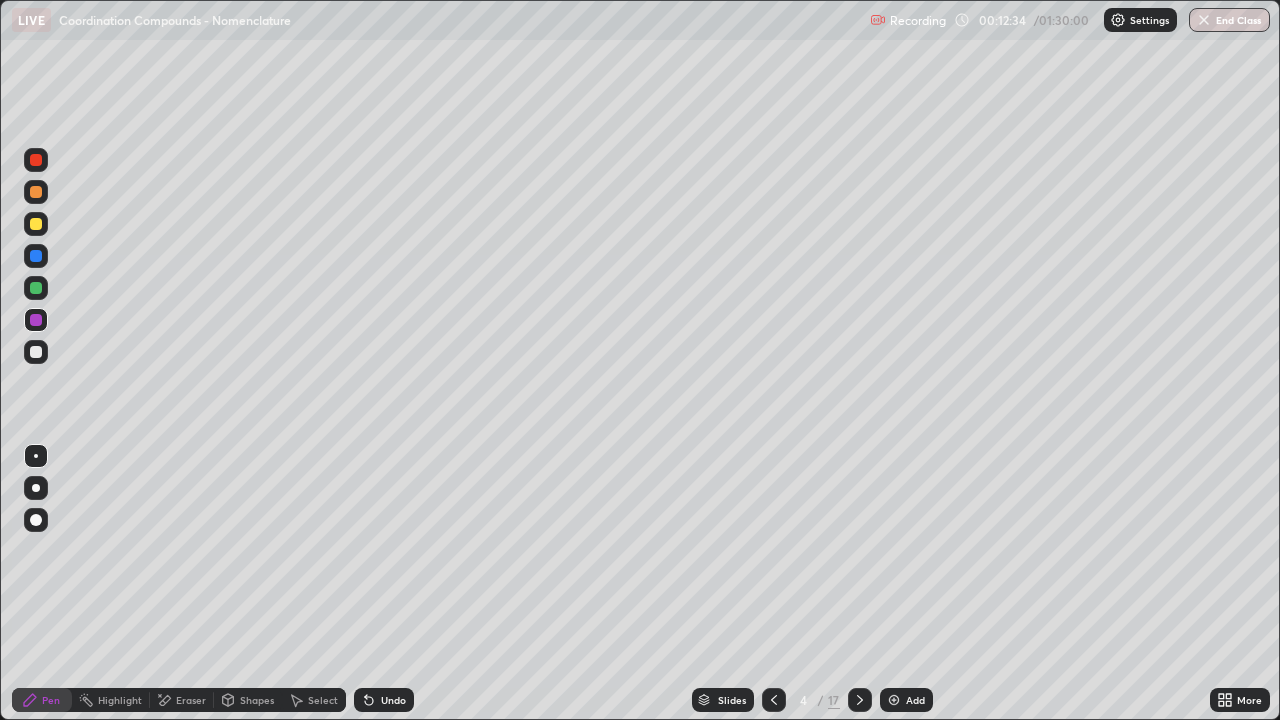 click on "Eraser" at bounding box center [191, 700] 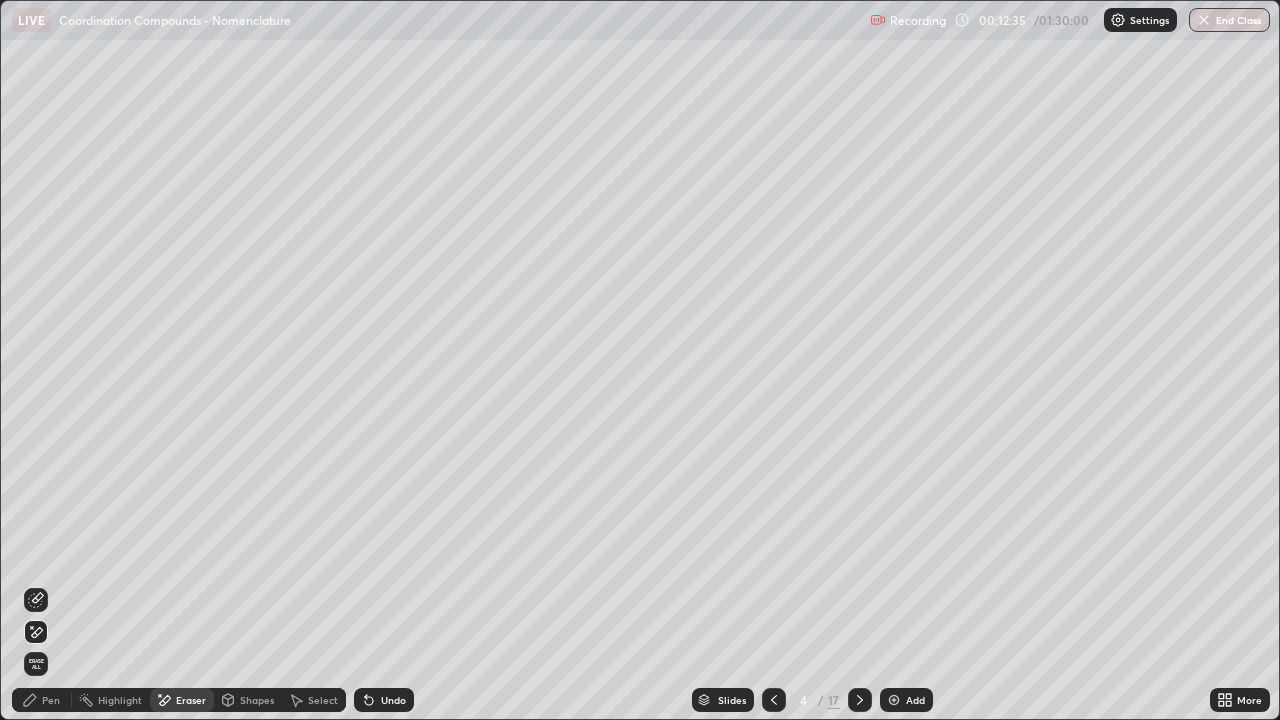click 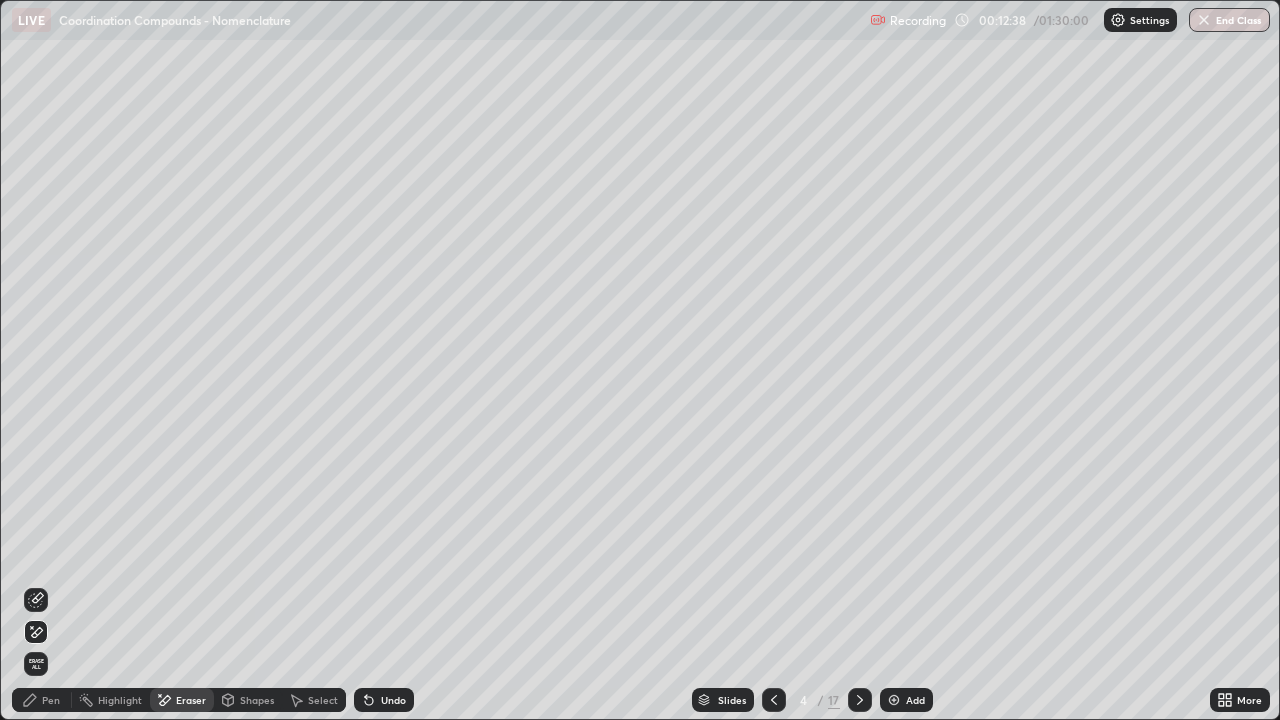 click on "Pen" at bounding box center (42, 700) 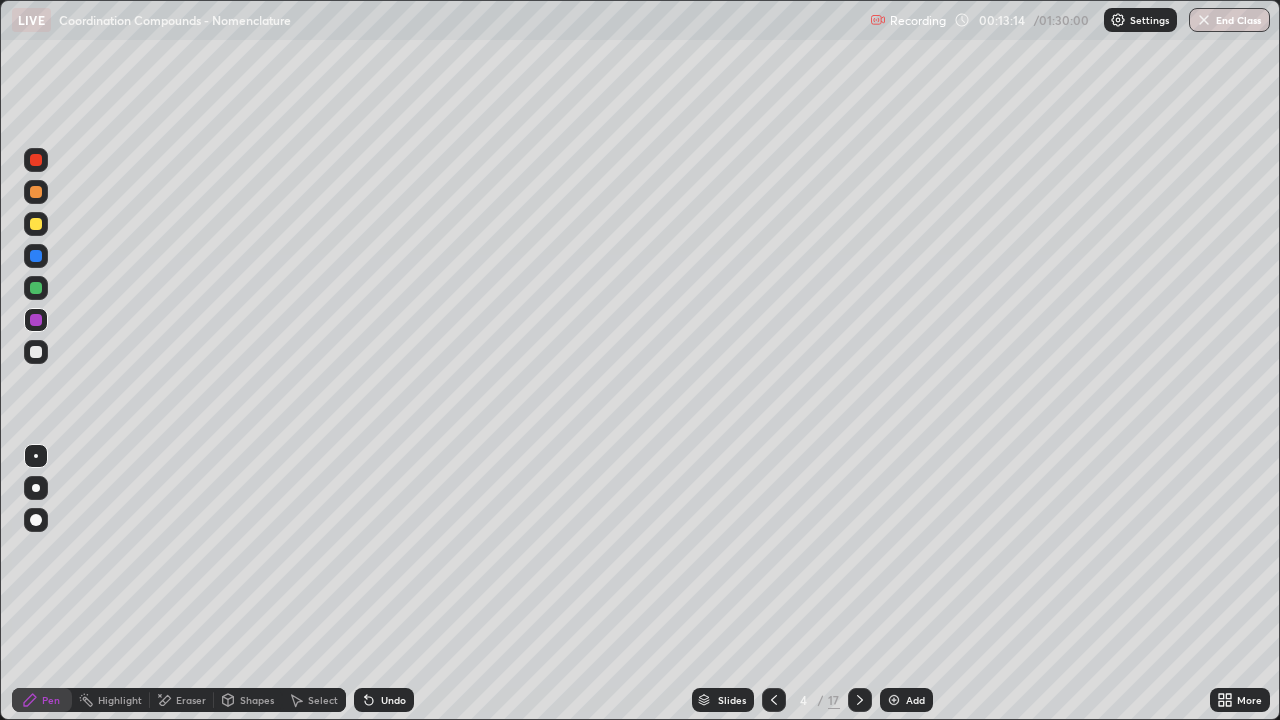 click on "Undo" at bounding box center (393, 700) 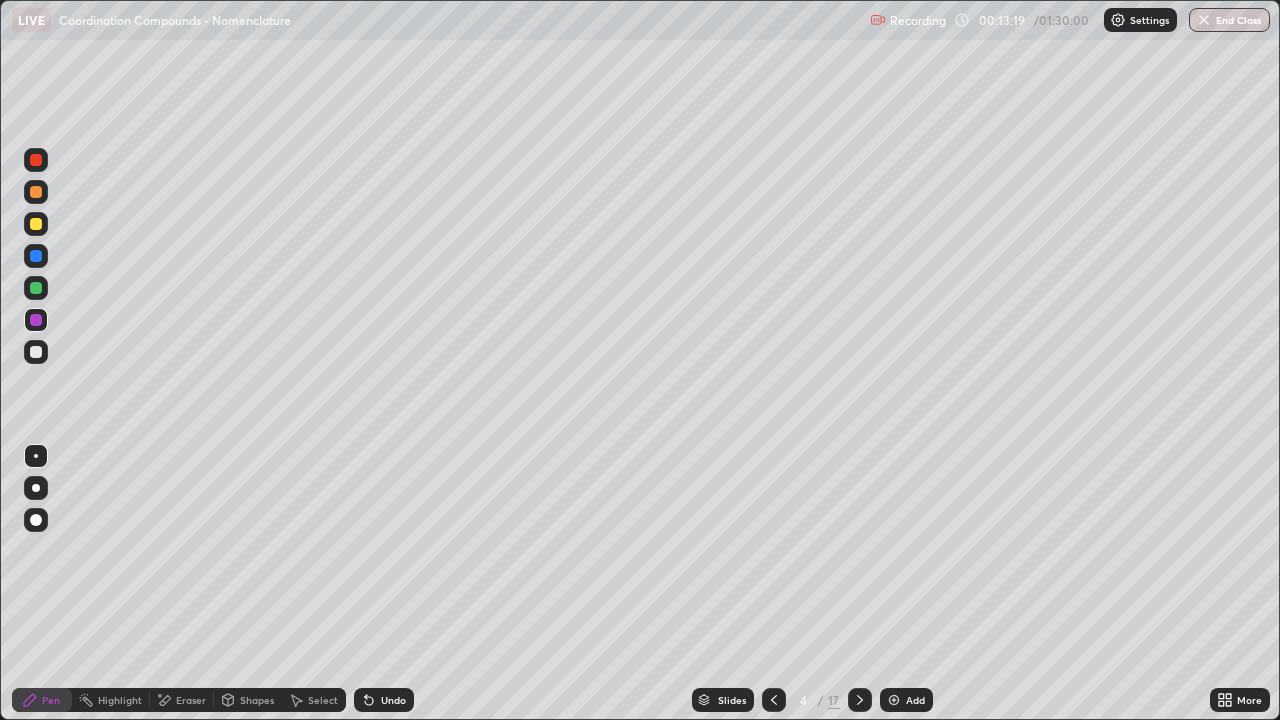 click on "Undo" at bounding box center (393, 700) 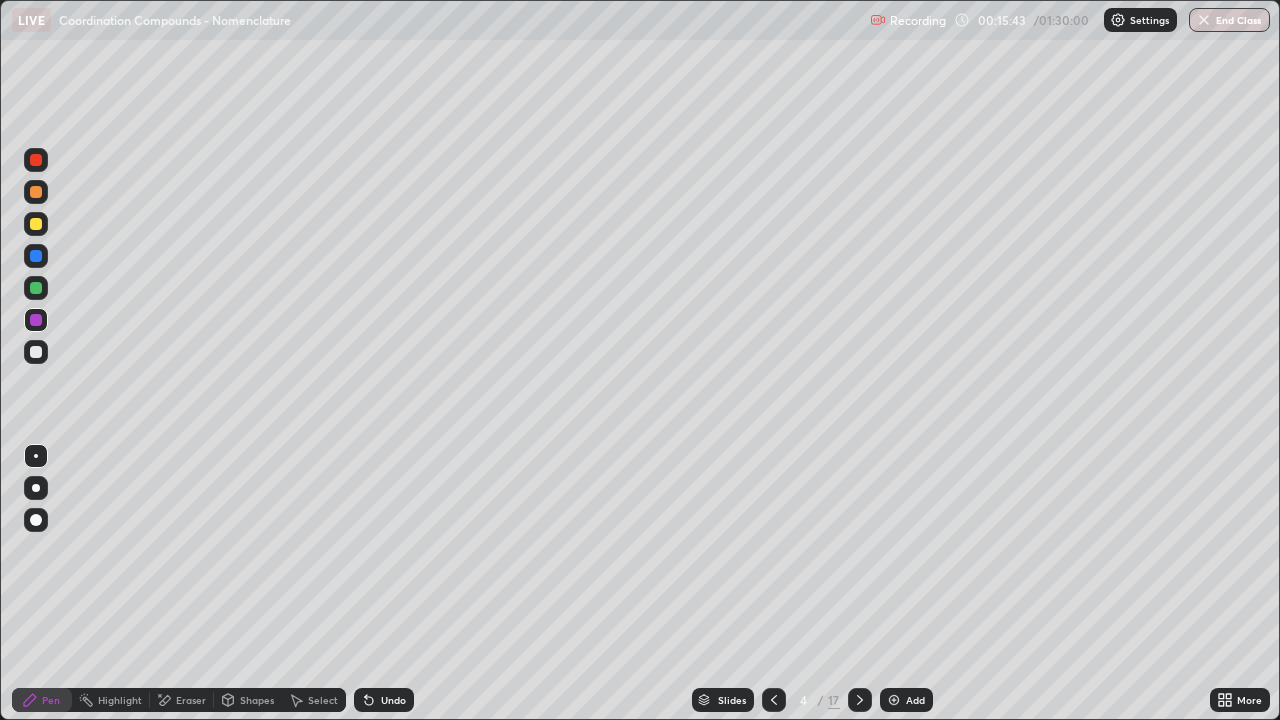 click 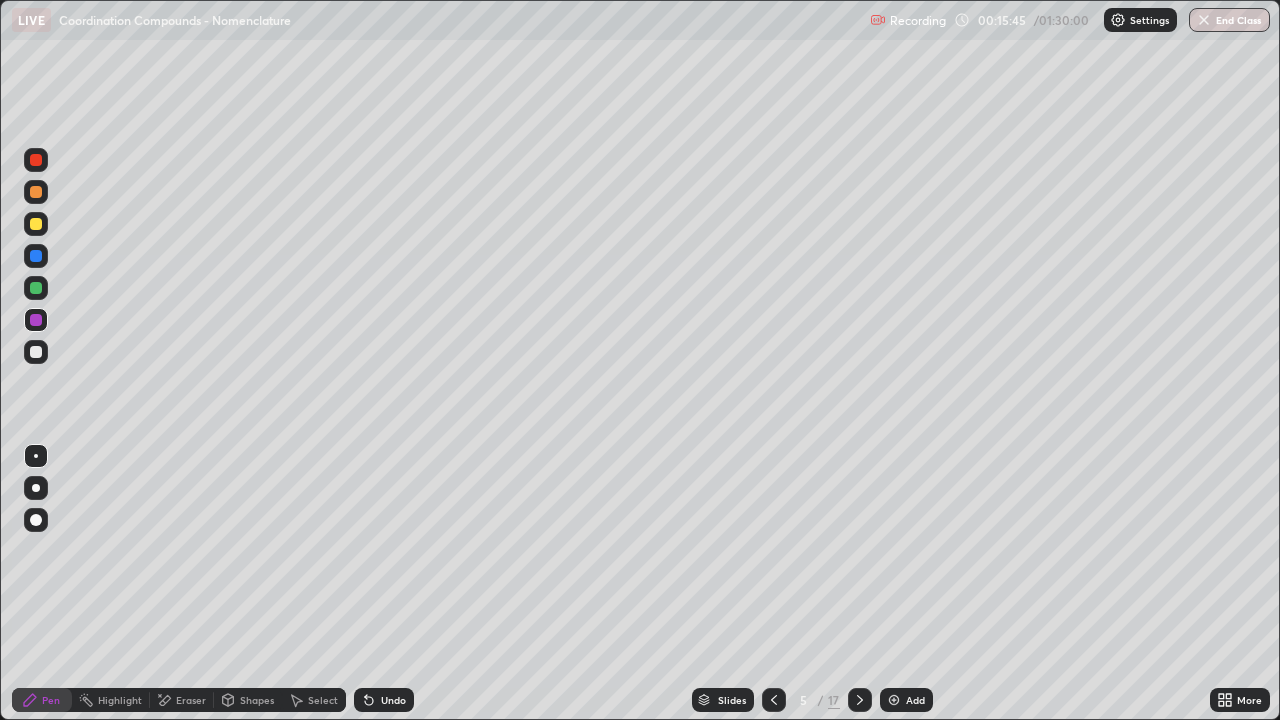 click at bounding box center (36, 160) 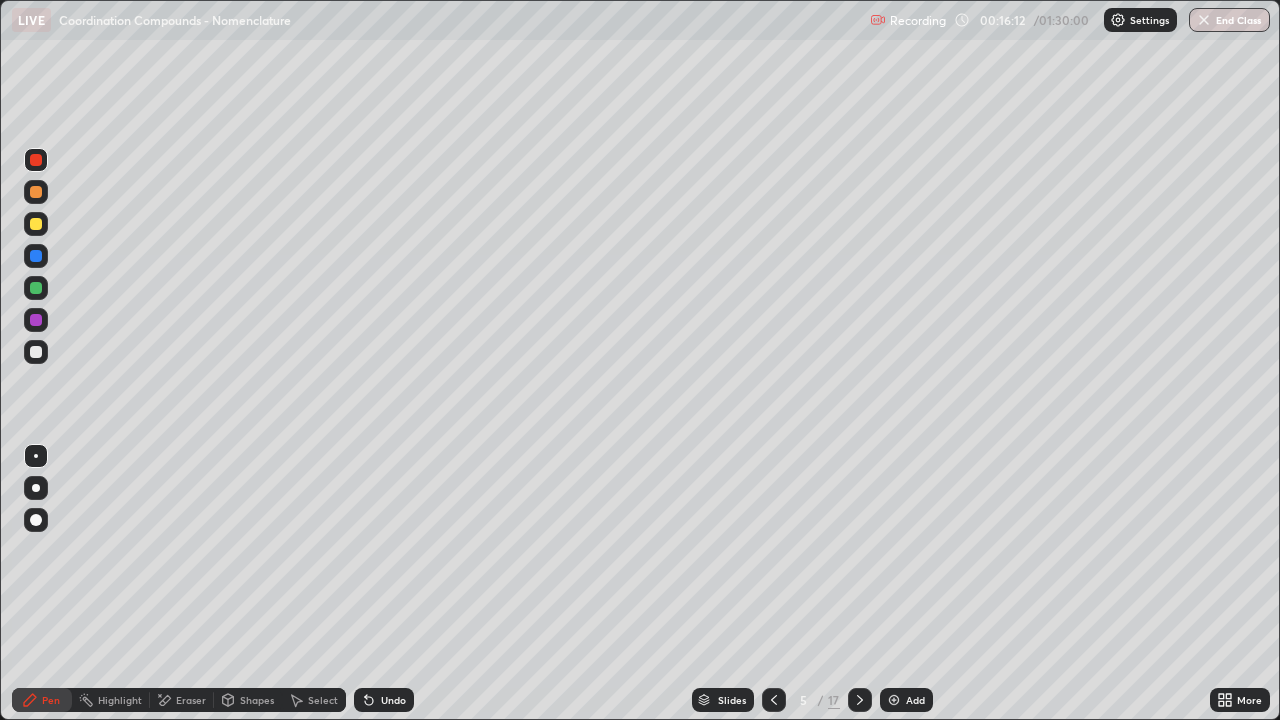 click at bounding box center (36, 224) 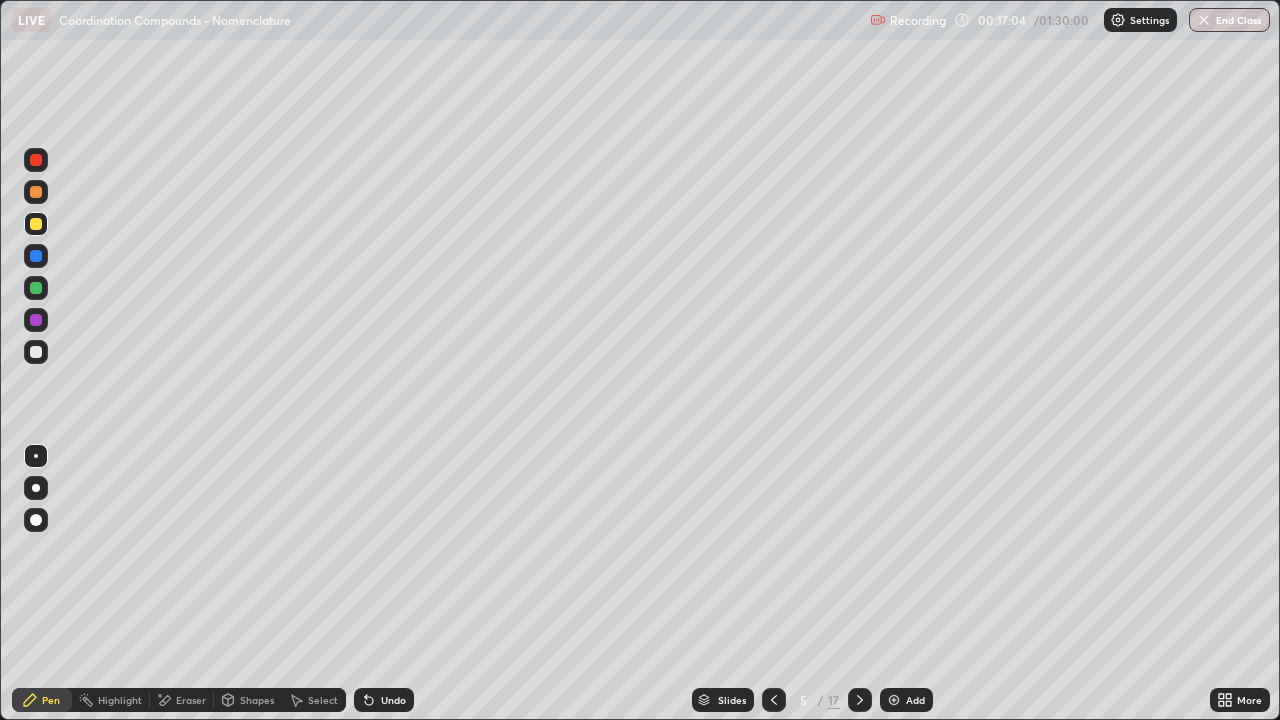 click at bounding box center (36, 288) 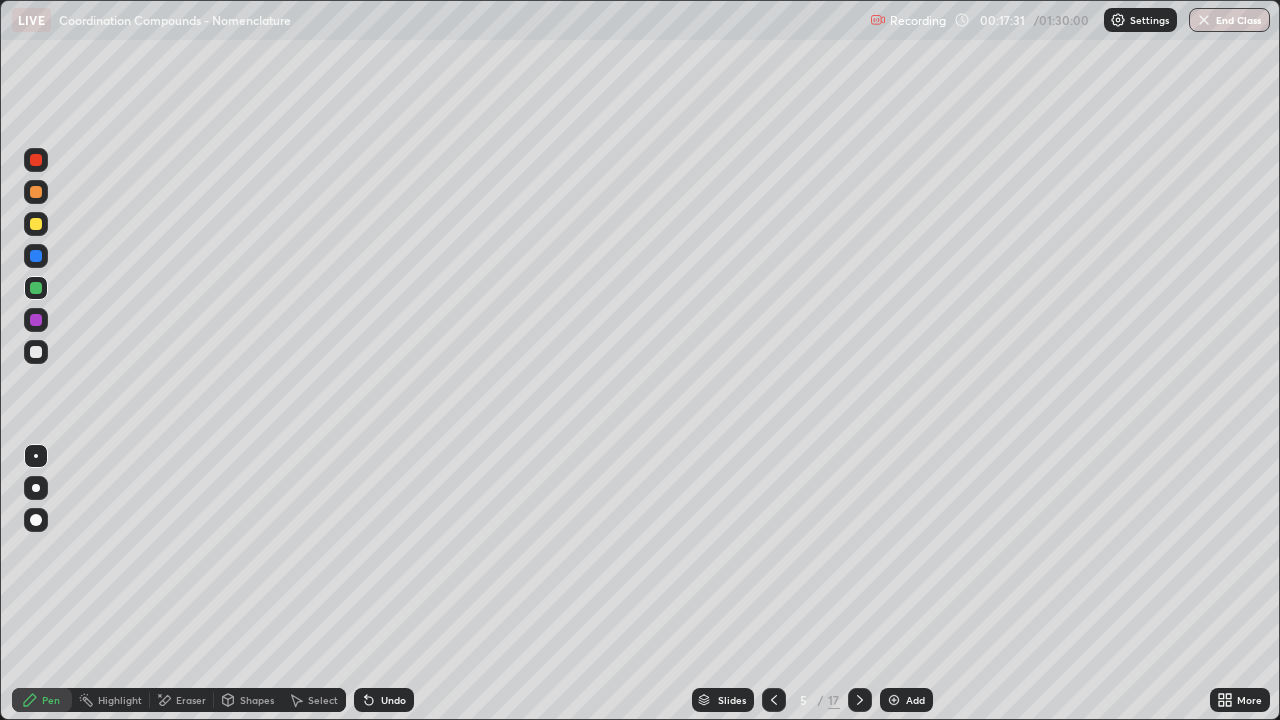 click at bounding box center [36, 320] 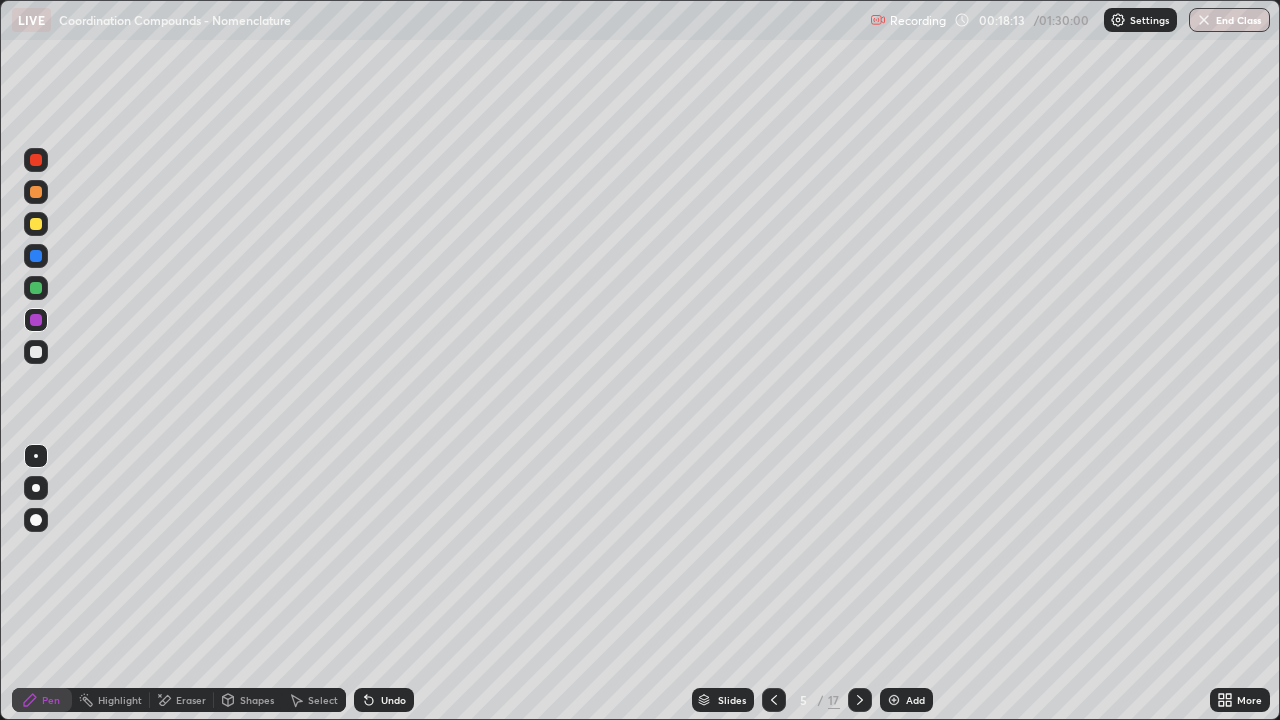 click at bounding box center [36, 256] 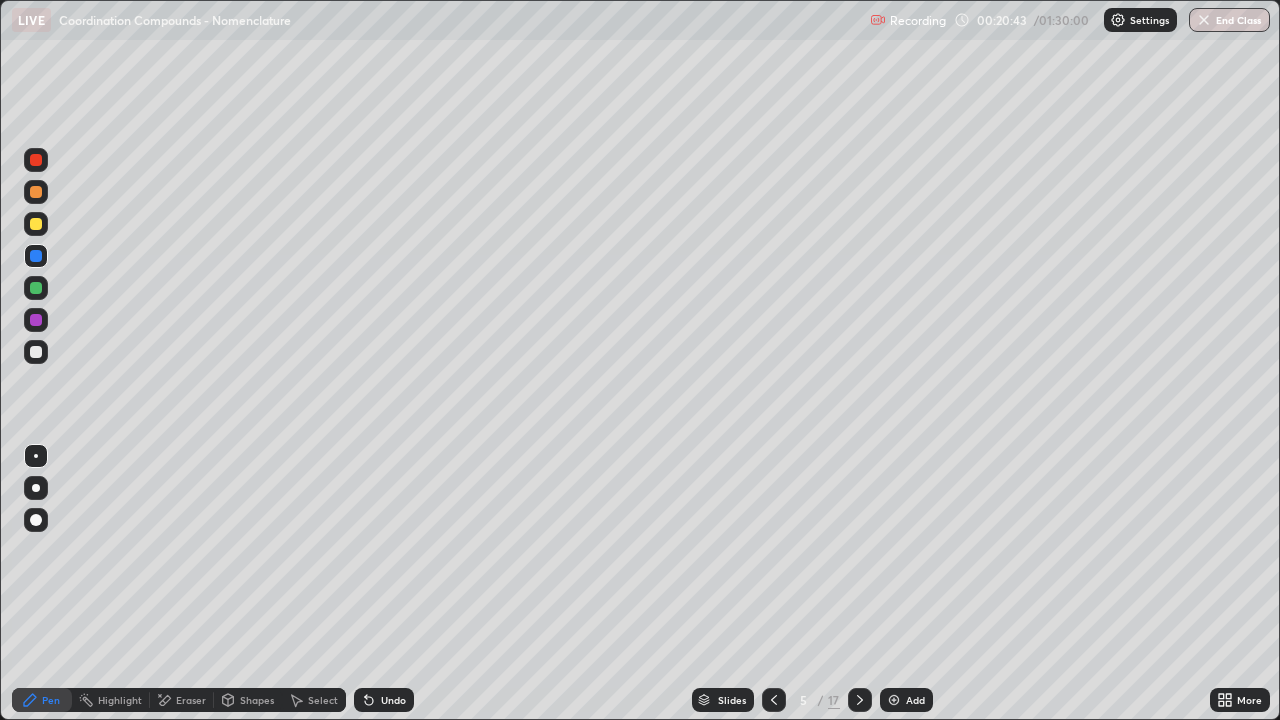 click at bounding box center (36, 160) 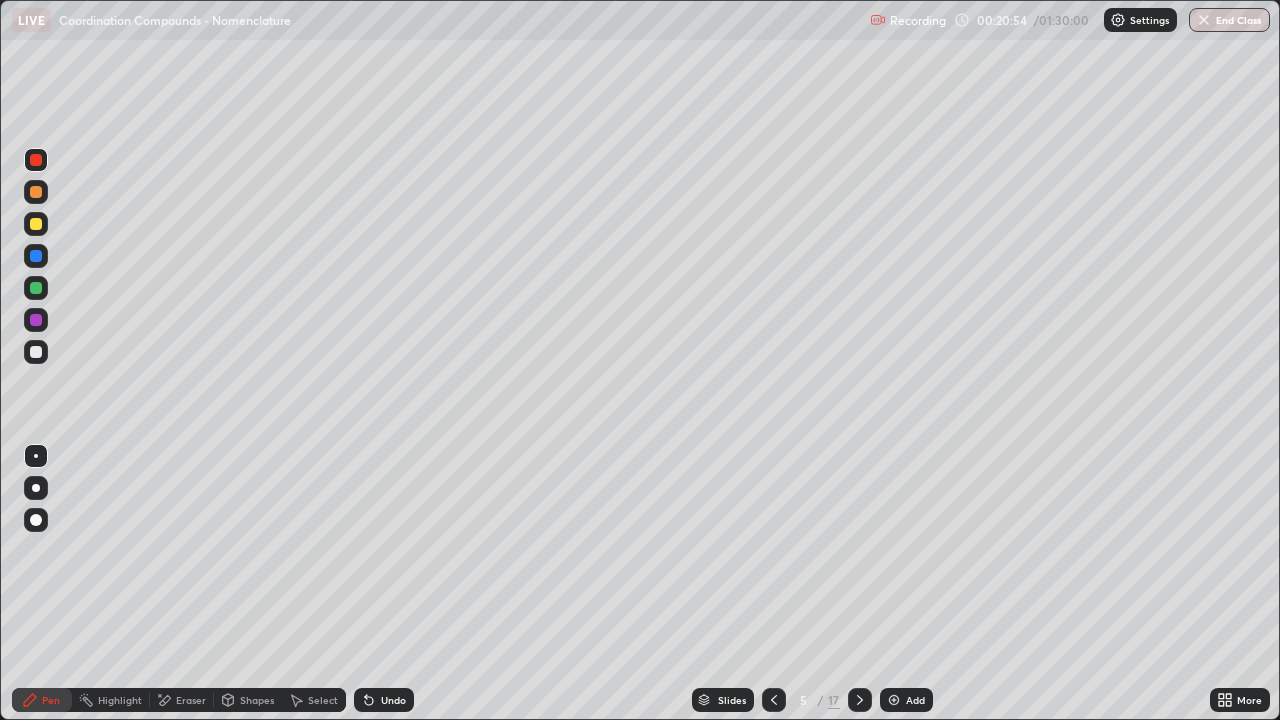 click 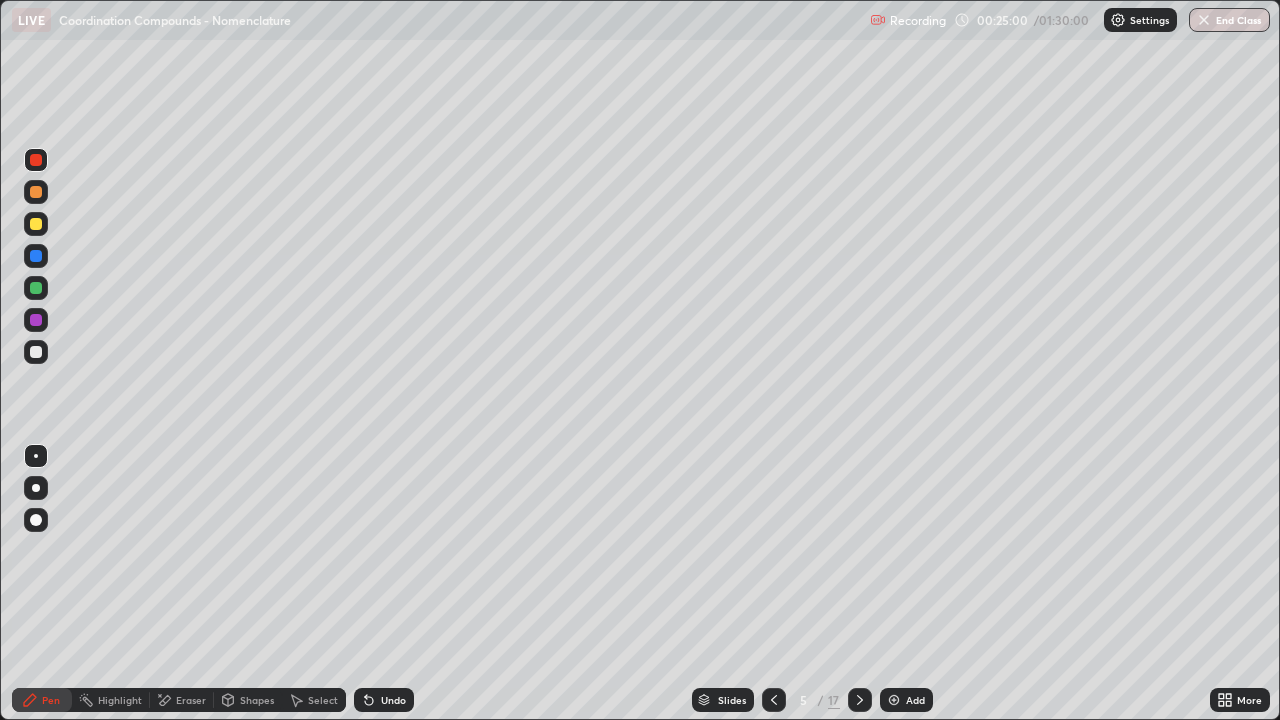 click 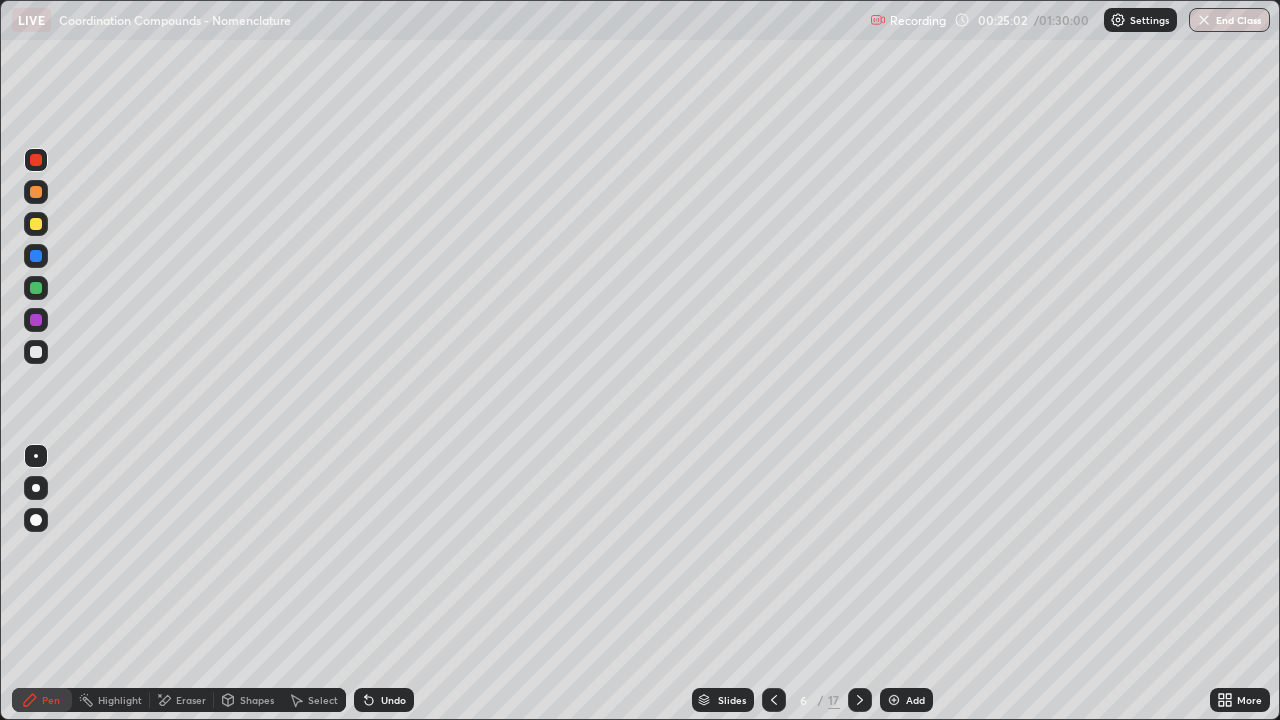 click at bounding box center [36, 224] 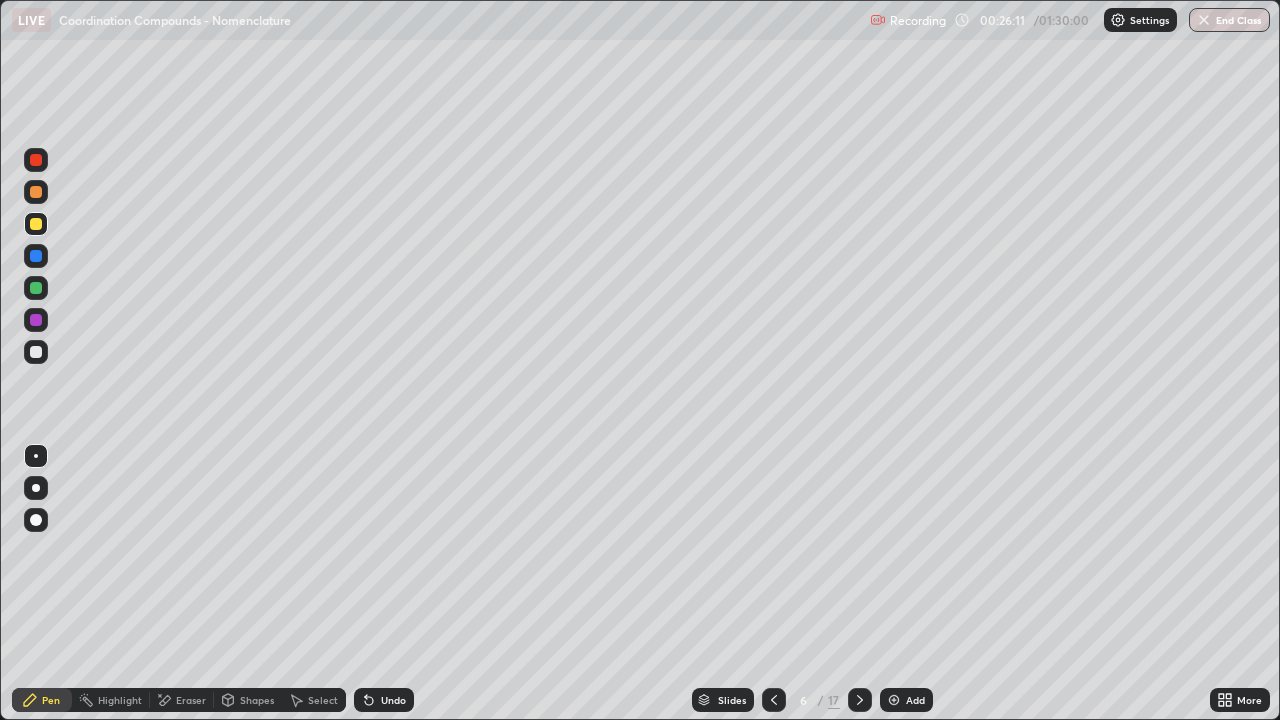click at bounding box center [36, 320] 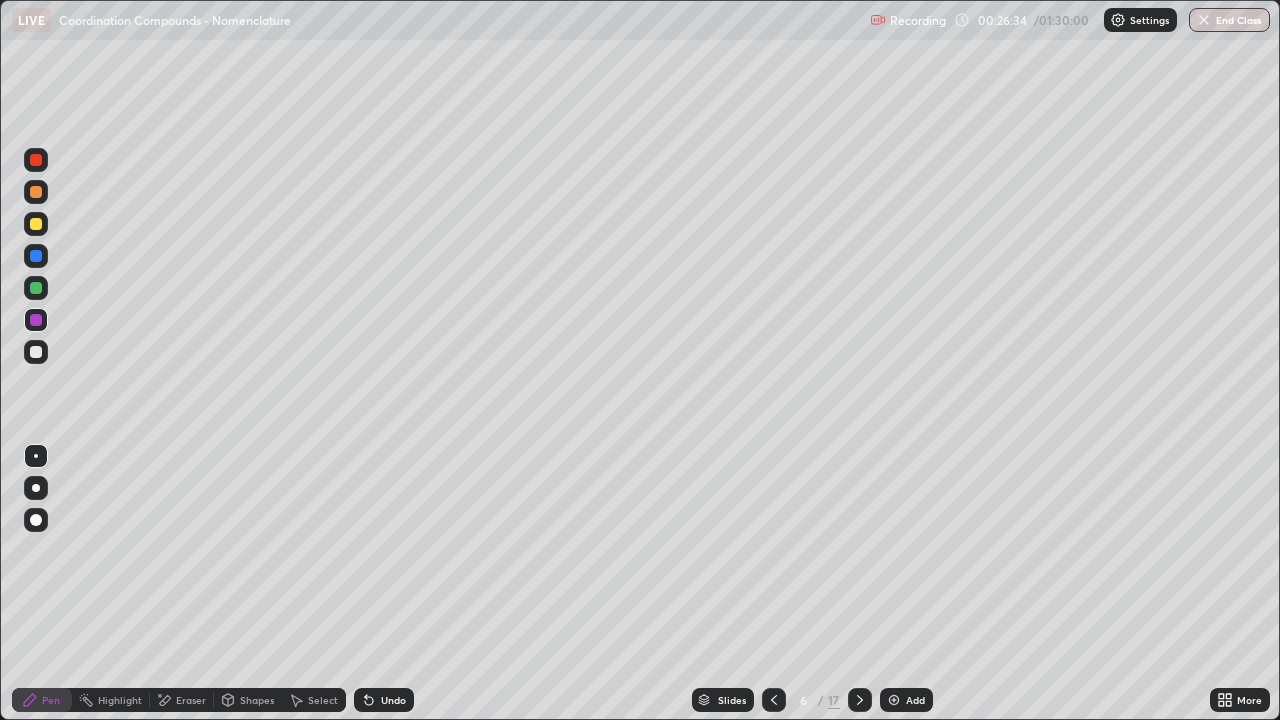 click at bounding box center [36, 352] 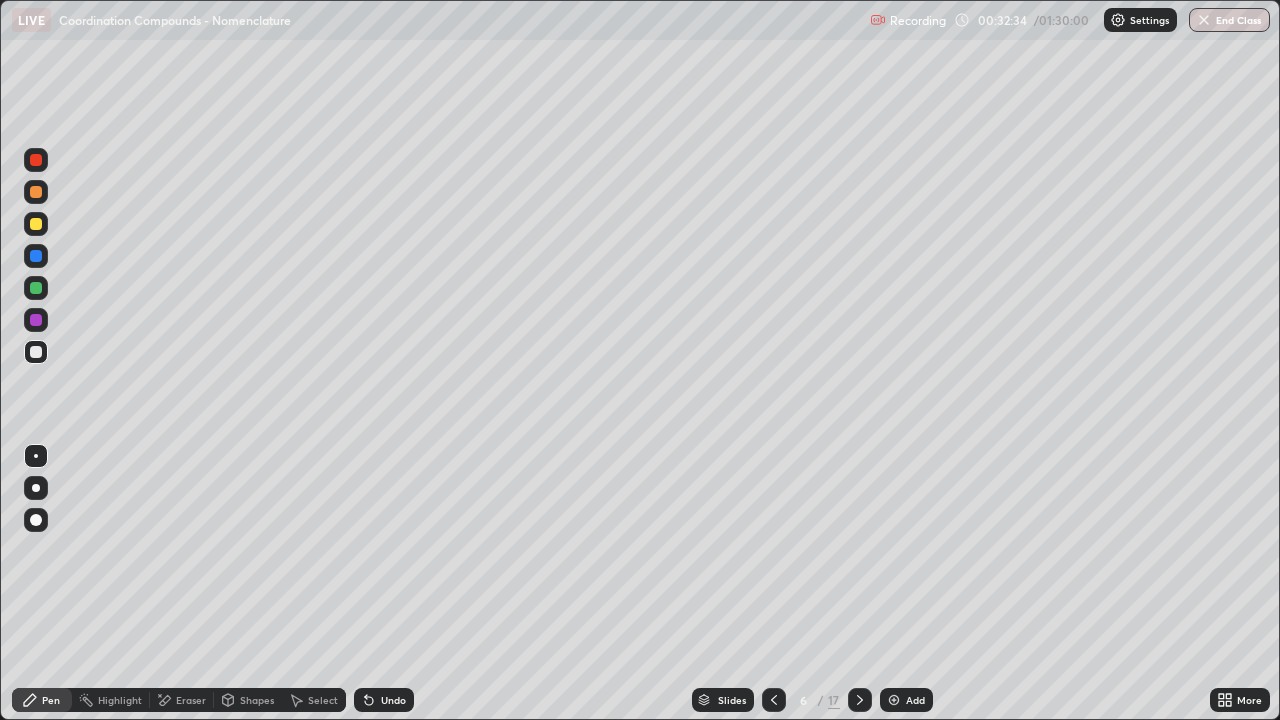 click at bounding box center (36, 160) 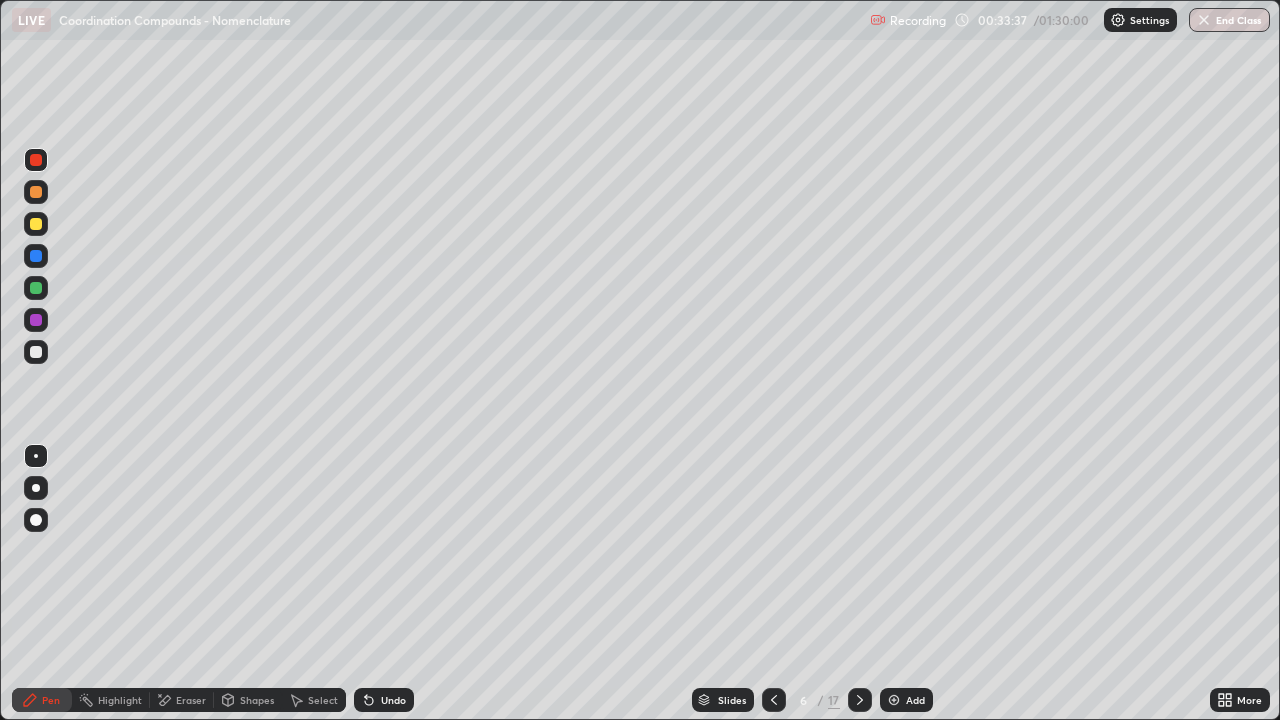 click 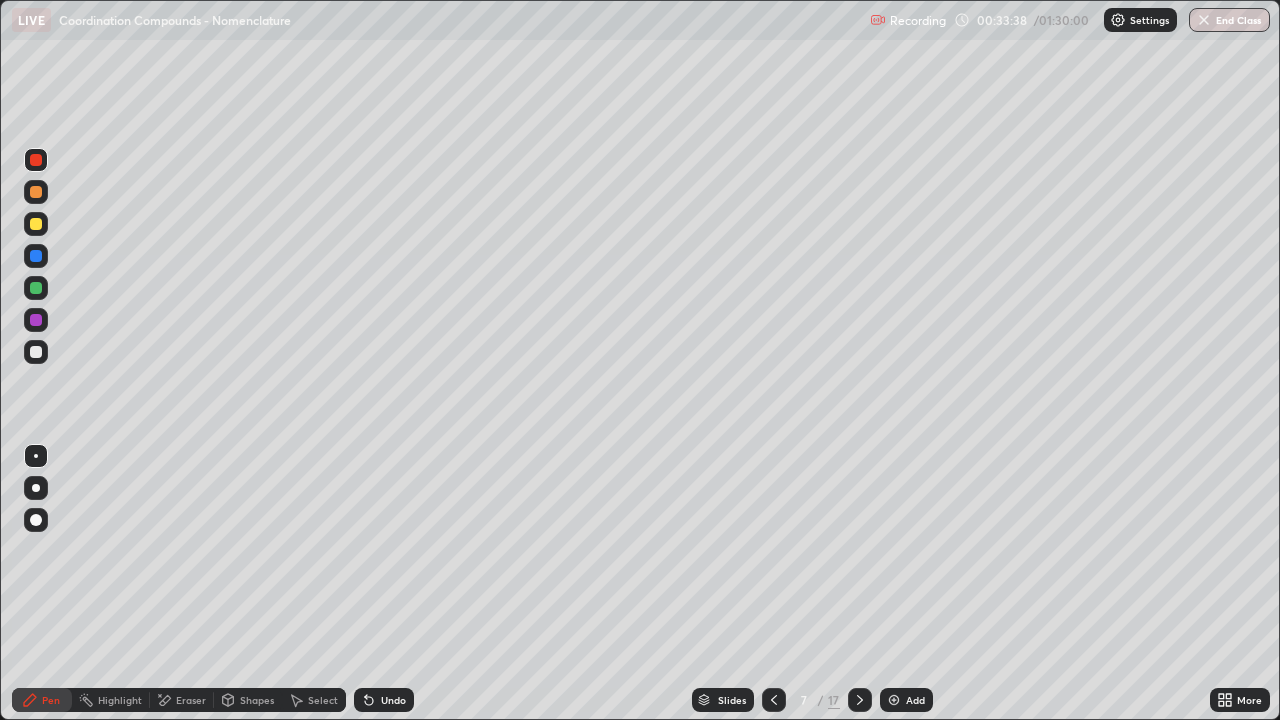 click at bounding box center [36, 224] 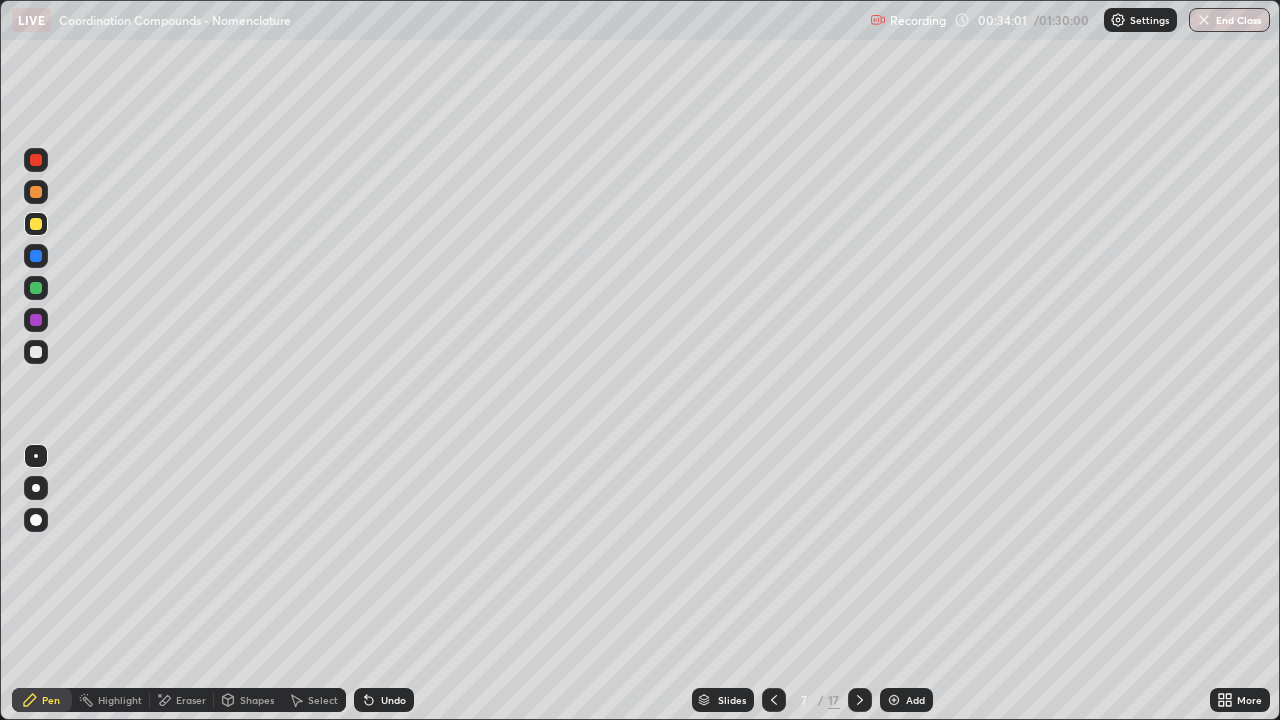 click at bounding box center [36, 160] 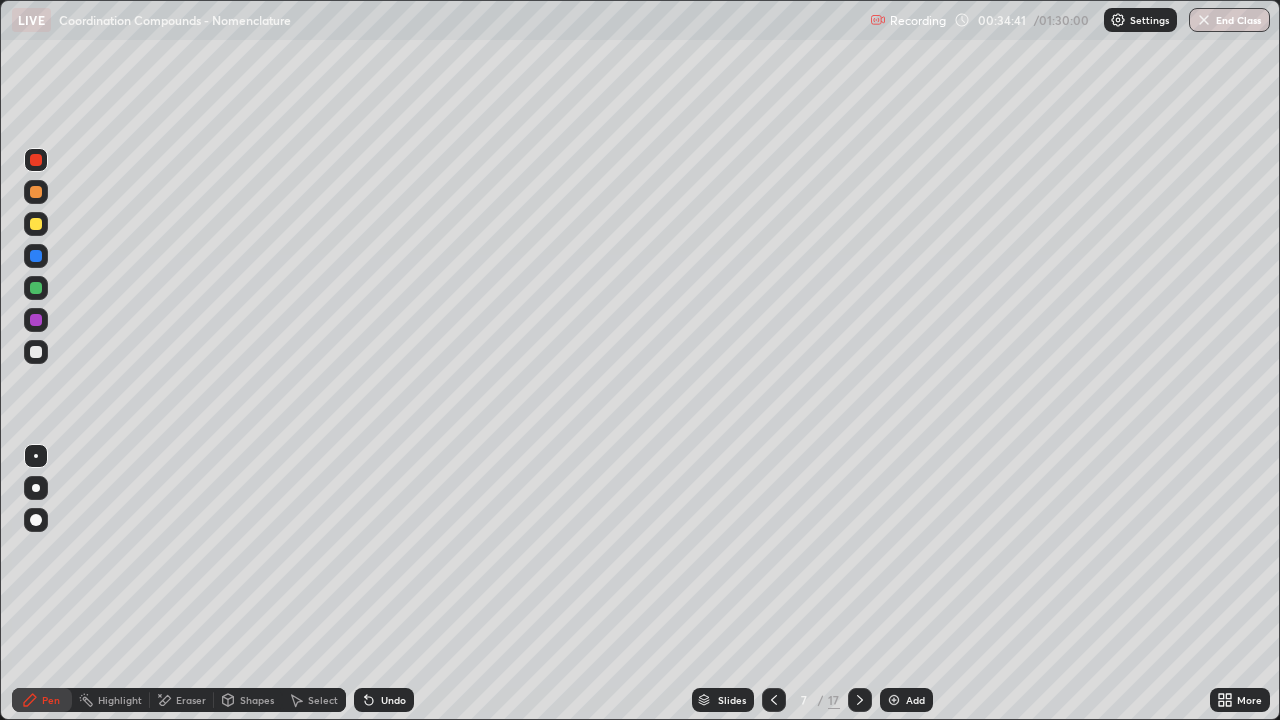click at bounding box center [36, 288] 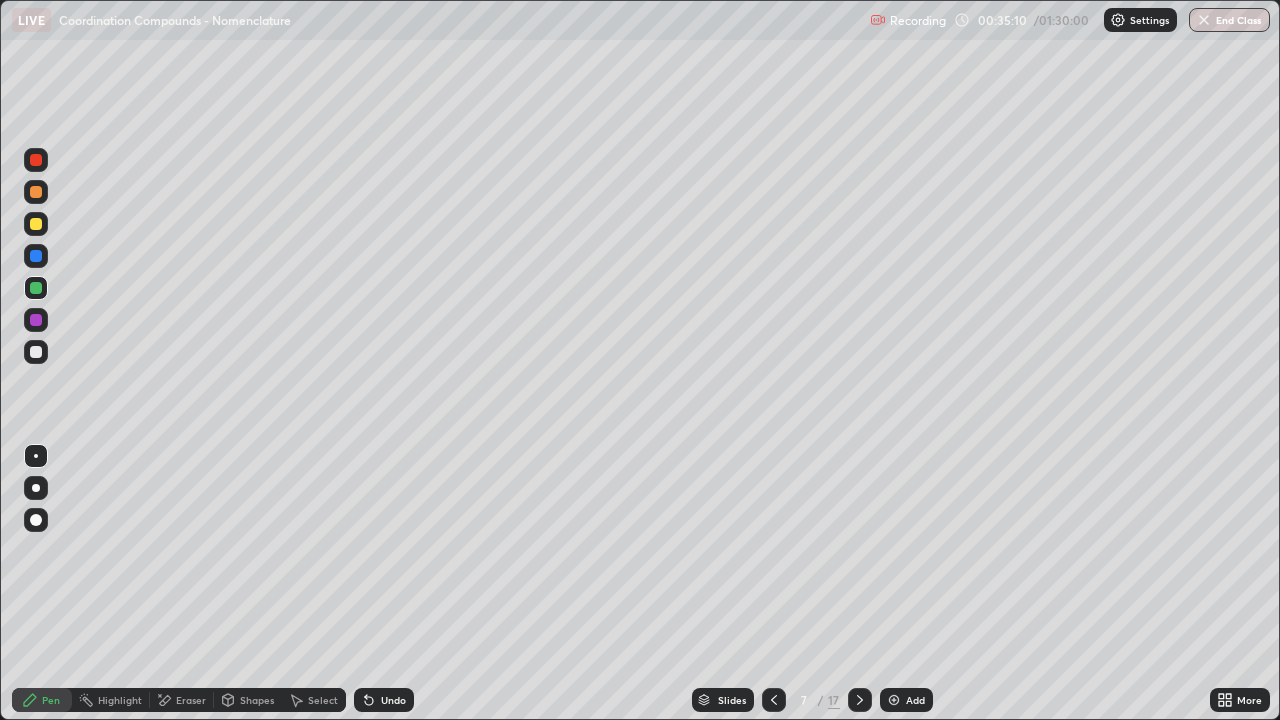 click at bounding box center (36, 256) 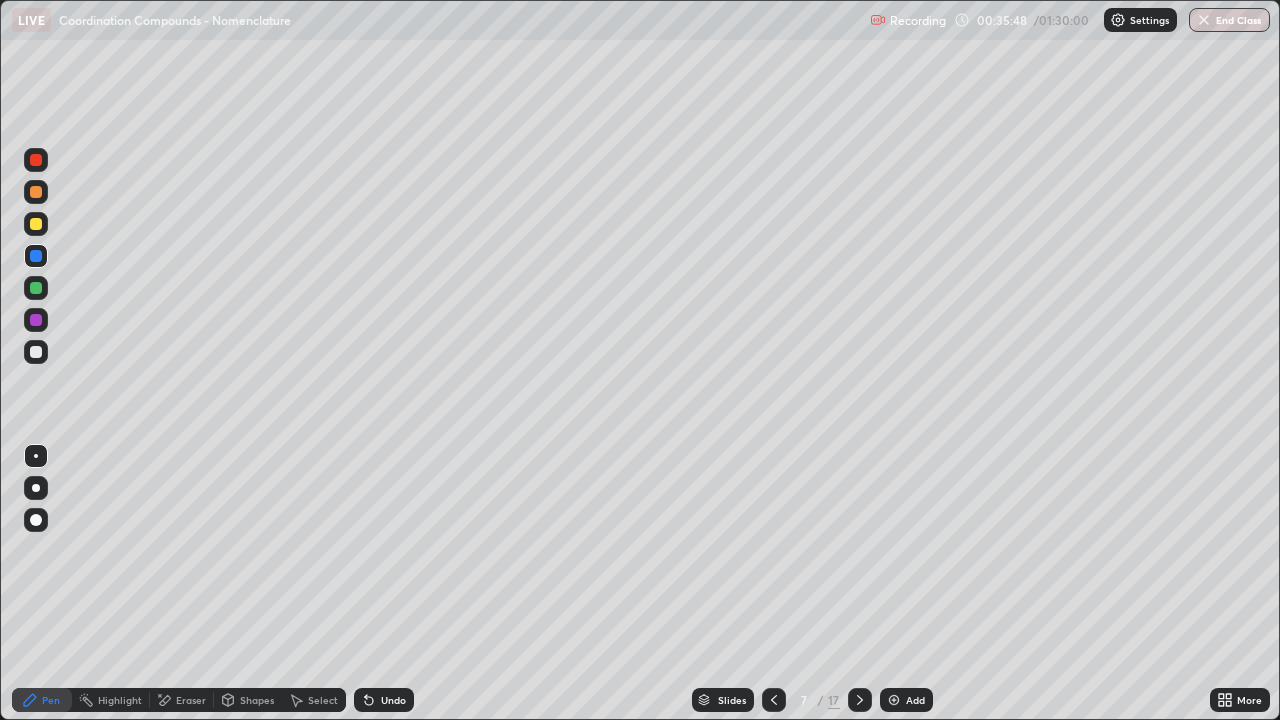 click at bounding box center (36, 224) 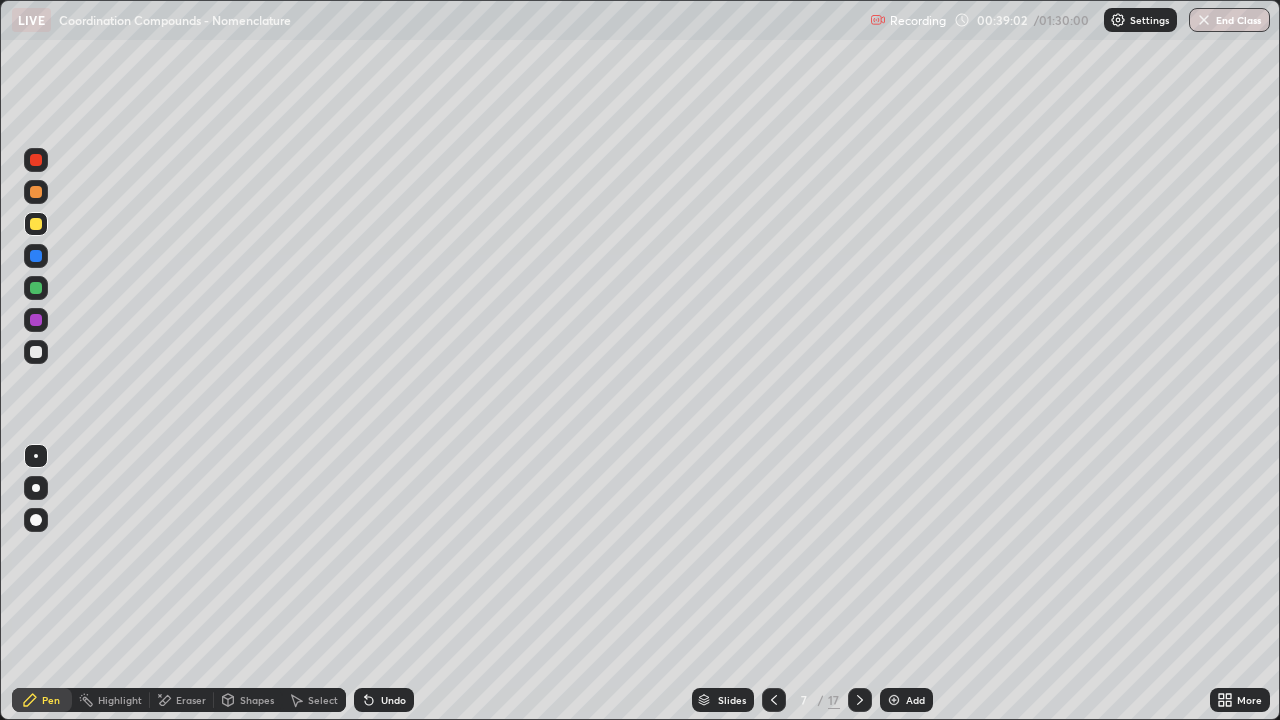 click at bounding box center (36, 352) 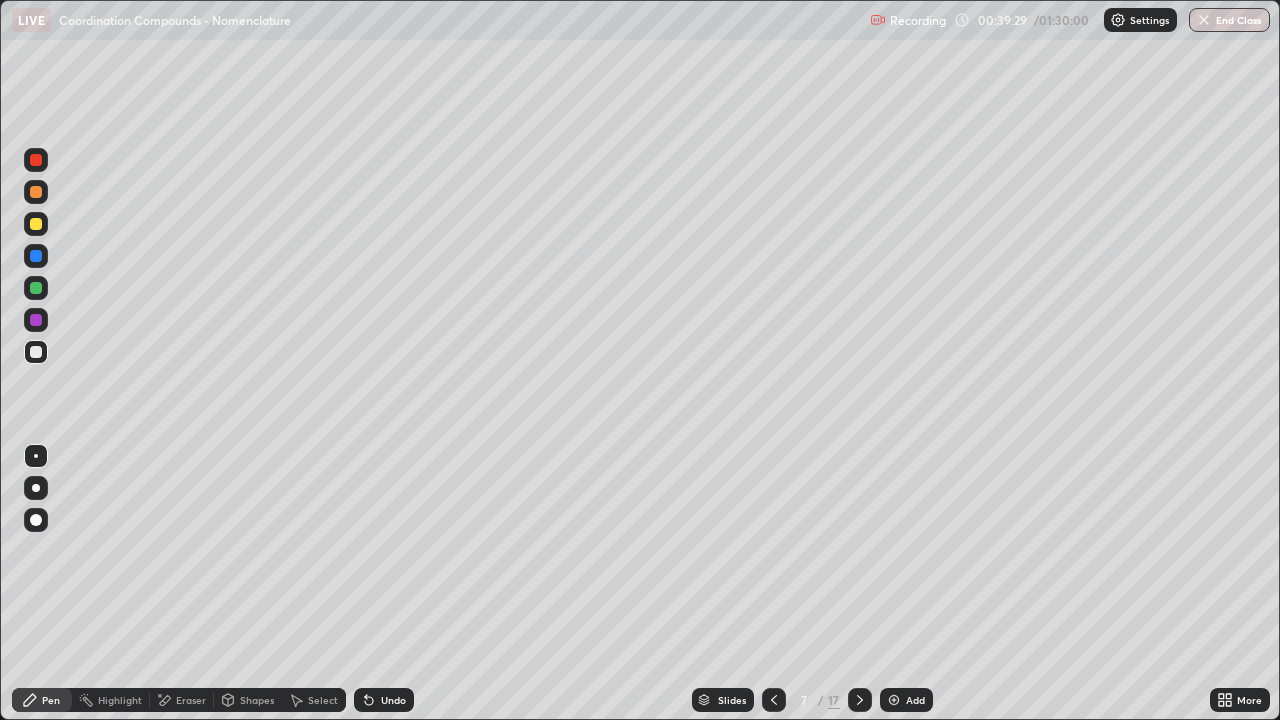 click at bounding box center [36, 320] 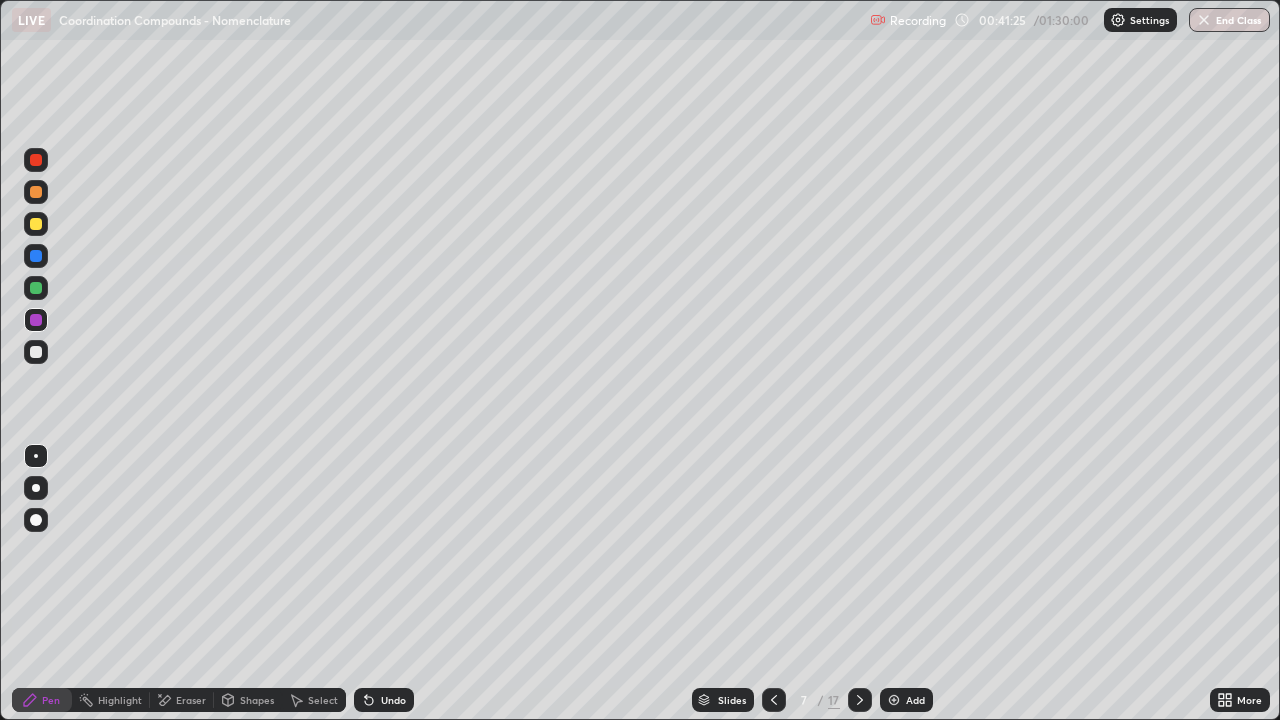 click 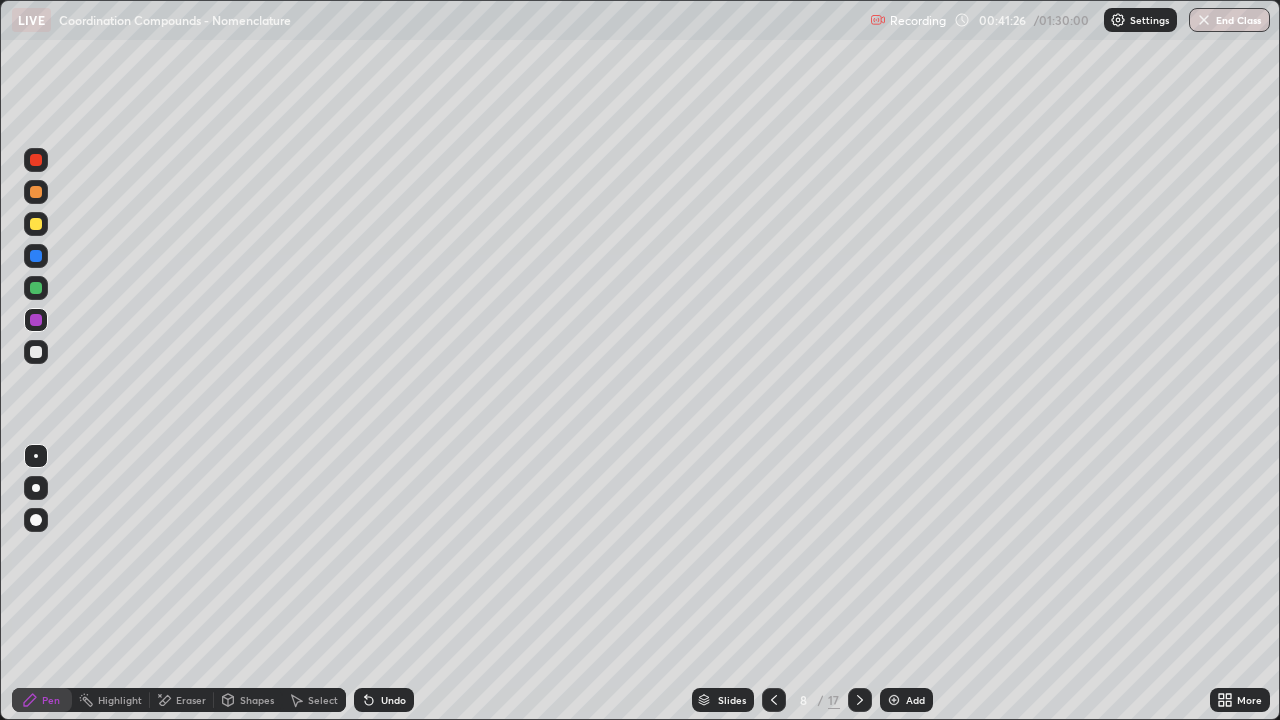 click at bounding box center [36, 256] 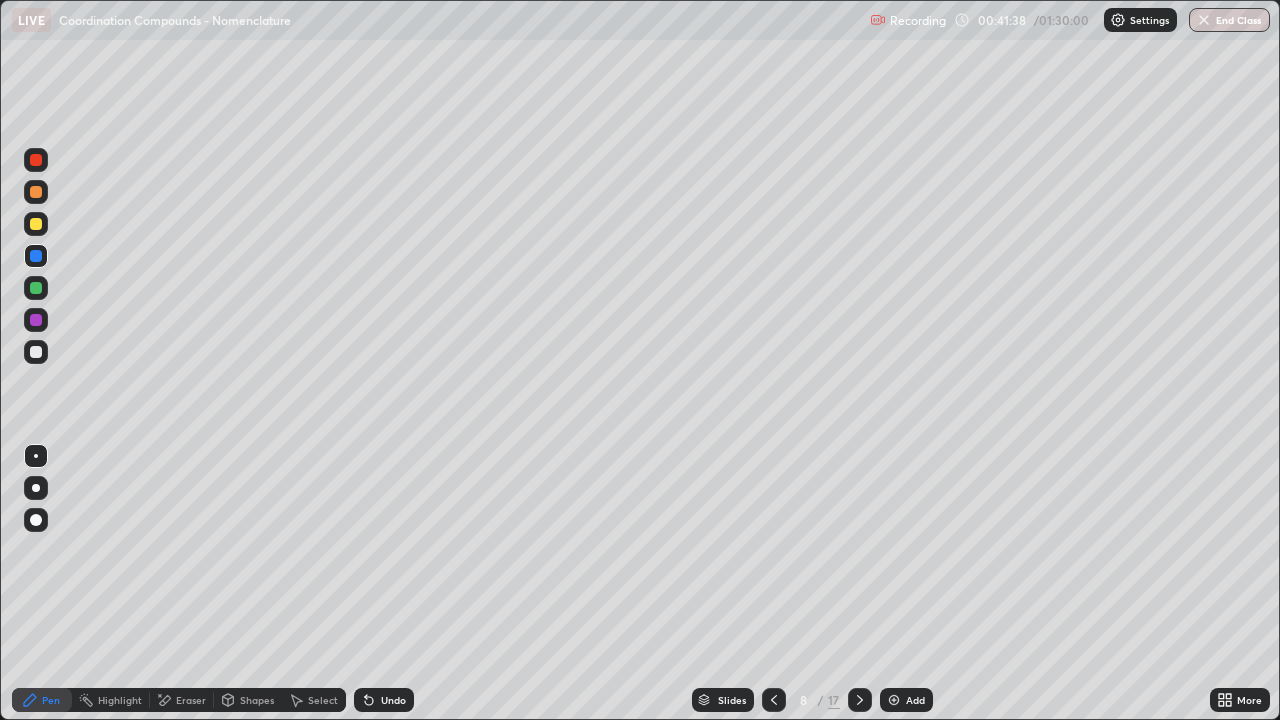 click 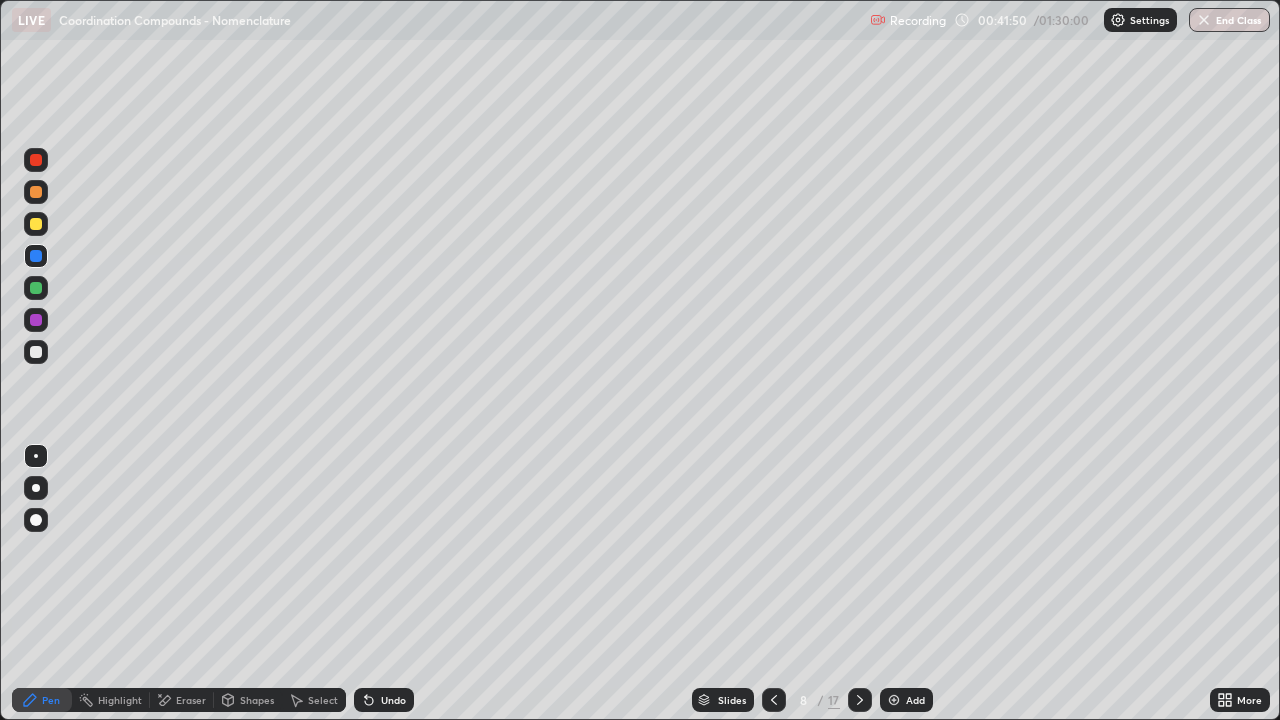 click at bounding box center [36, 256] 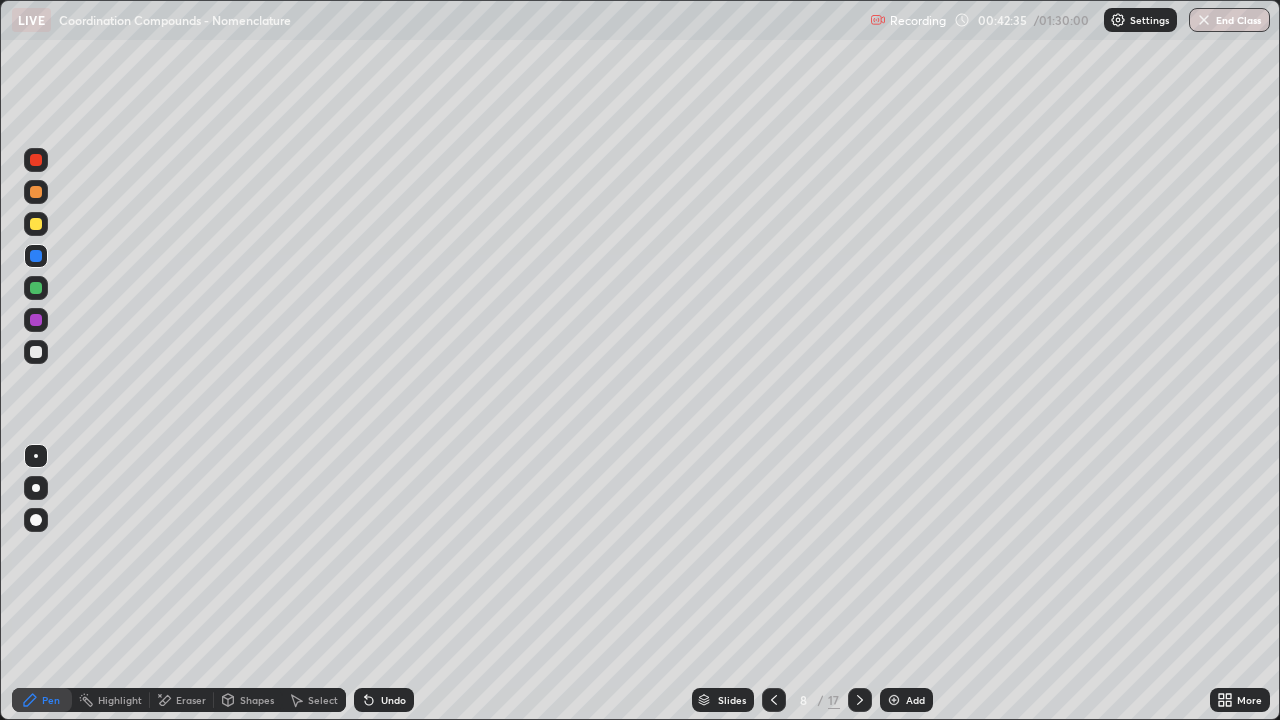 click at bounding box center (36, 288) 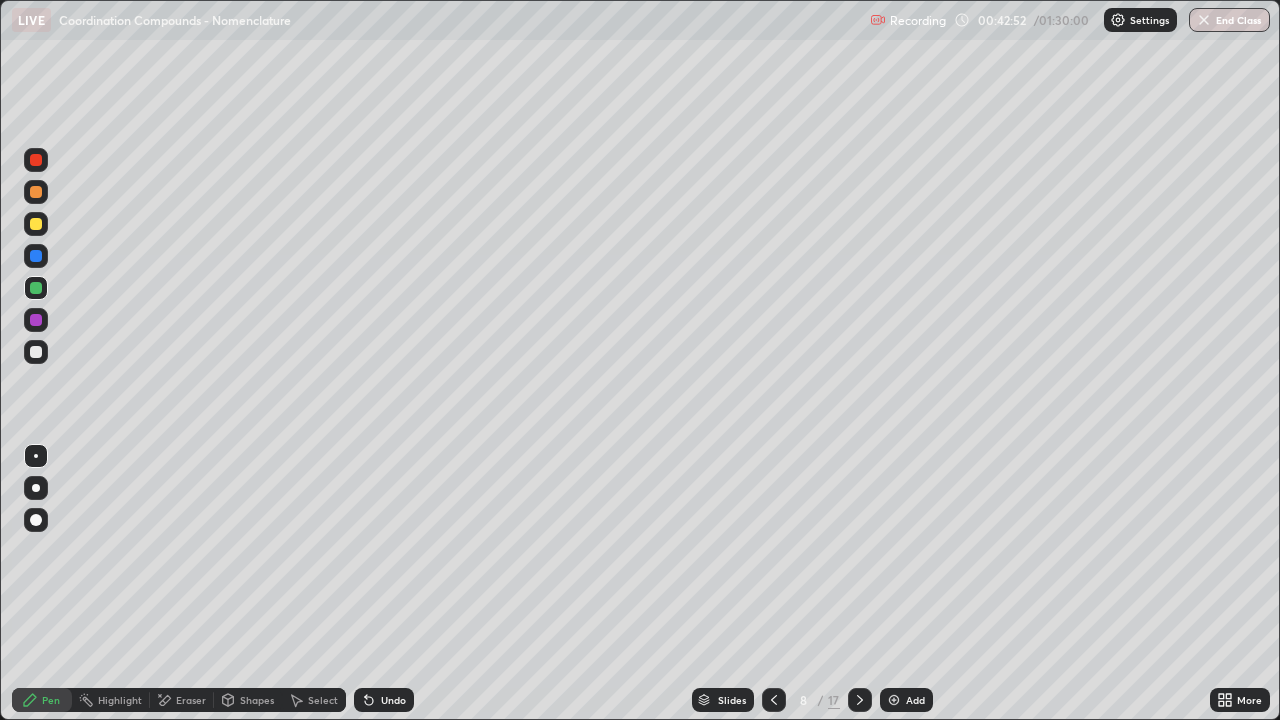 click at bounding box center (36, 320) 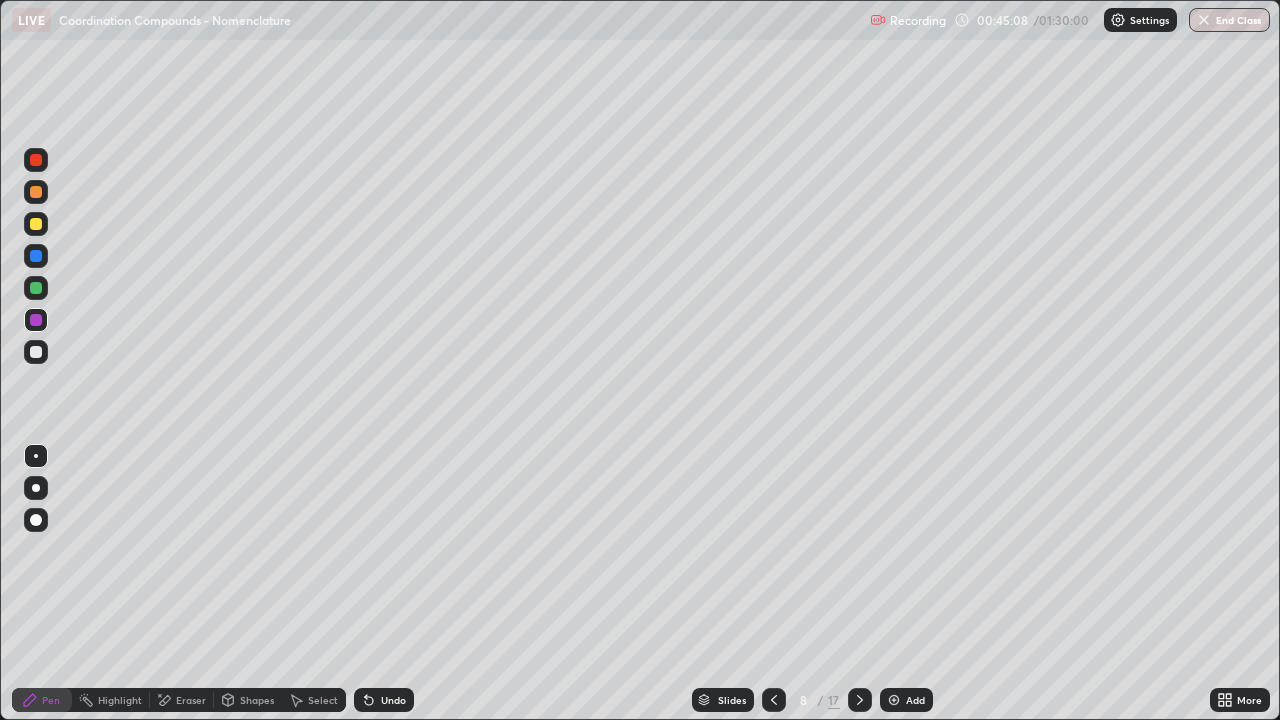 click at bounding box center [36, 288] 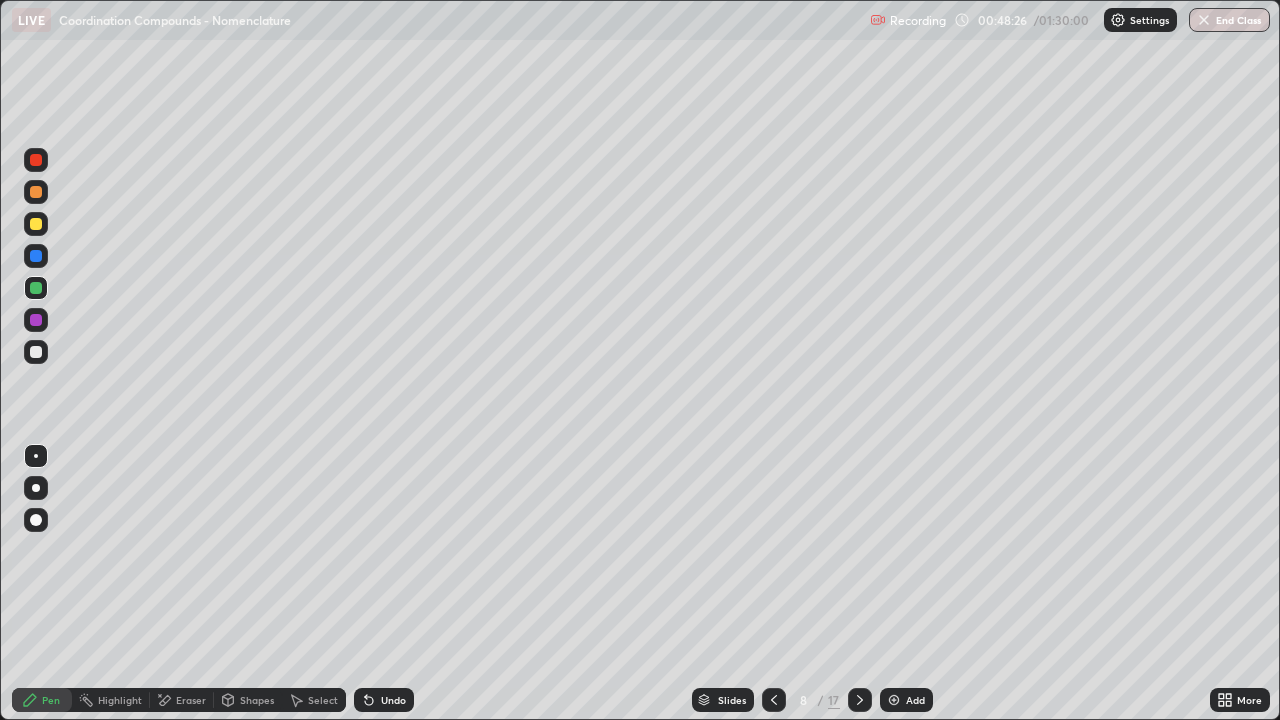 click 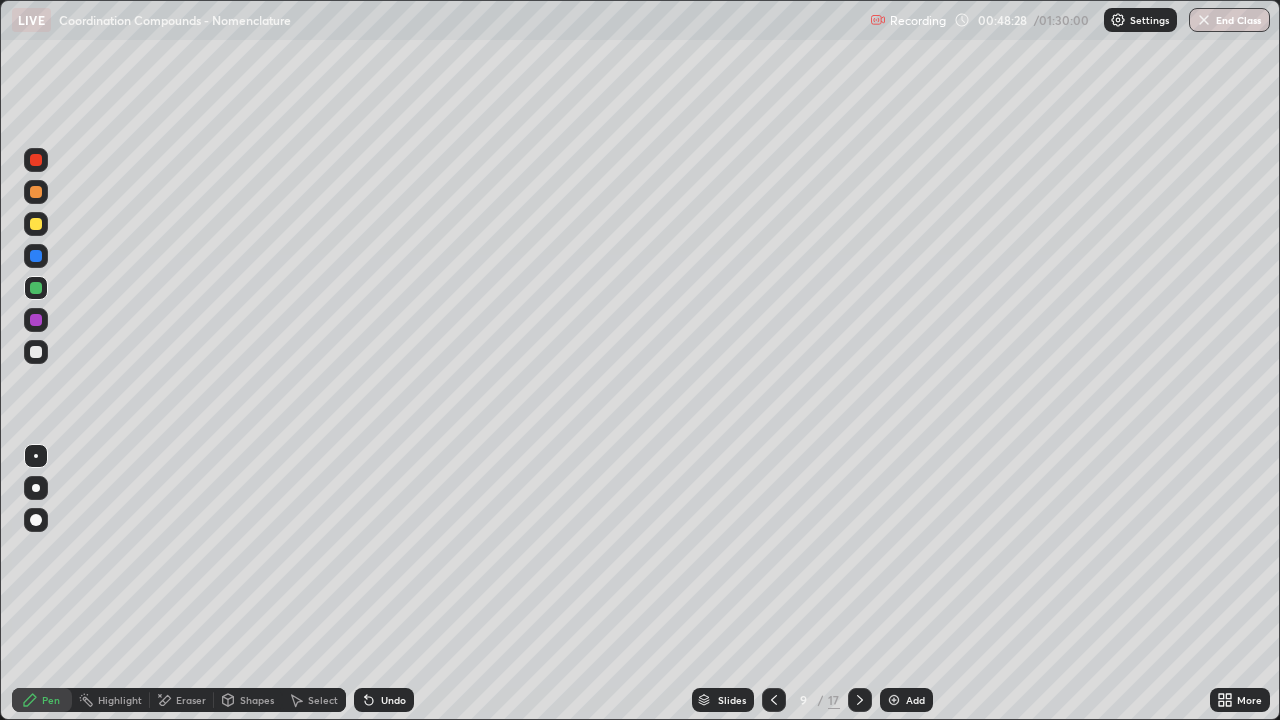 click at bounding box center (36, 160) 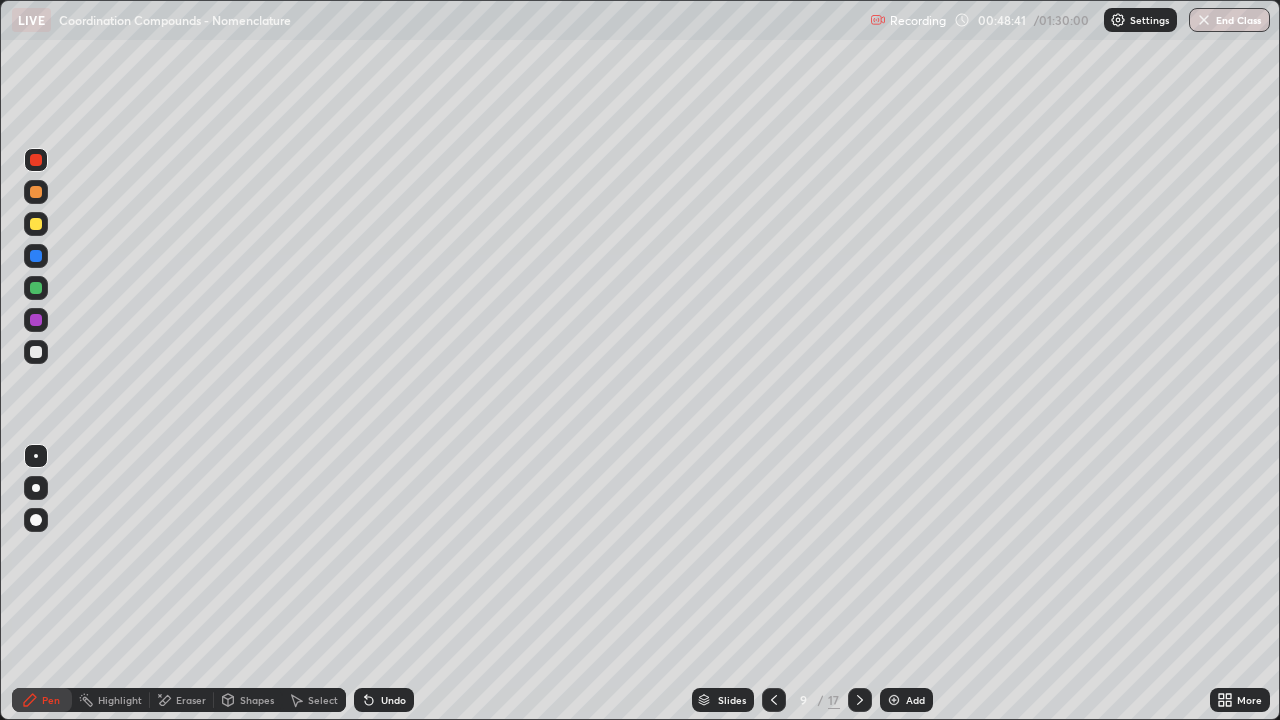 click at bounding box center (36, 224) 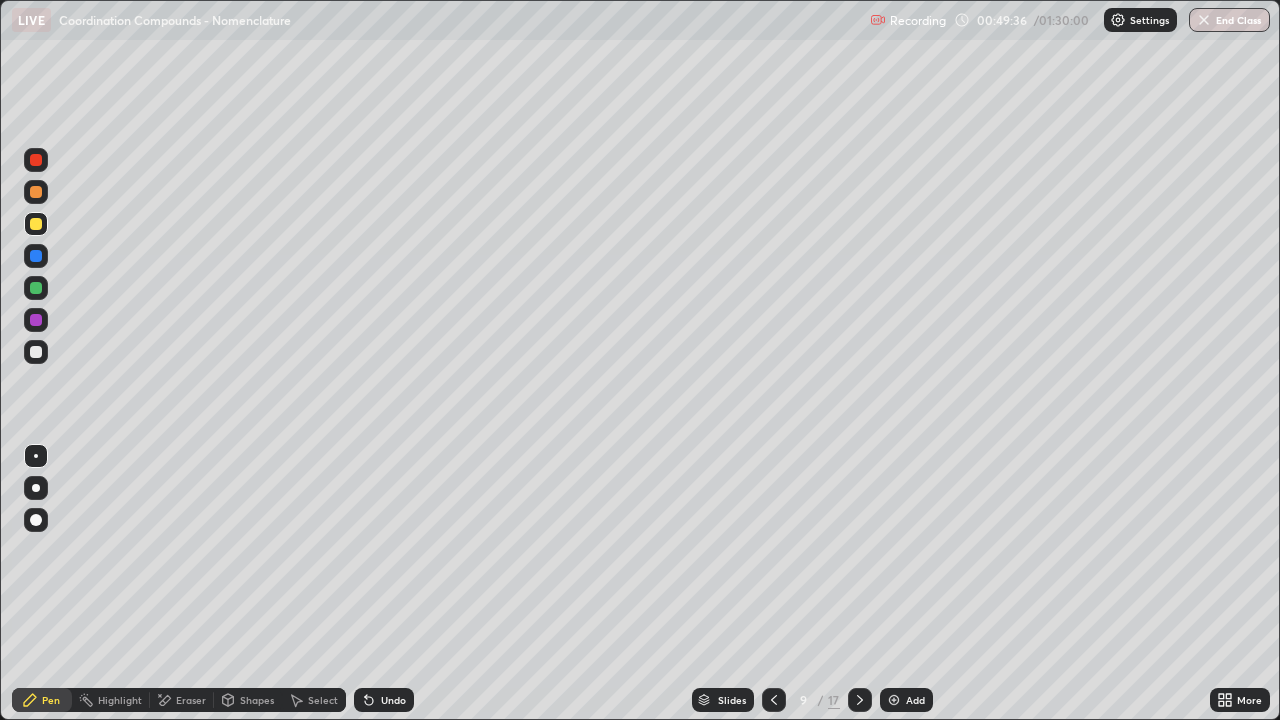 click at bounding box center [36, 288] 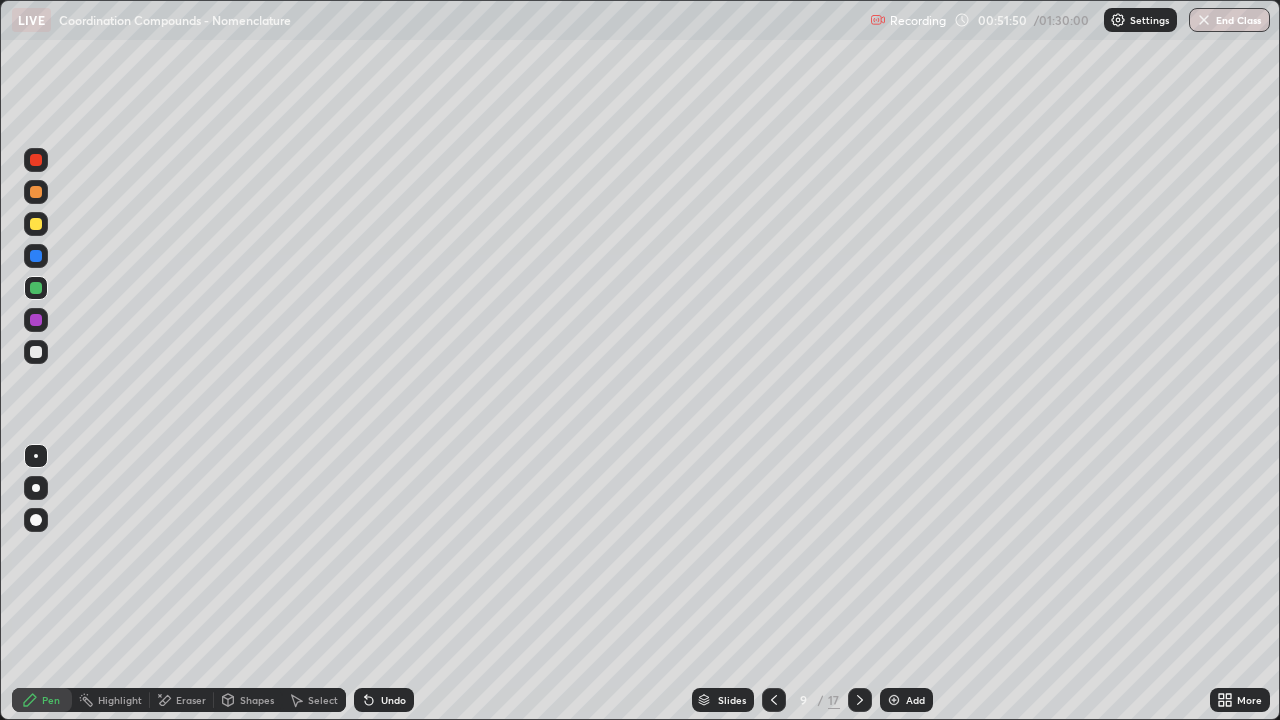 click at bounding box center (36, 288) 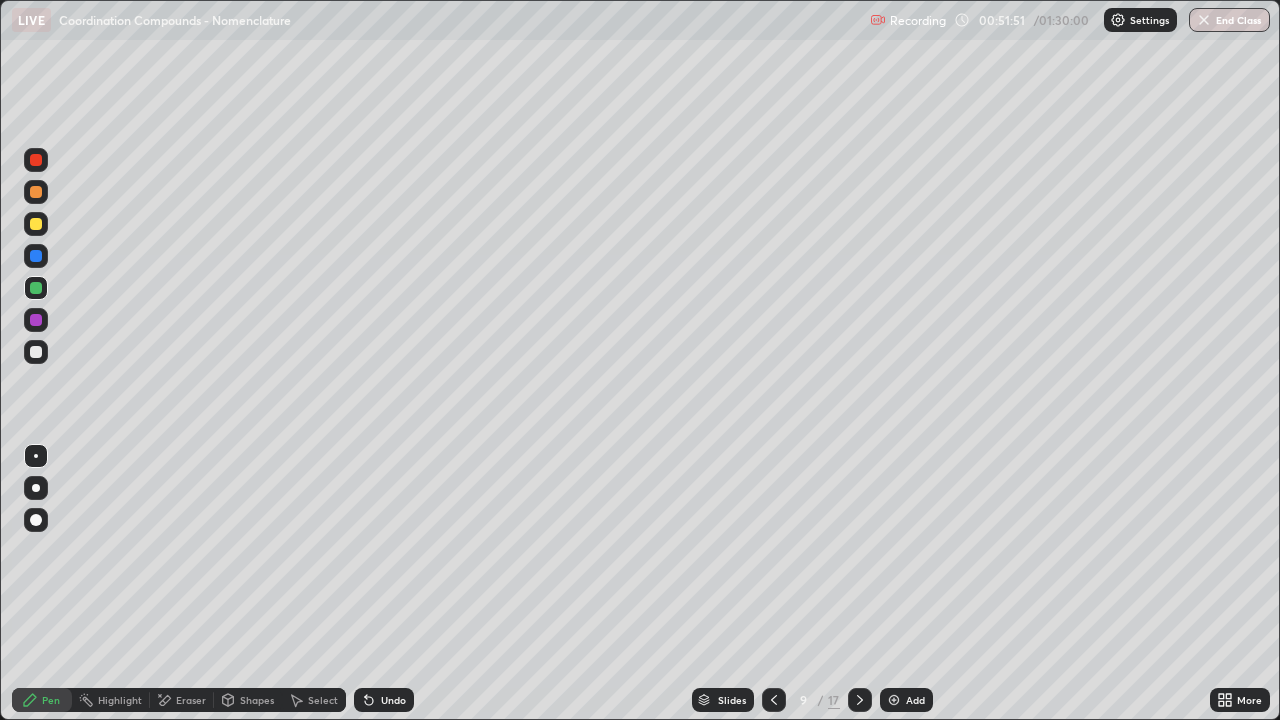click at bounding box center [36, 352] 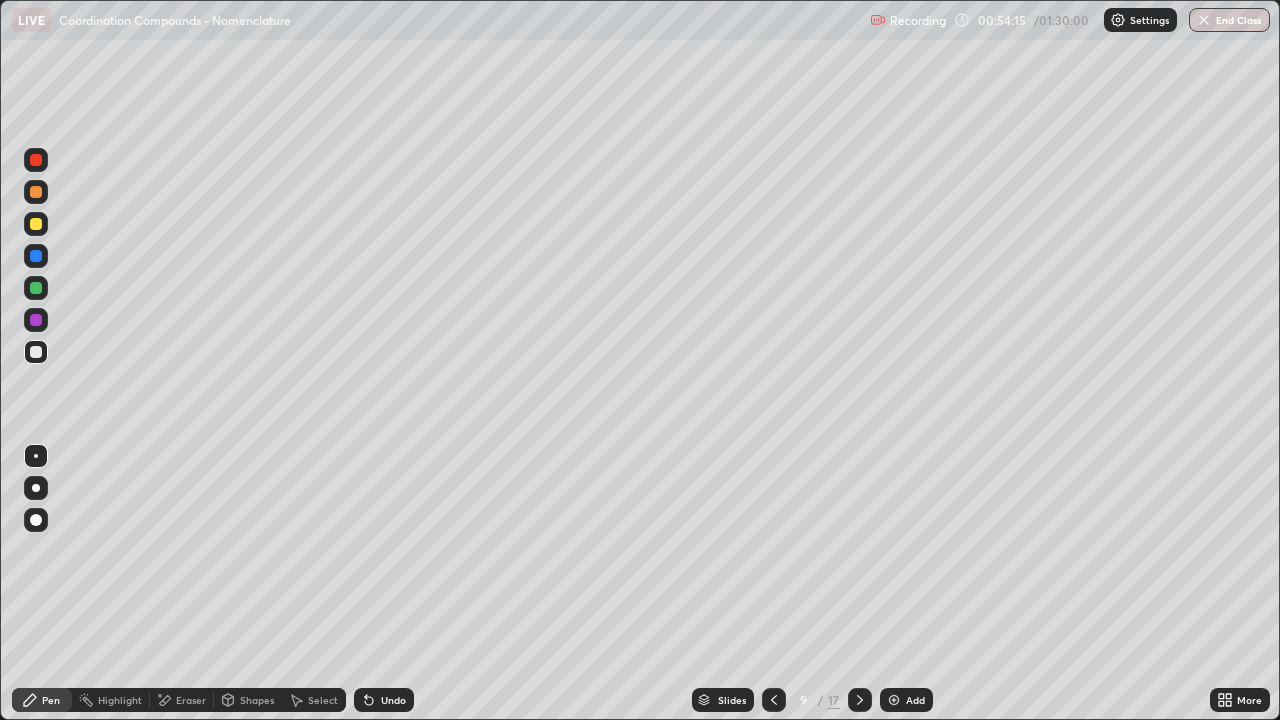 click at bounding box center (36, 224) 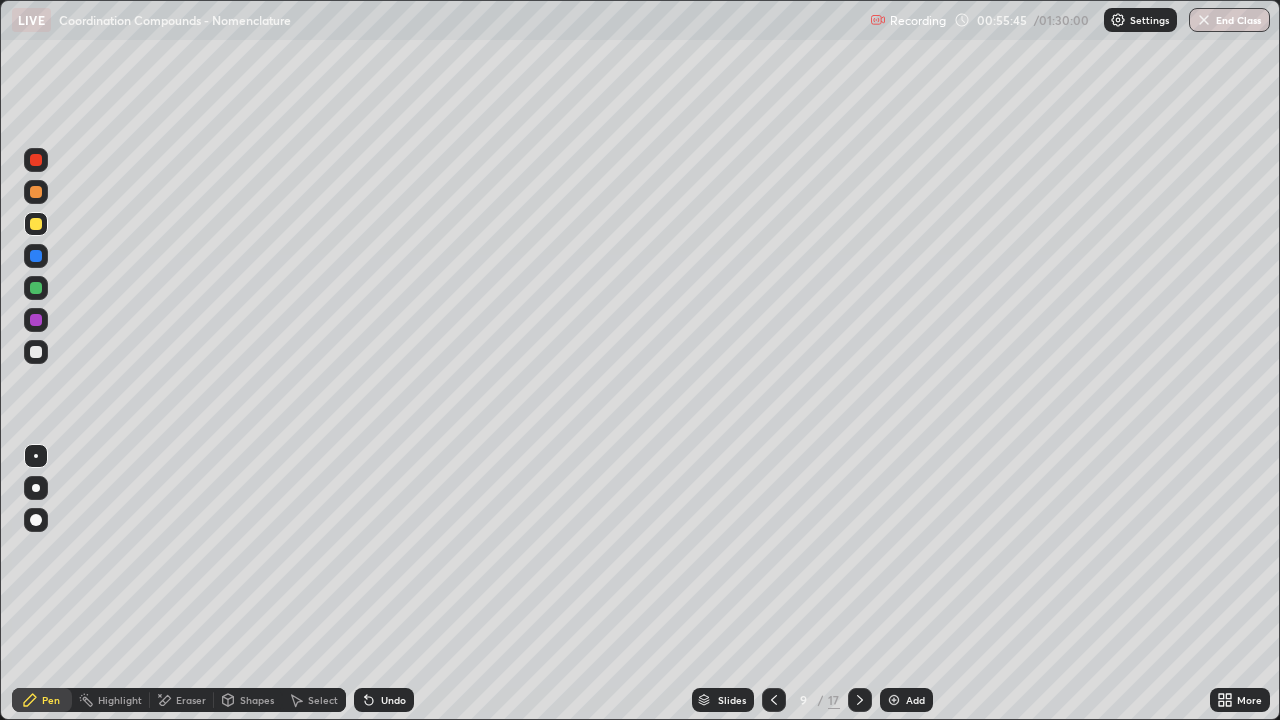 click at bounding box center (36, 288) 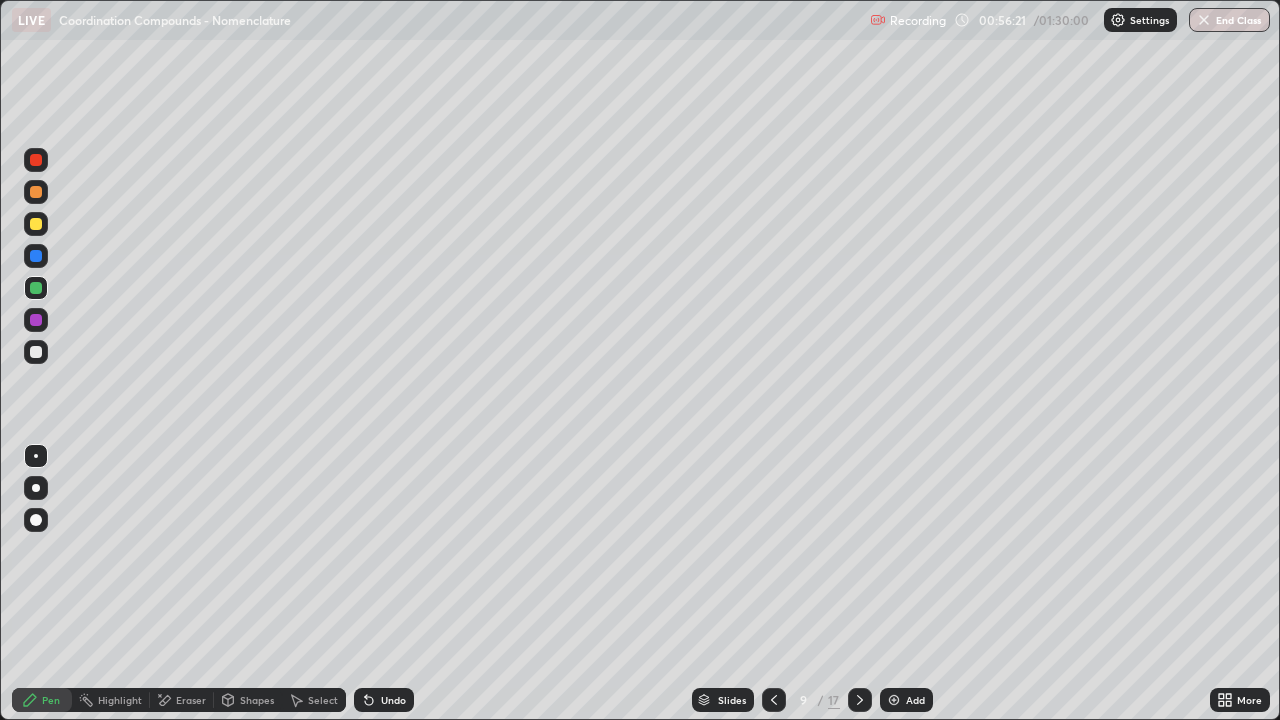 click at bounding box center [36, 320] 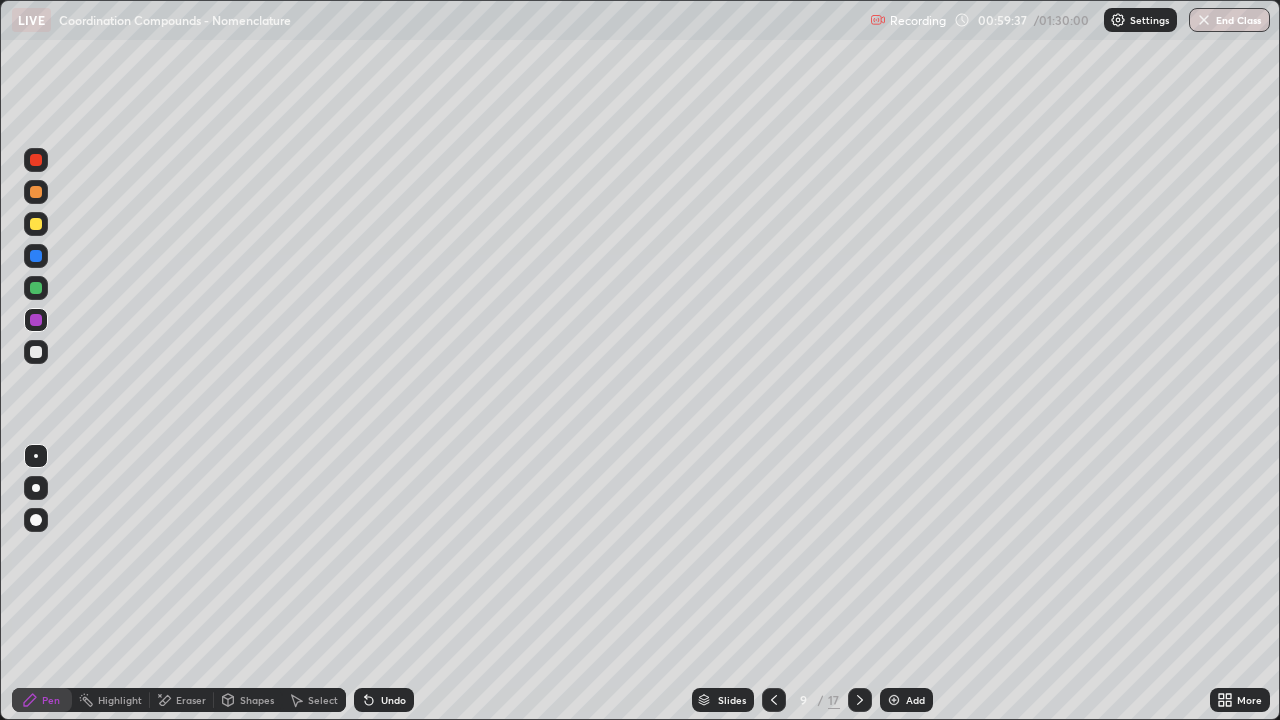 click 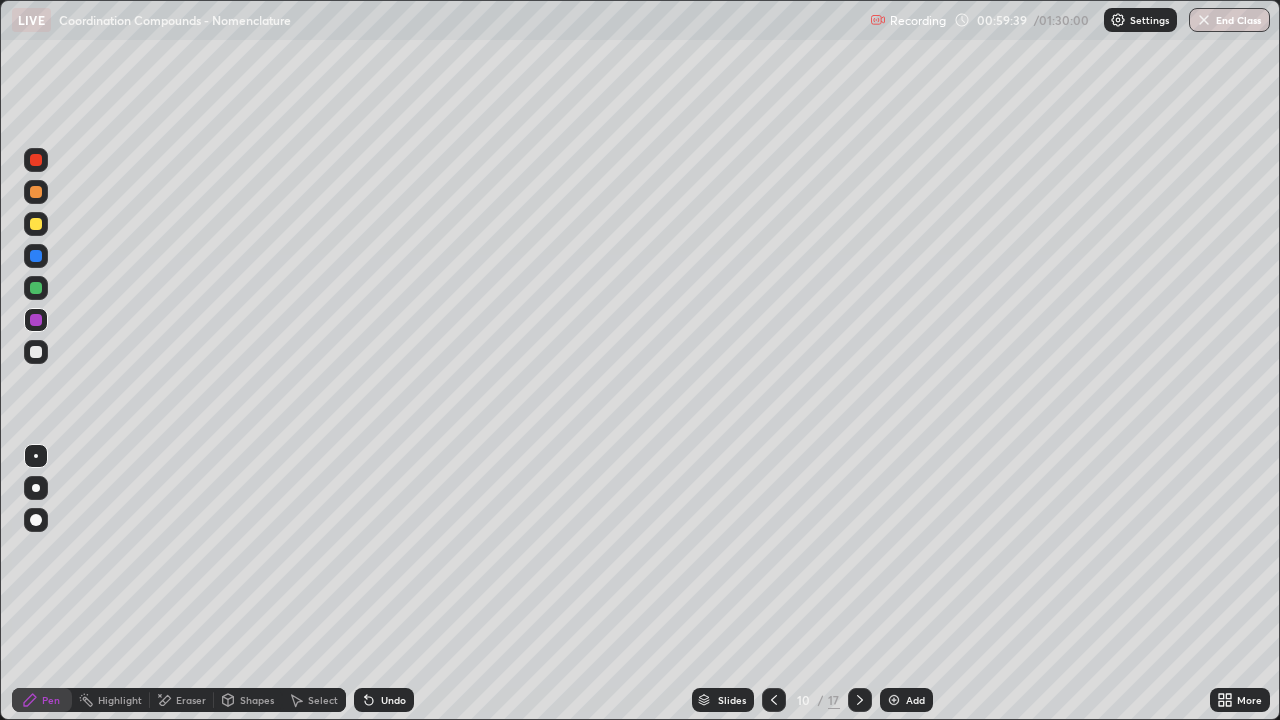 click at bounding box center [36, 224] 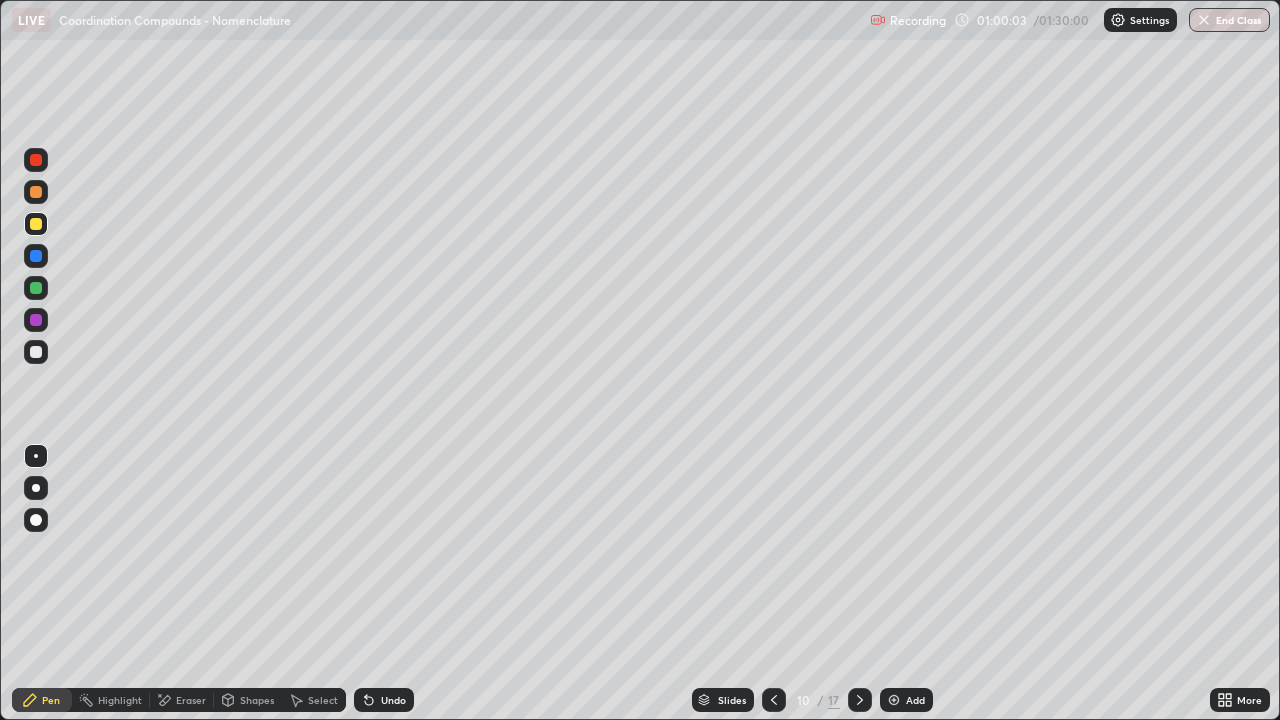 click on "Undo" at bounding box center [384, 700] 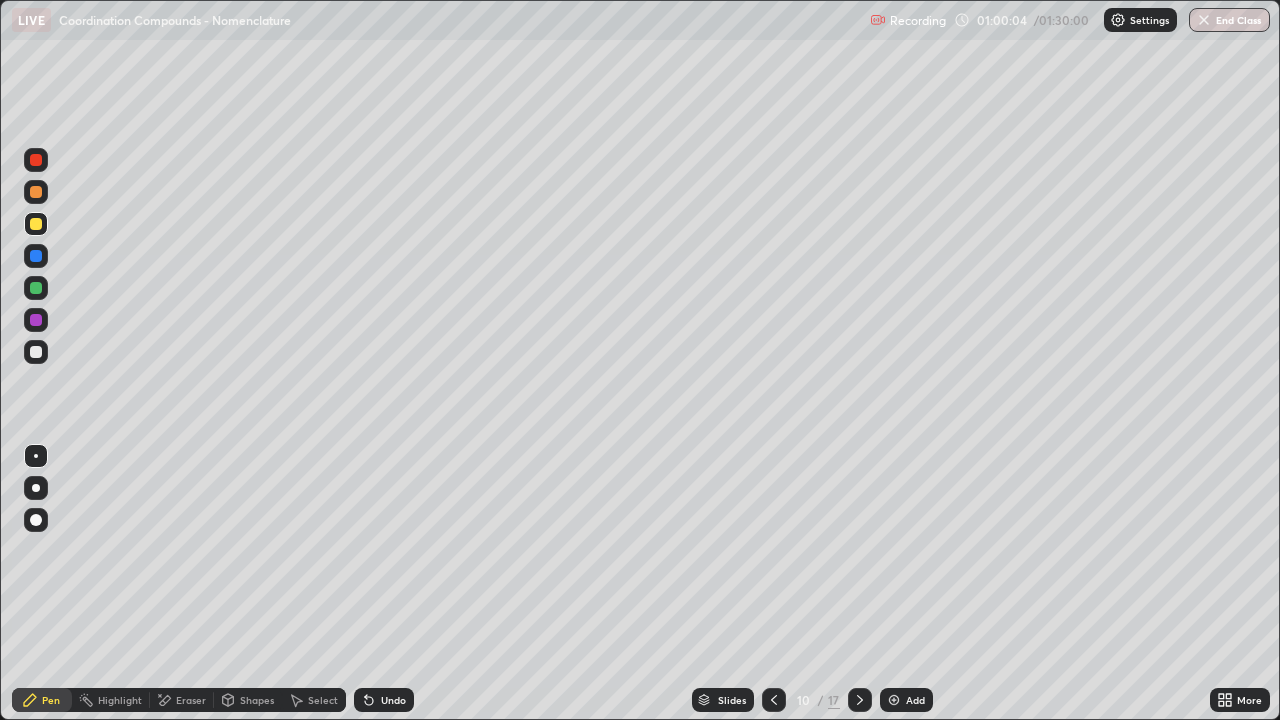 click on "Undo" at bounding box center [384, 700] 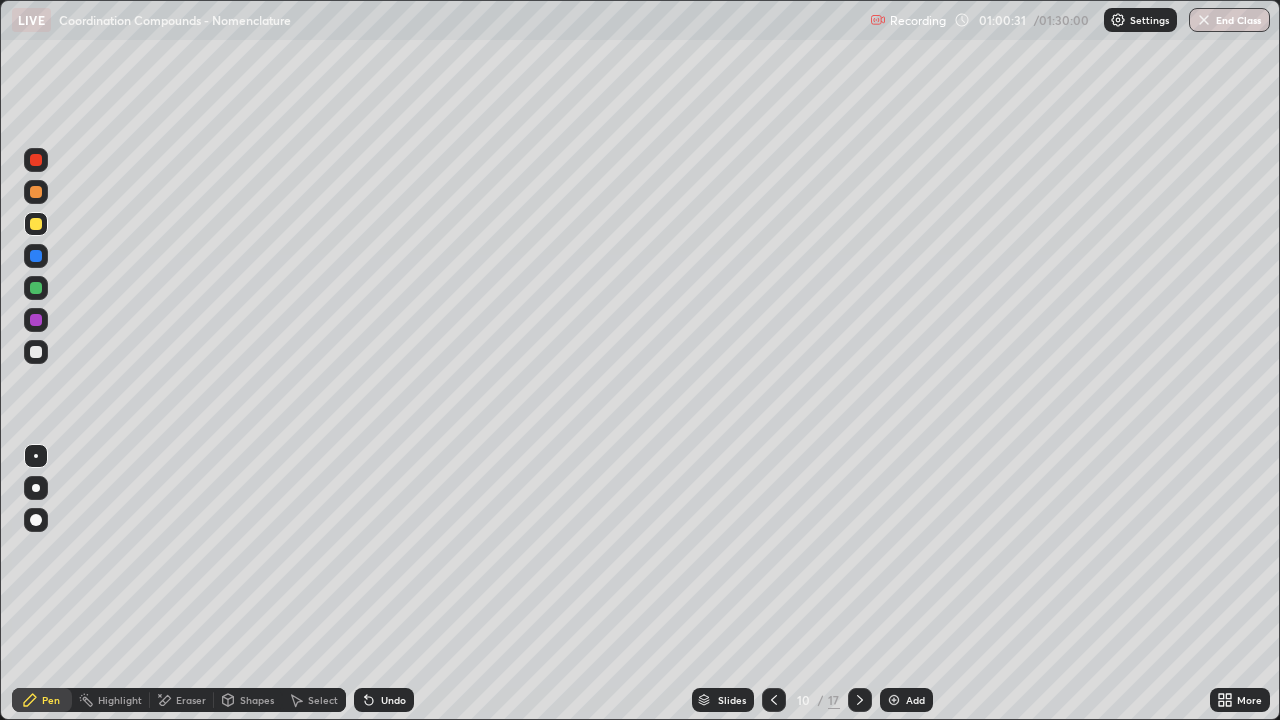 click on "Undo" at bounding box center (393, 700) 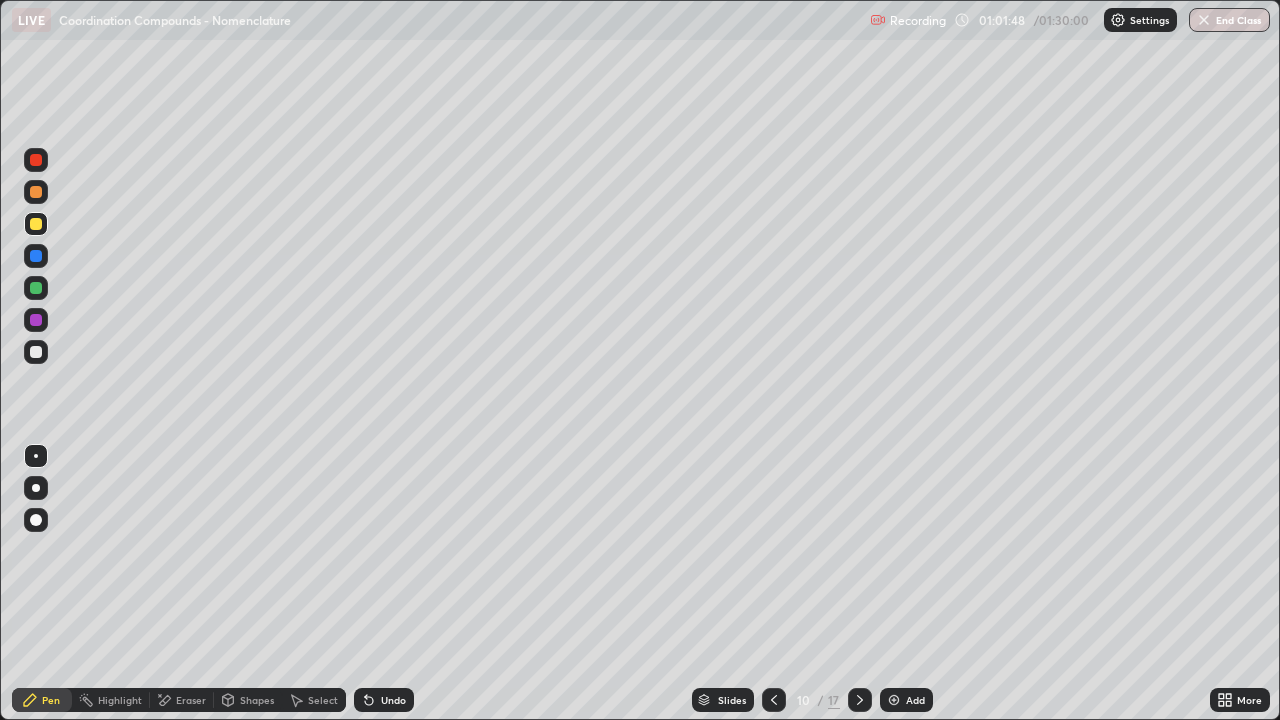 click at bounding box center (36, 160) 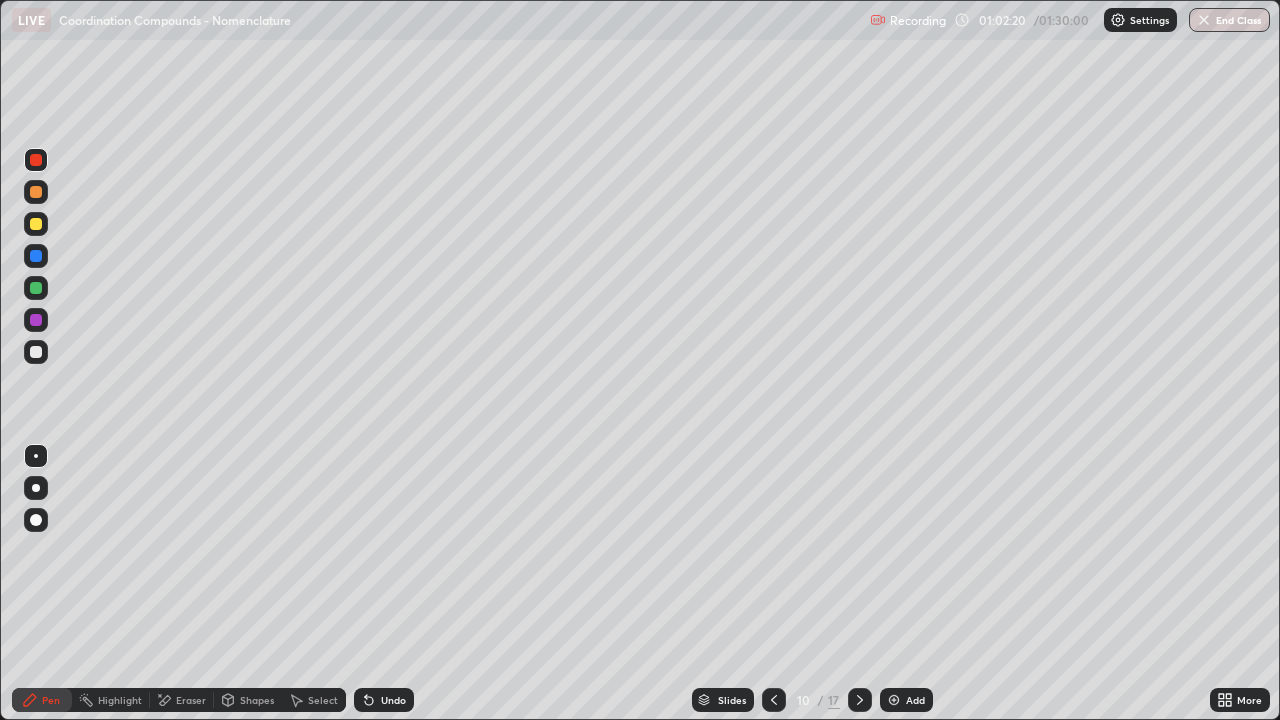 click at bounding box center (36, 288) 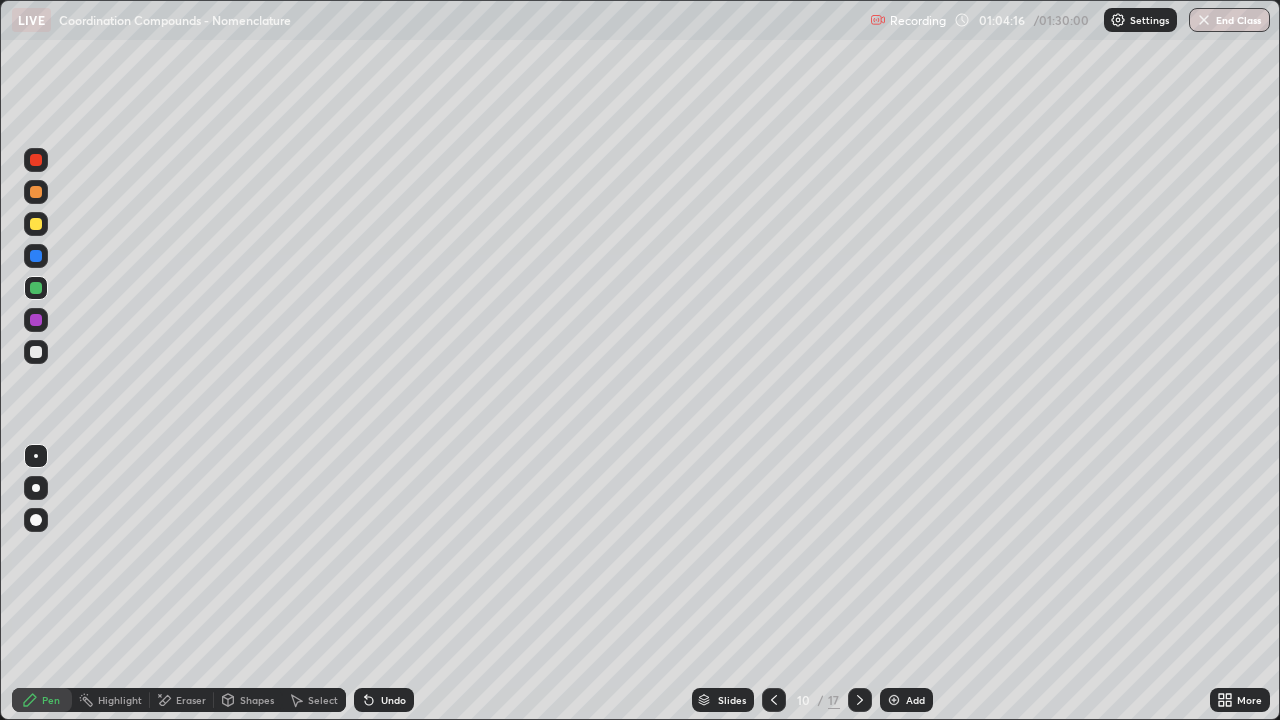 click at bounding box center [36, 352] 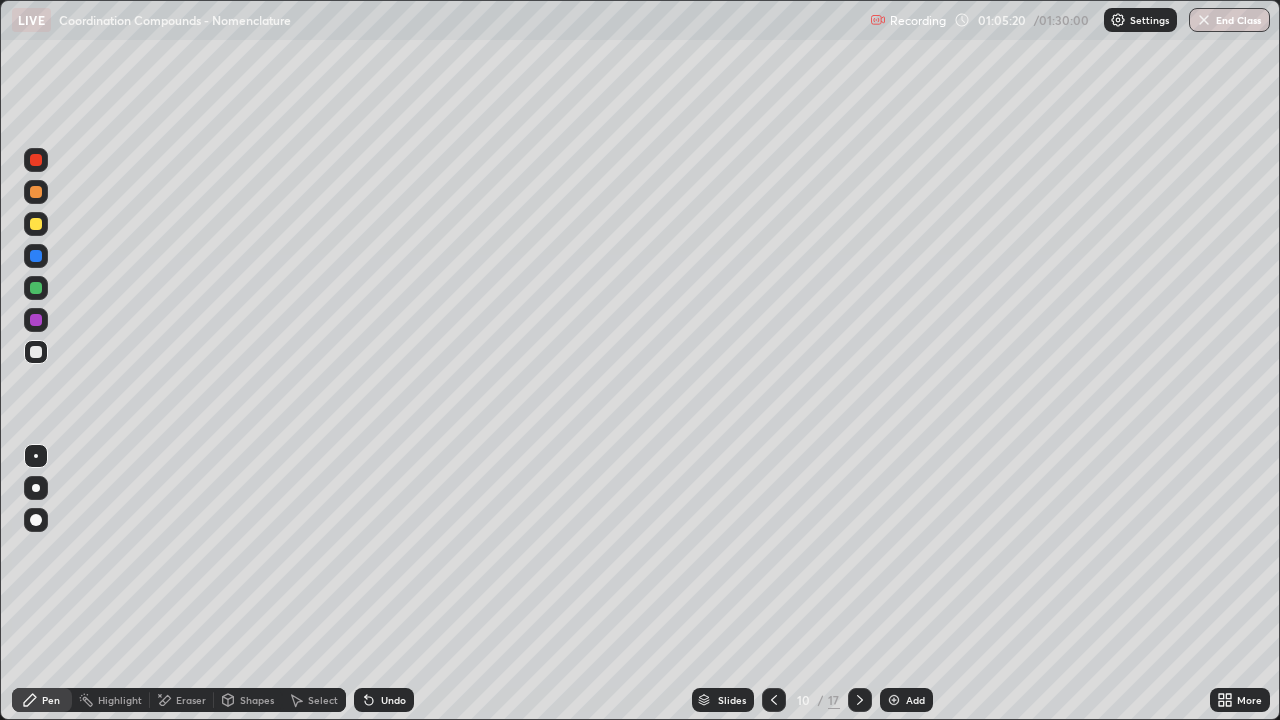 click on "Undo" at bounding box center [384, 700] 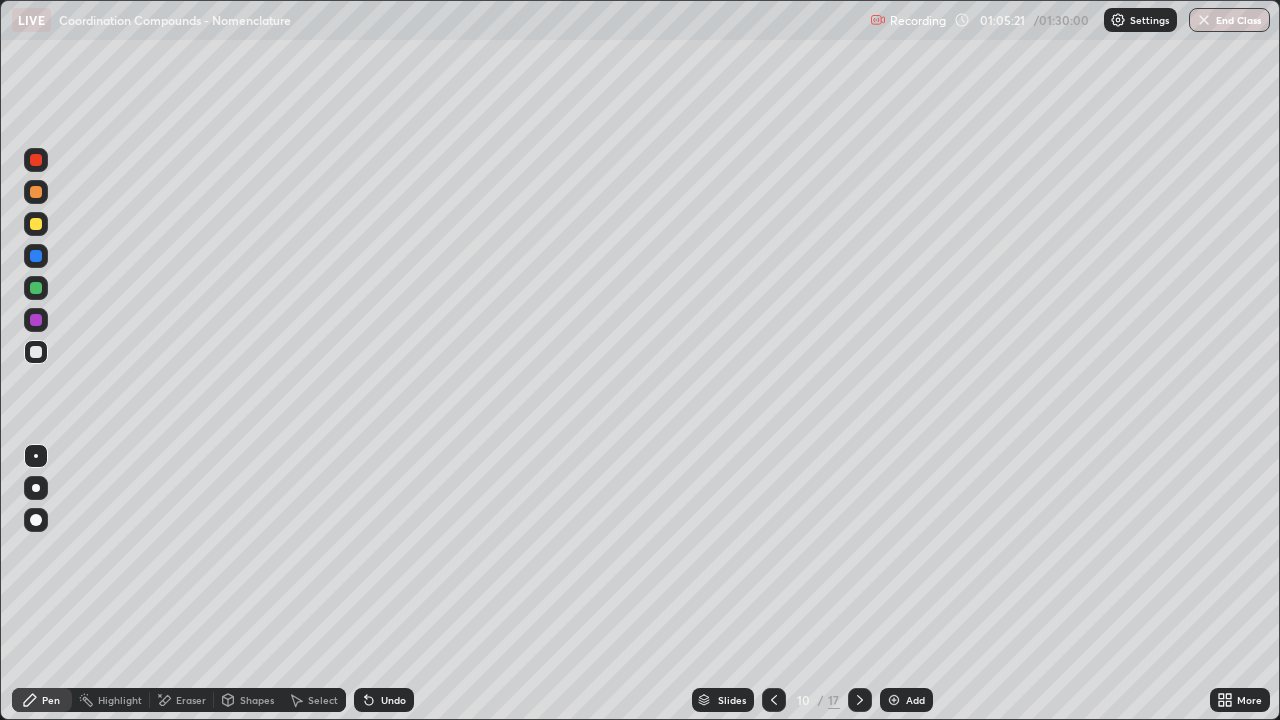 click 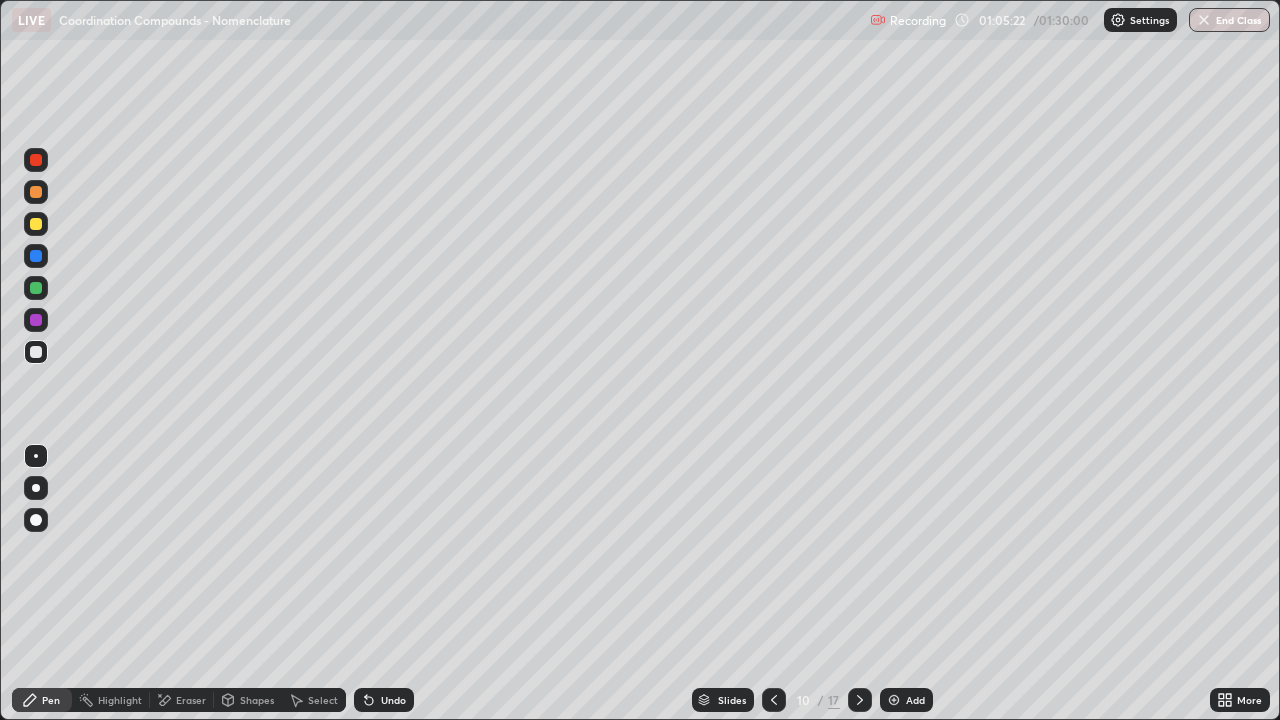 click 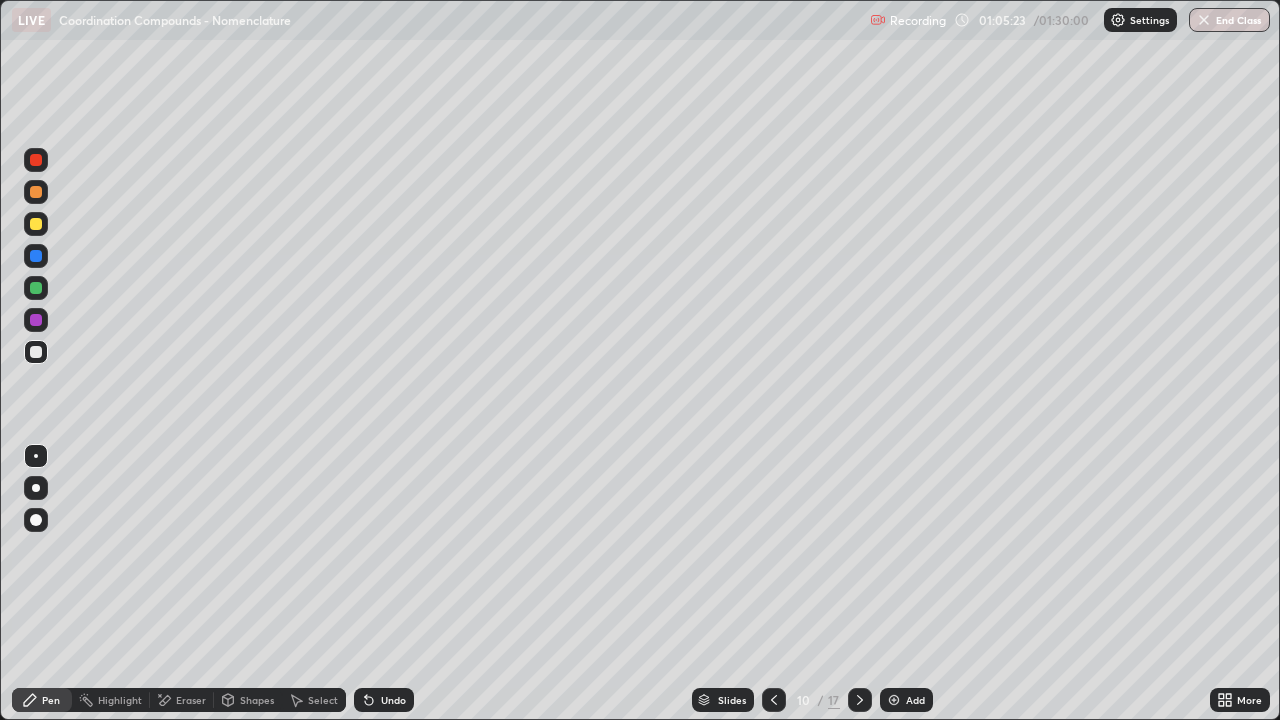 click 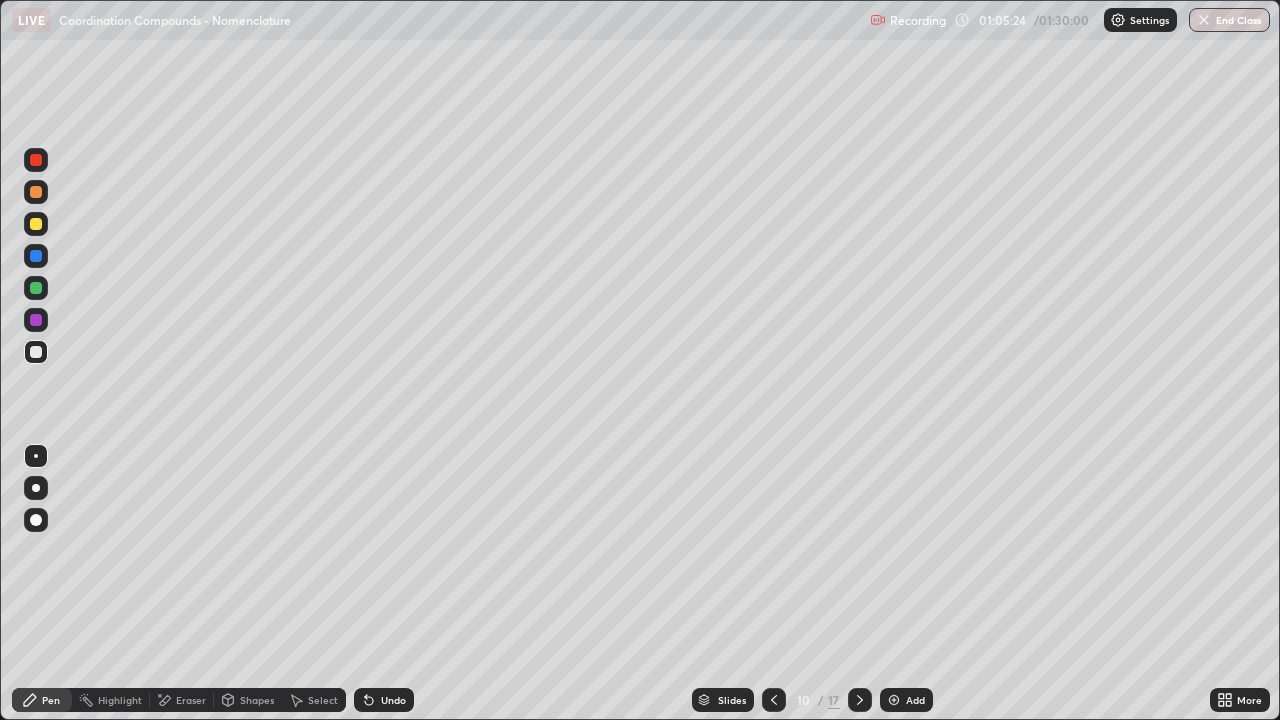 click on "Undo" at bounding box center [393, 700] 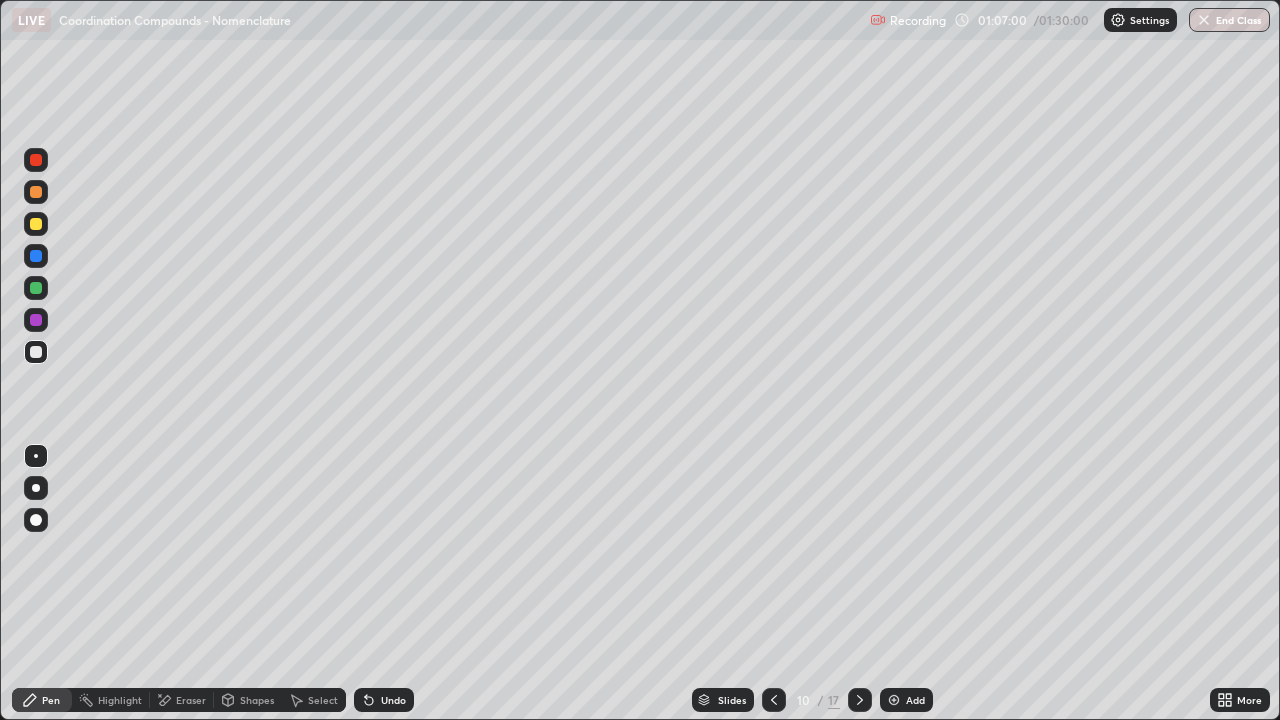 click at bounding box center [36, 320] 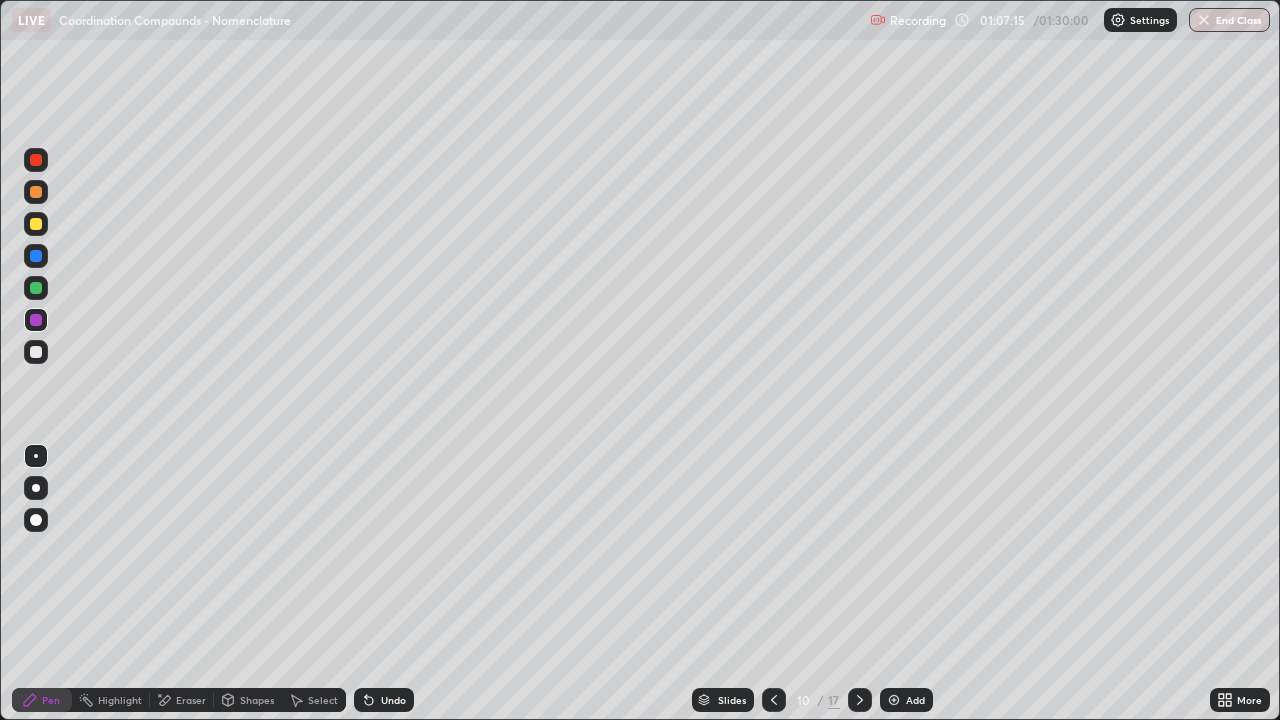 click at bounding box center (36, 256) 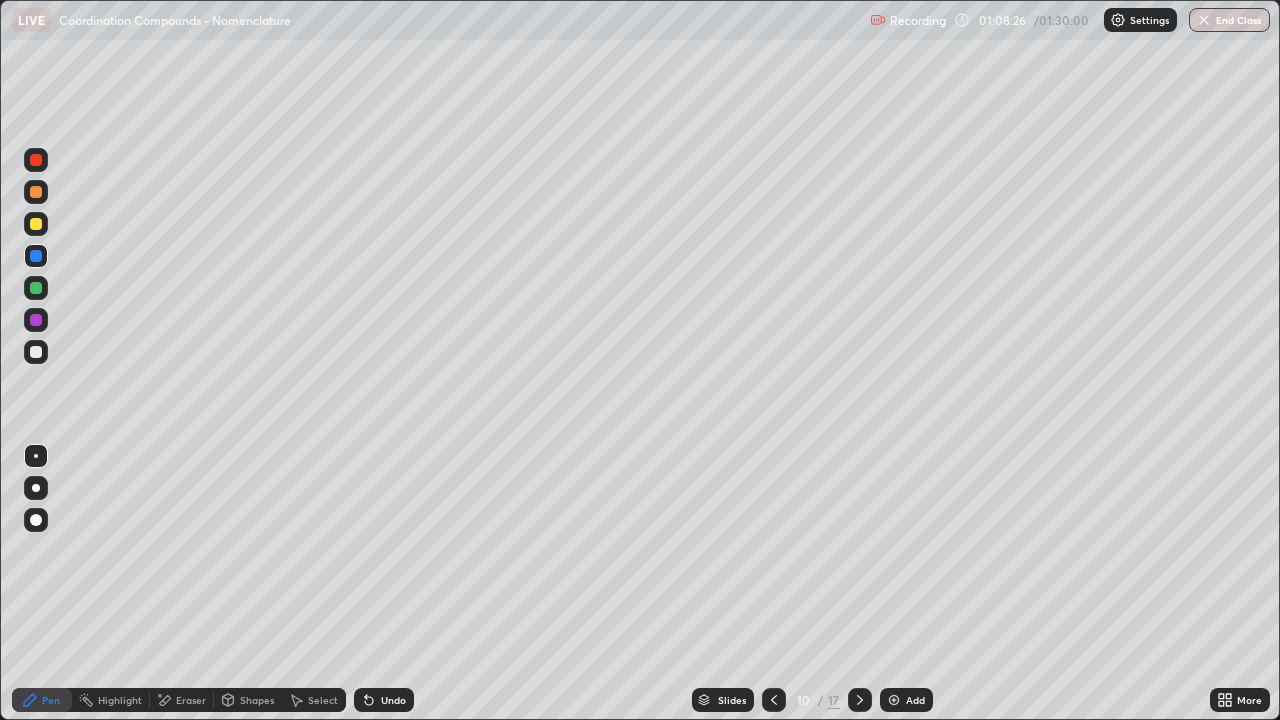 click at bounding box center [36, 288] 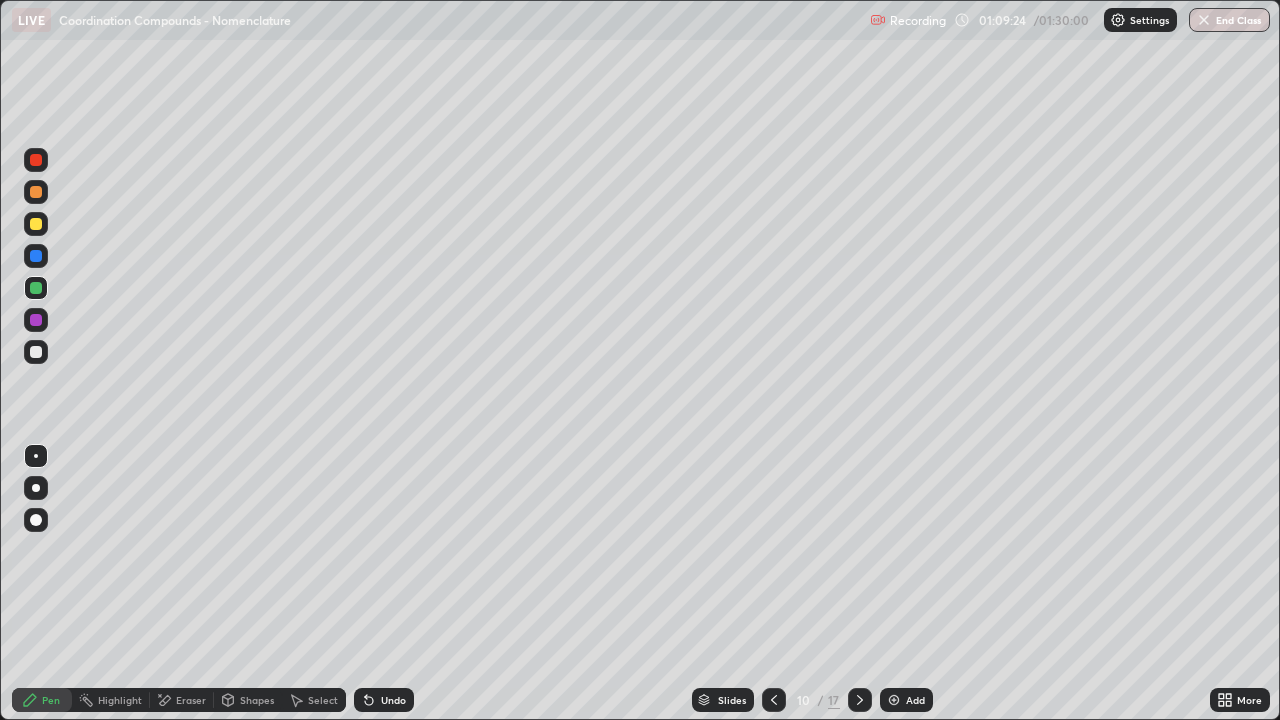 click on "Undo" at bounding box center (393, 700) 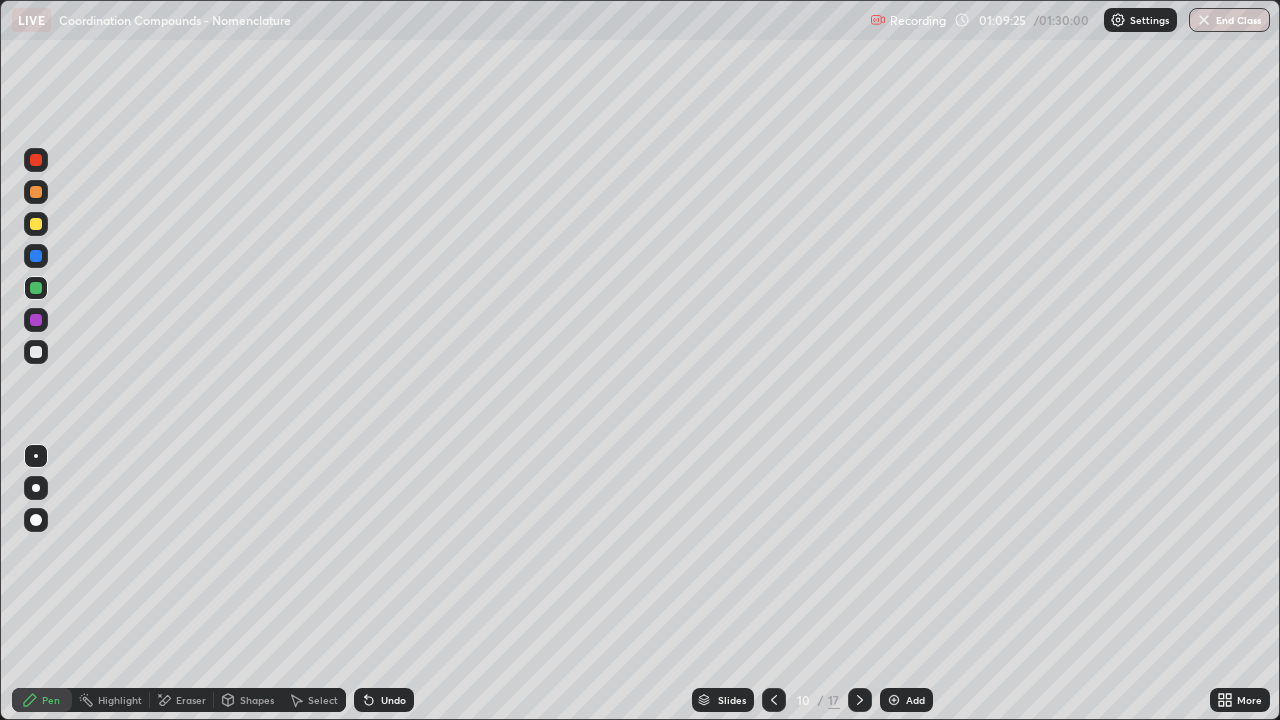 click on "Undo" at bounding box center [393, 700] 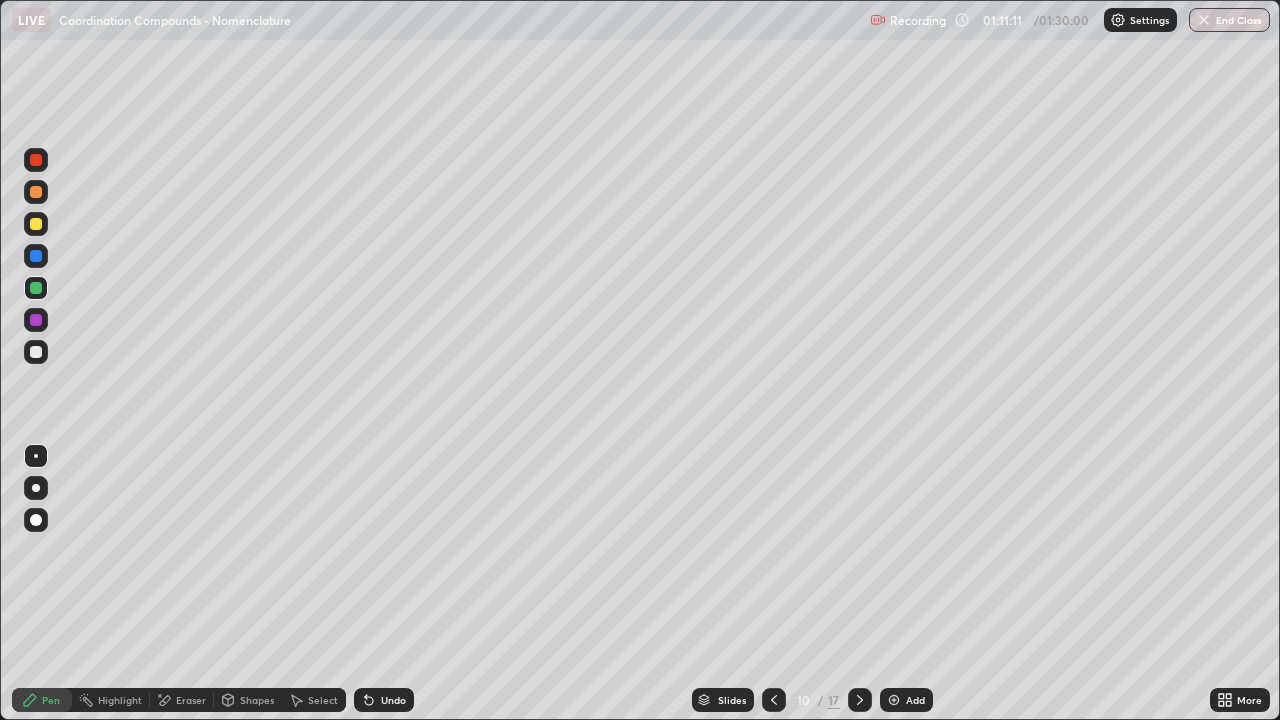 click 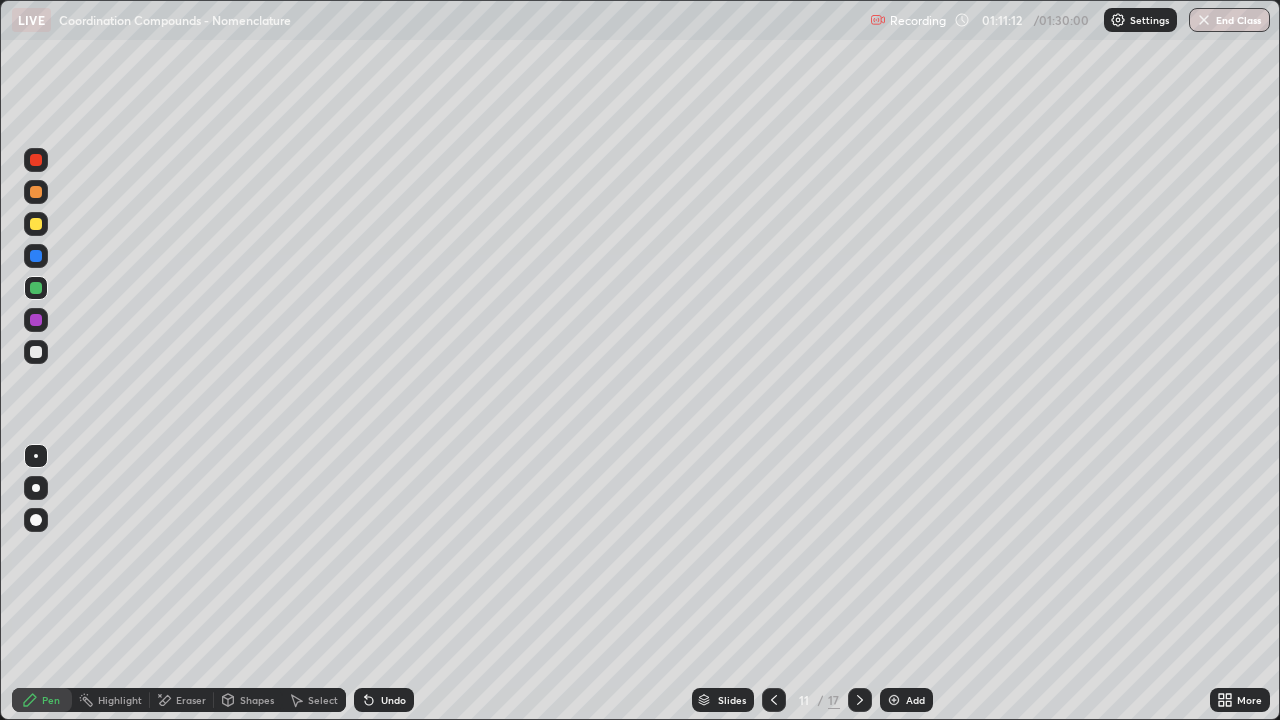 click at bounding box center (36, 160) 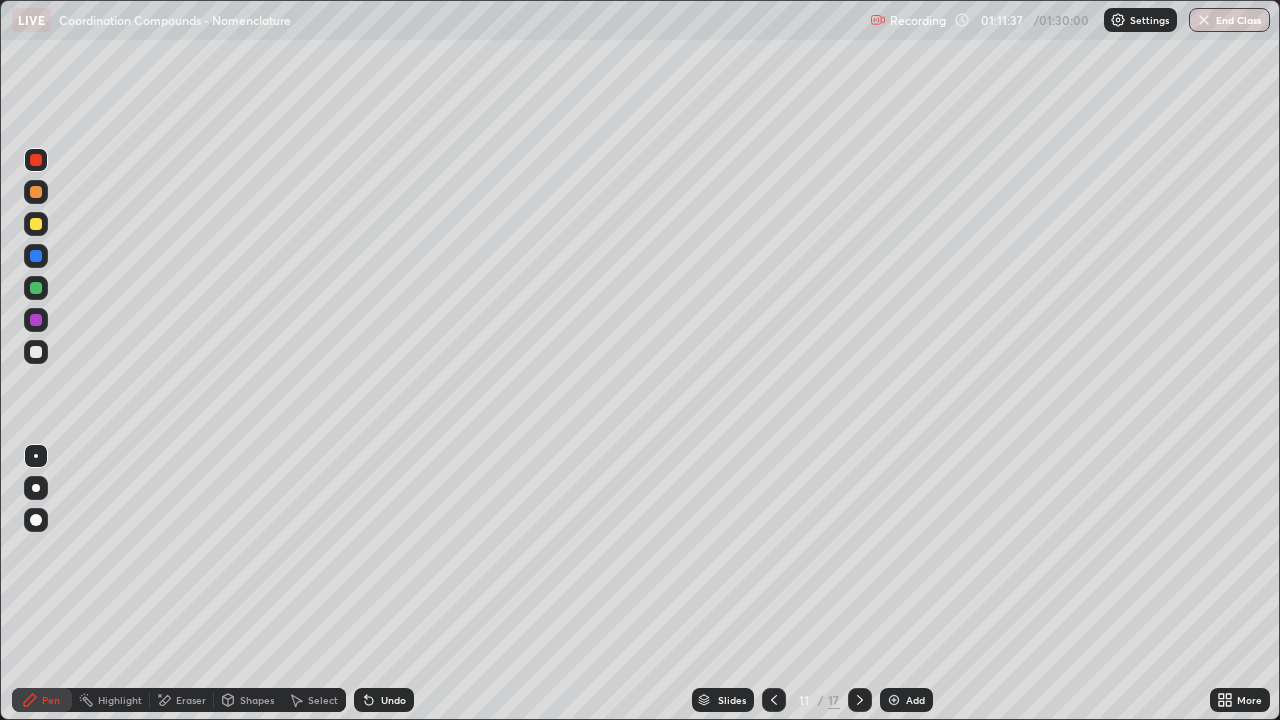 click at bounding box center (36, 160) 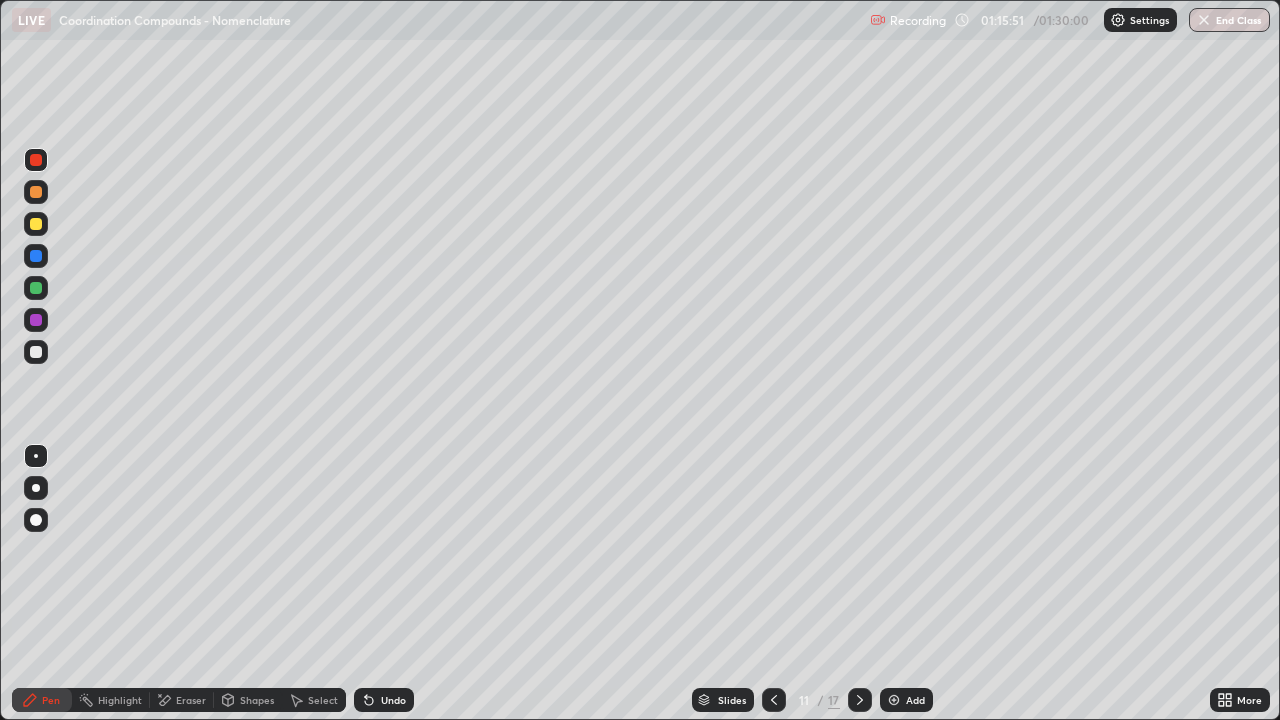 click at bounding box center [36, 288] 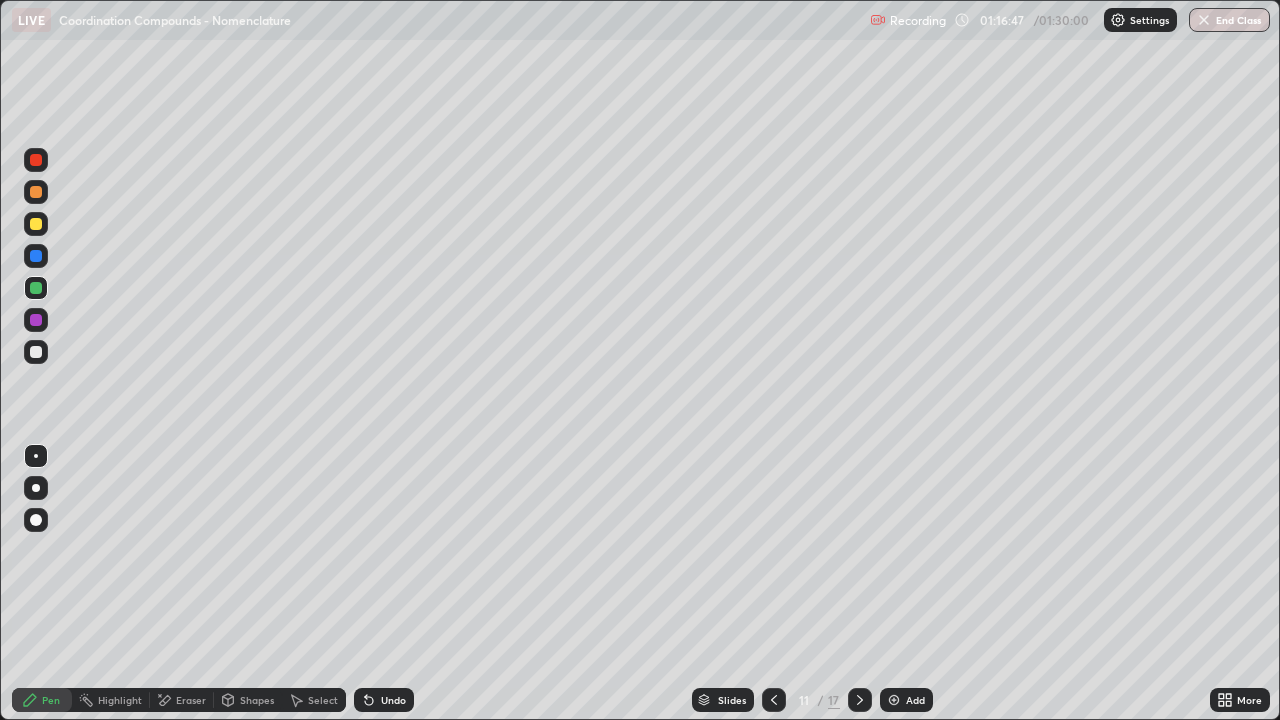 click at bounding box center (36, 320) 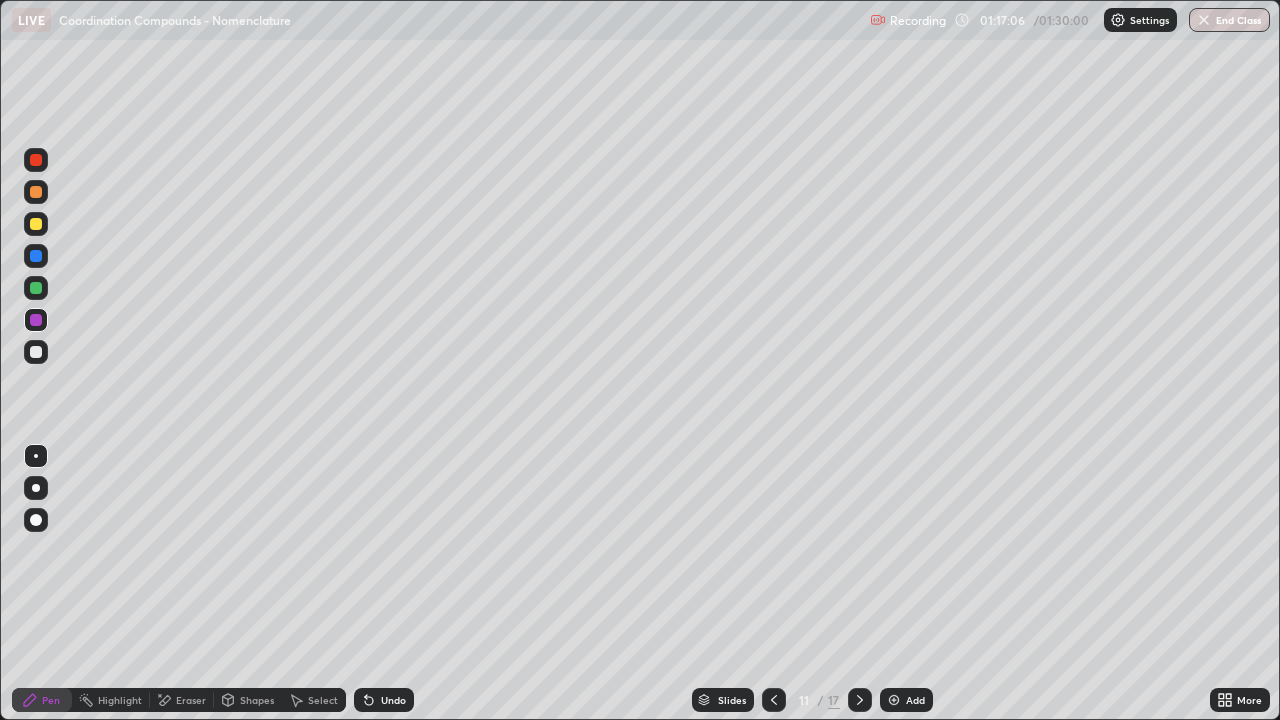click 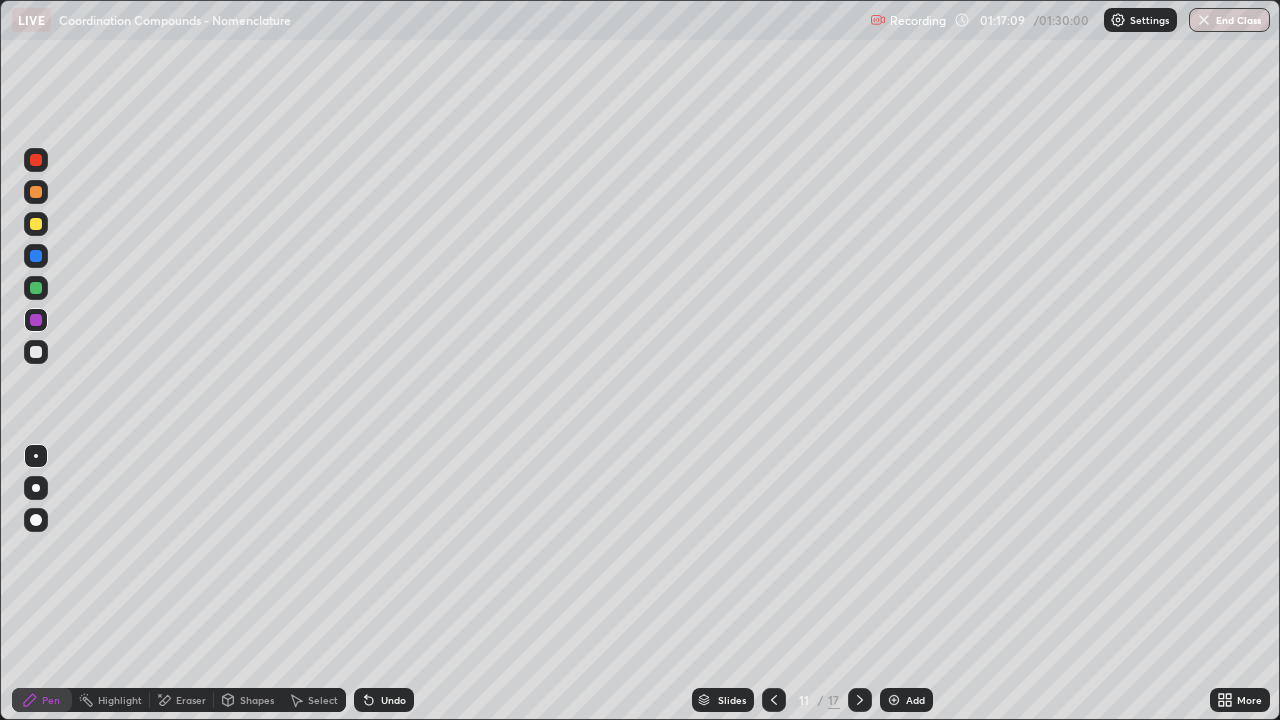 click at bounding box center (36, 256) 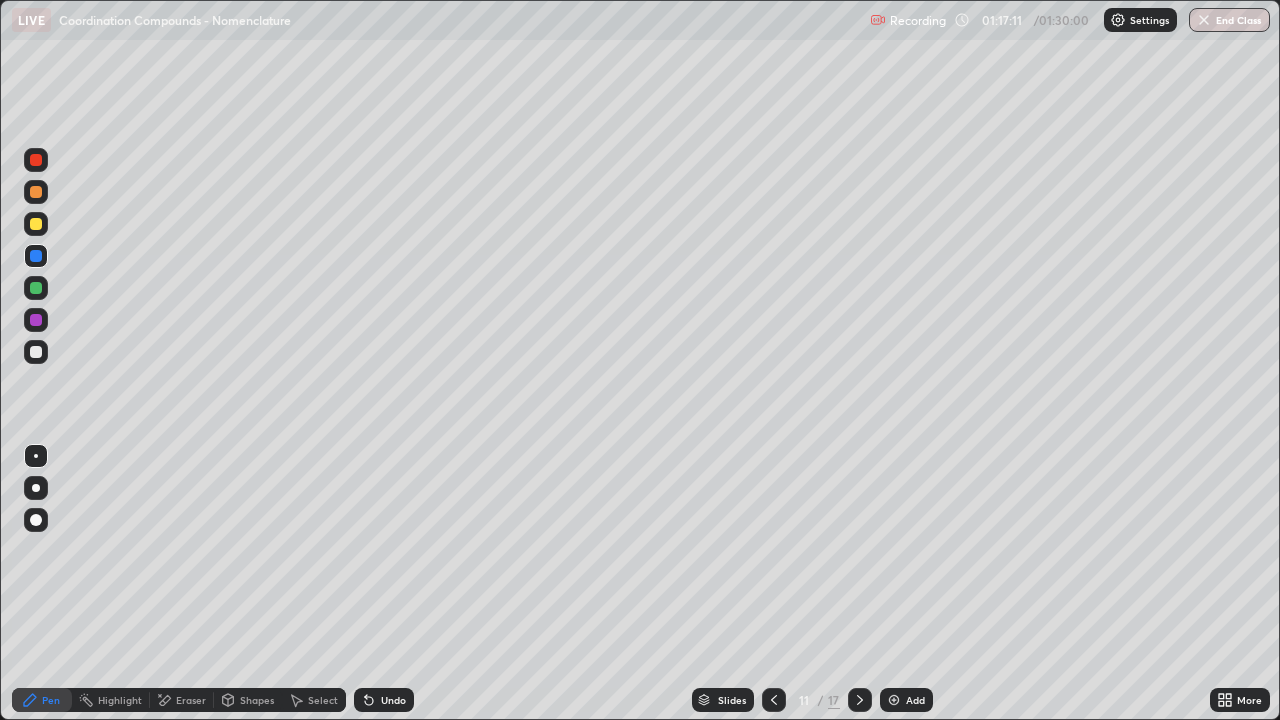 click on "Eraser" at bounding box center (191, 700) 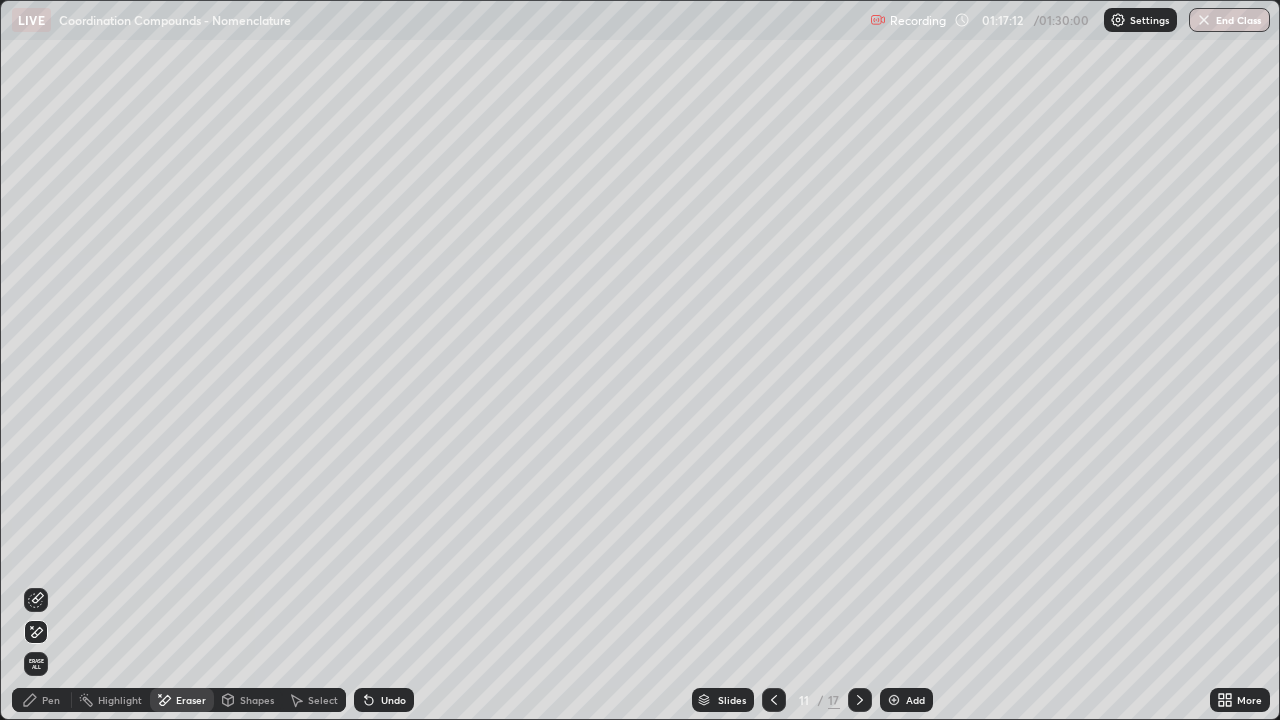 click 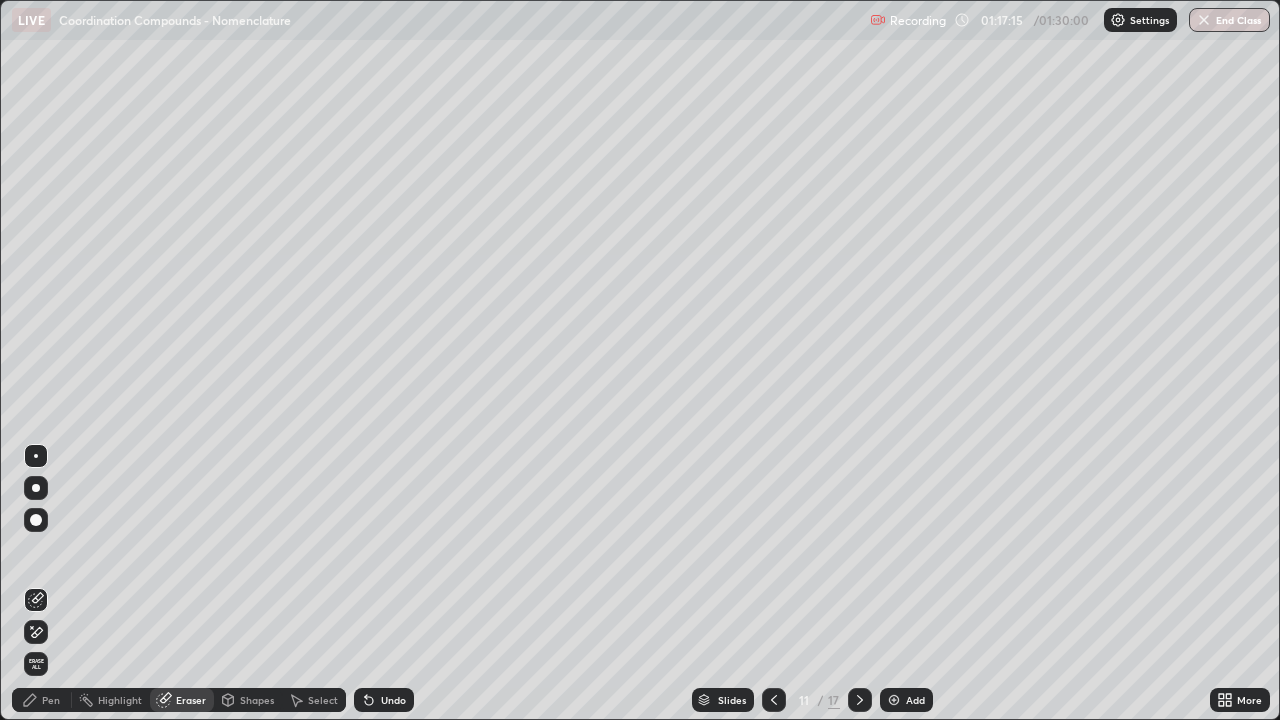 click on "Pen" at bounding box center (42, 700) 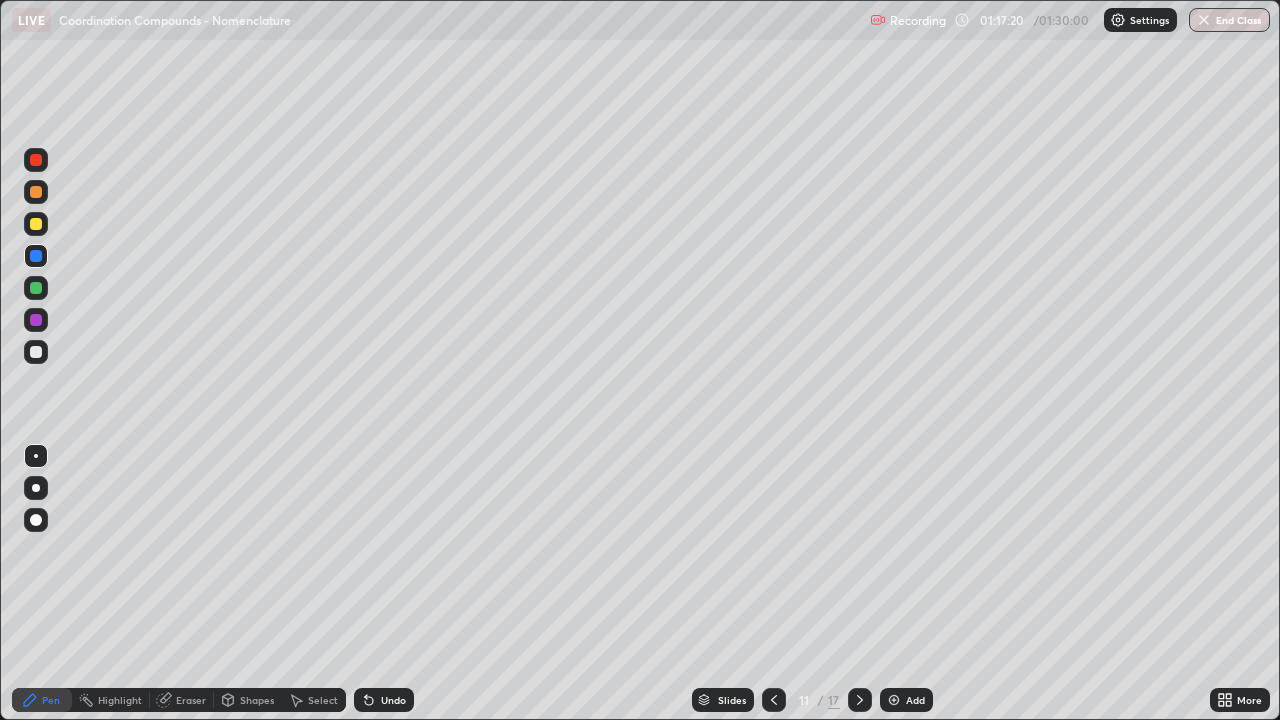 click at bounding box center (36, 160) 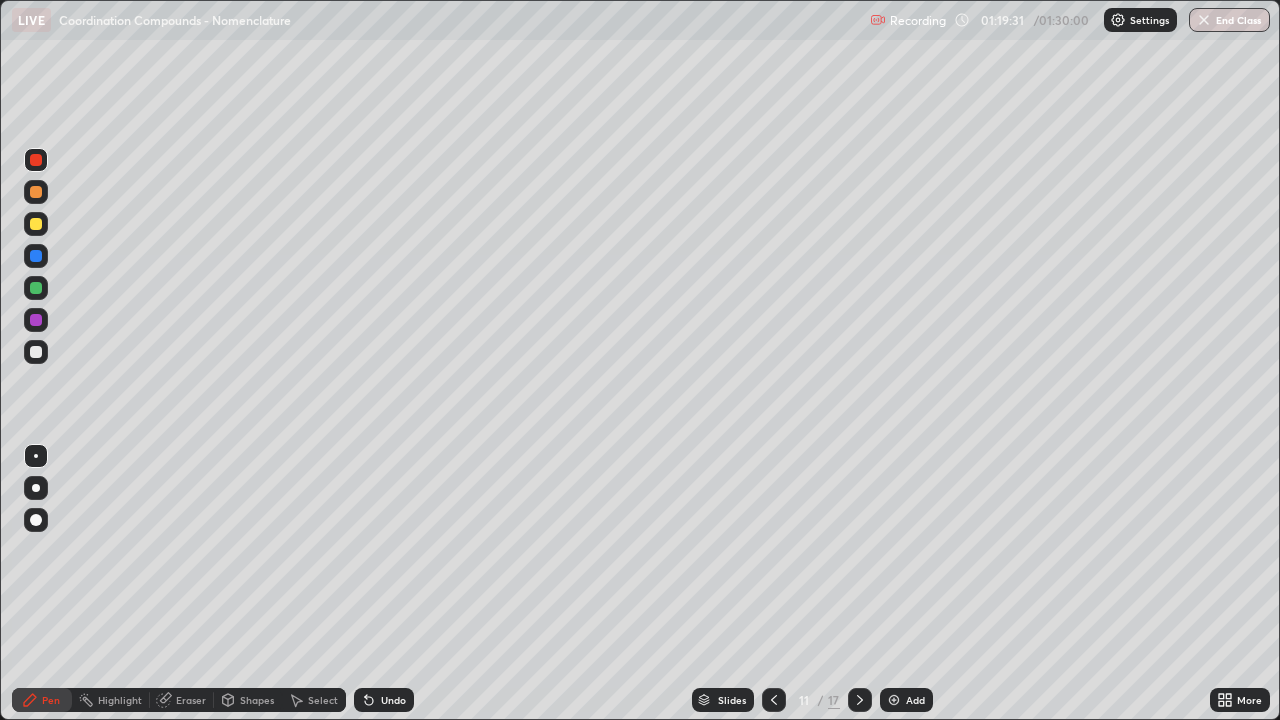 click 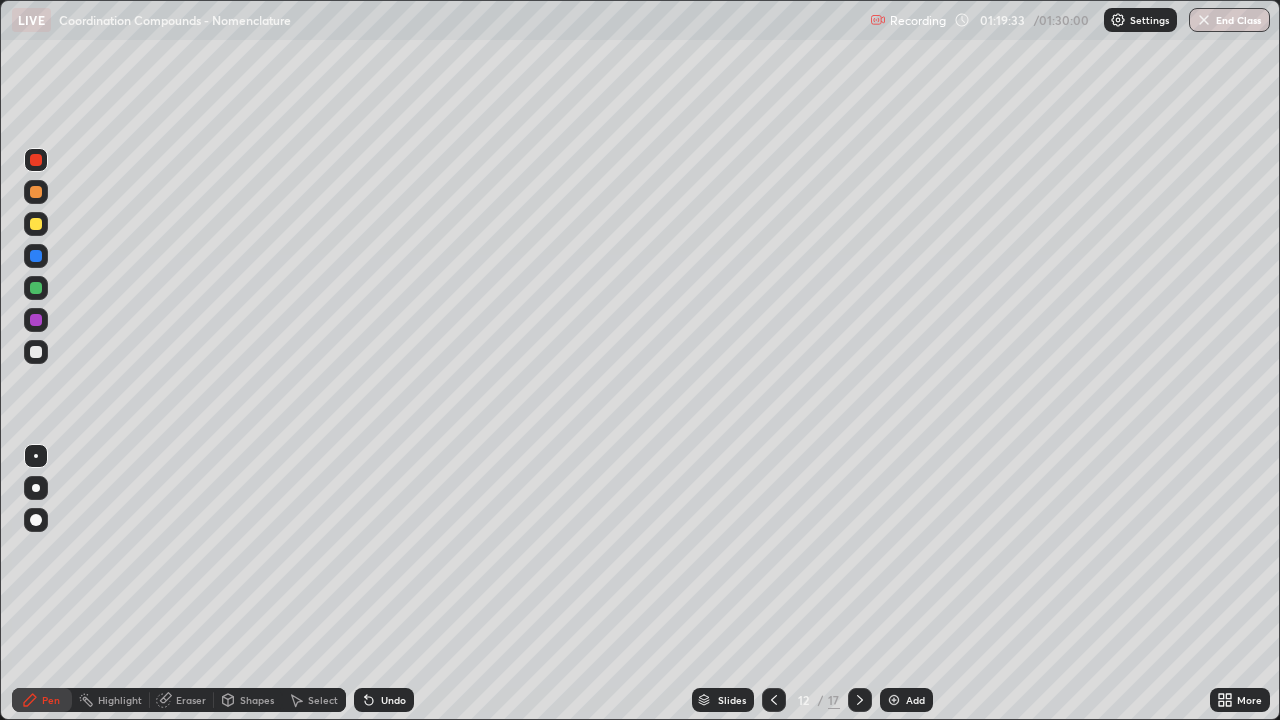 click at bounding box center [36, 160] 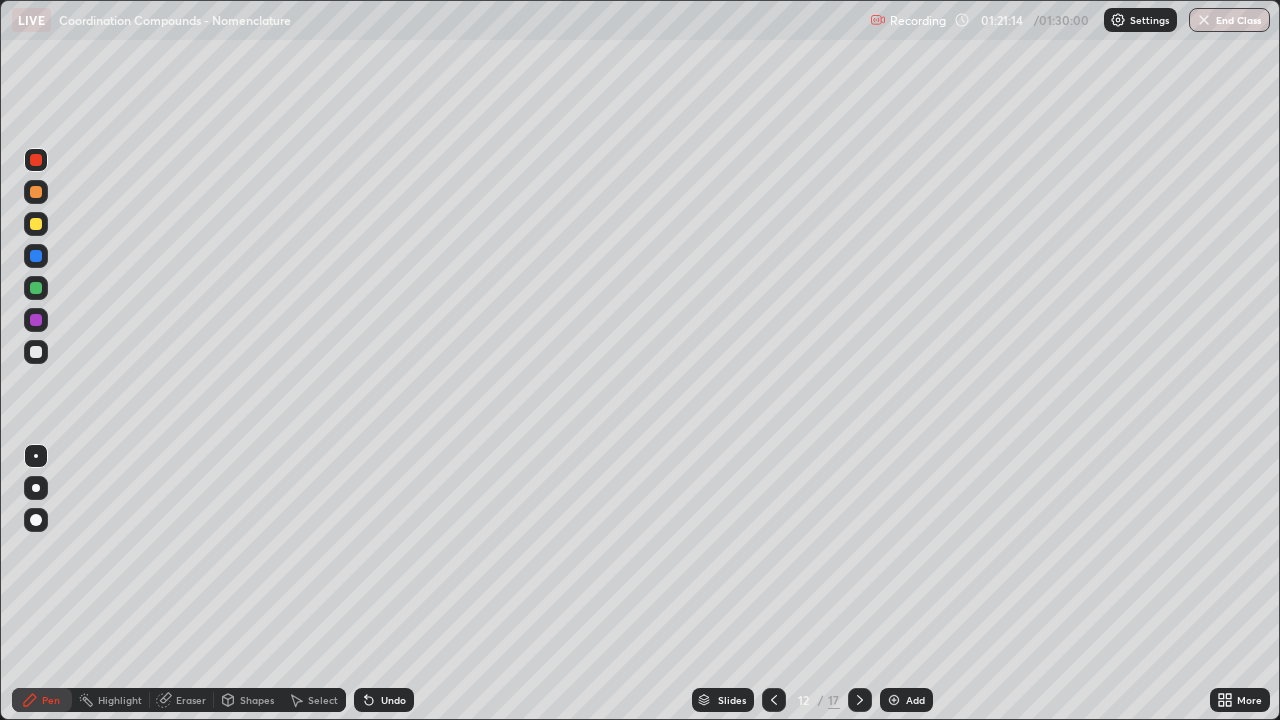click at bounding box center (36, 288) 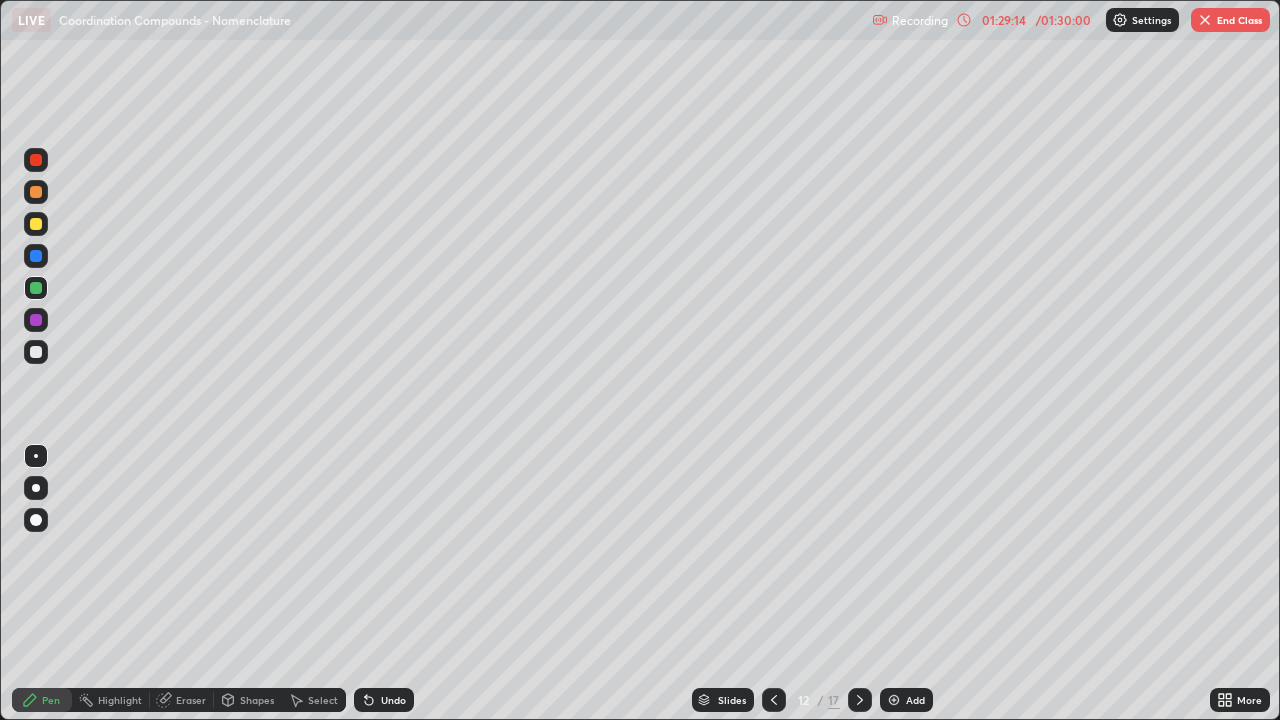 click on "End Class" at bounding box center (1230, 20) 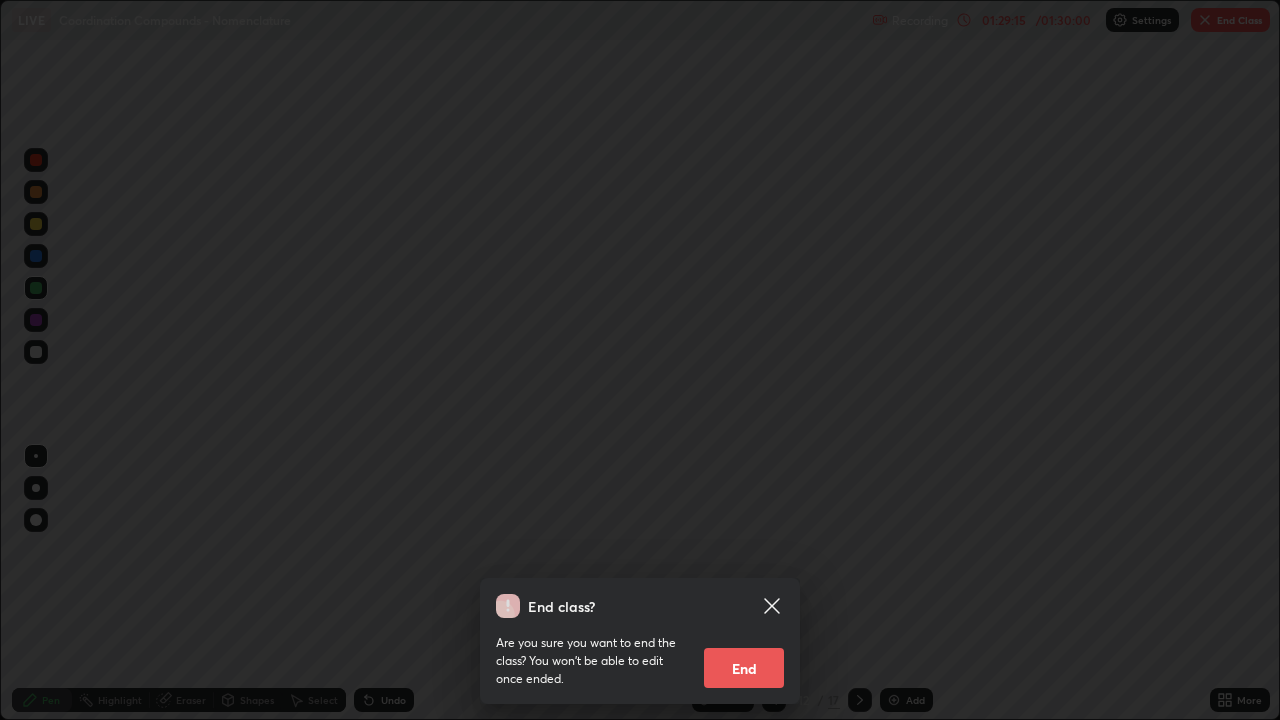 click on "End" at bounding box center (744, 668) 